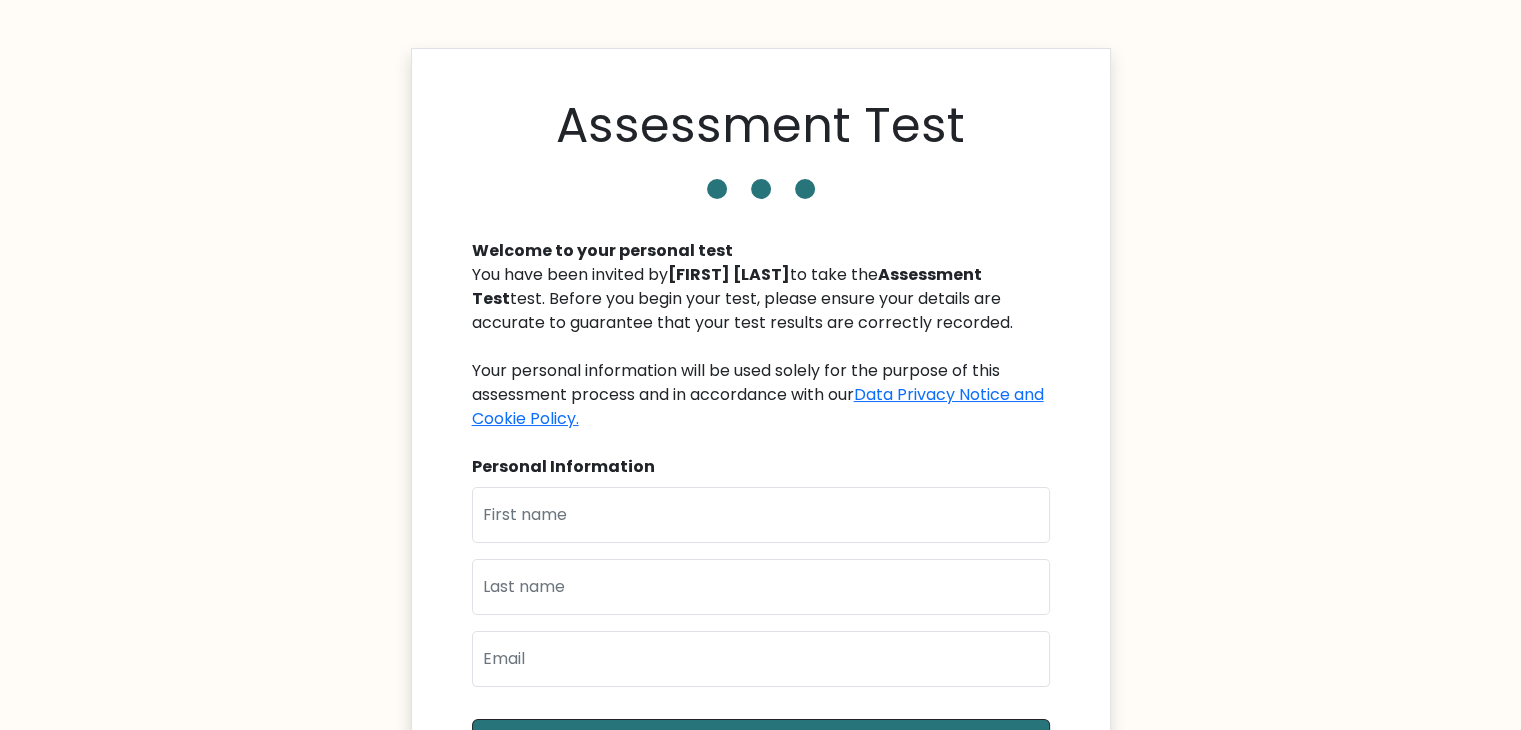 scroll, scrollTop: 100, scrollLeft: 0, axis: vertical 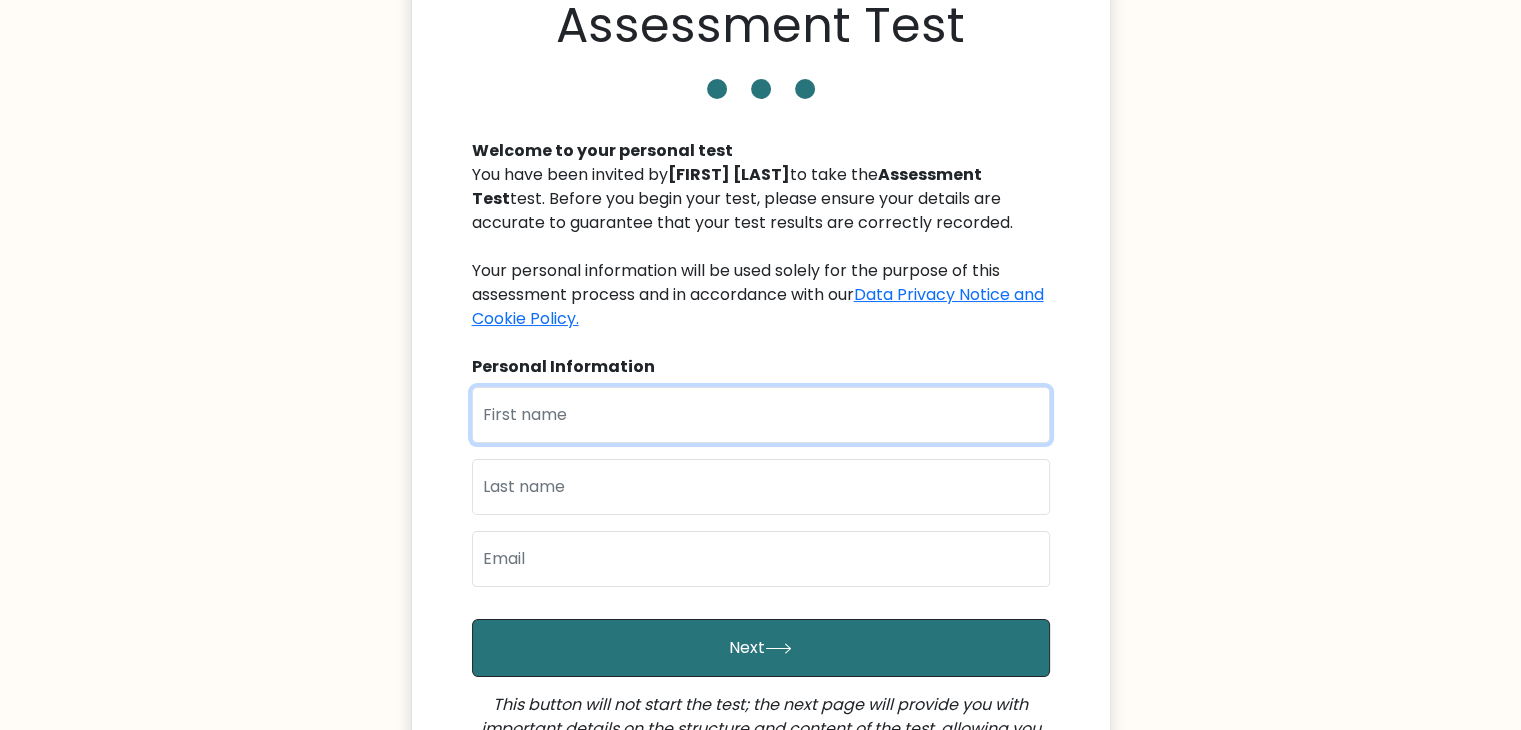 click at bounding box center [761, 415] 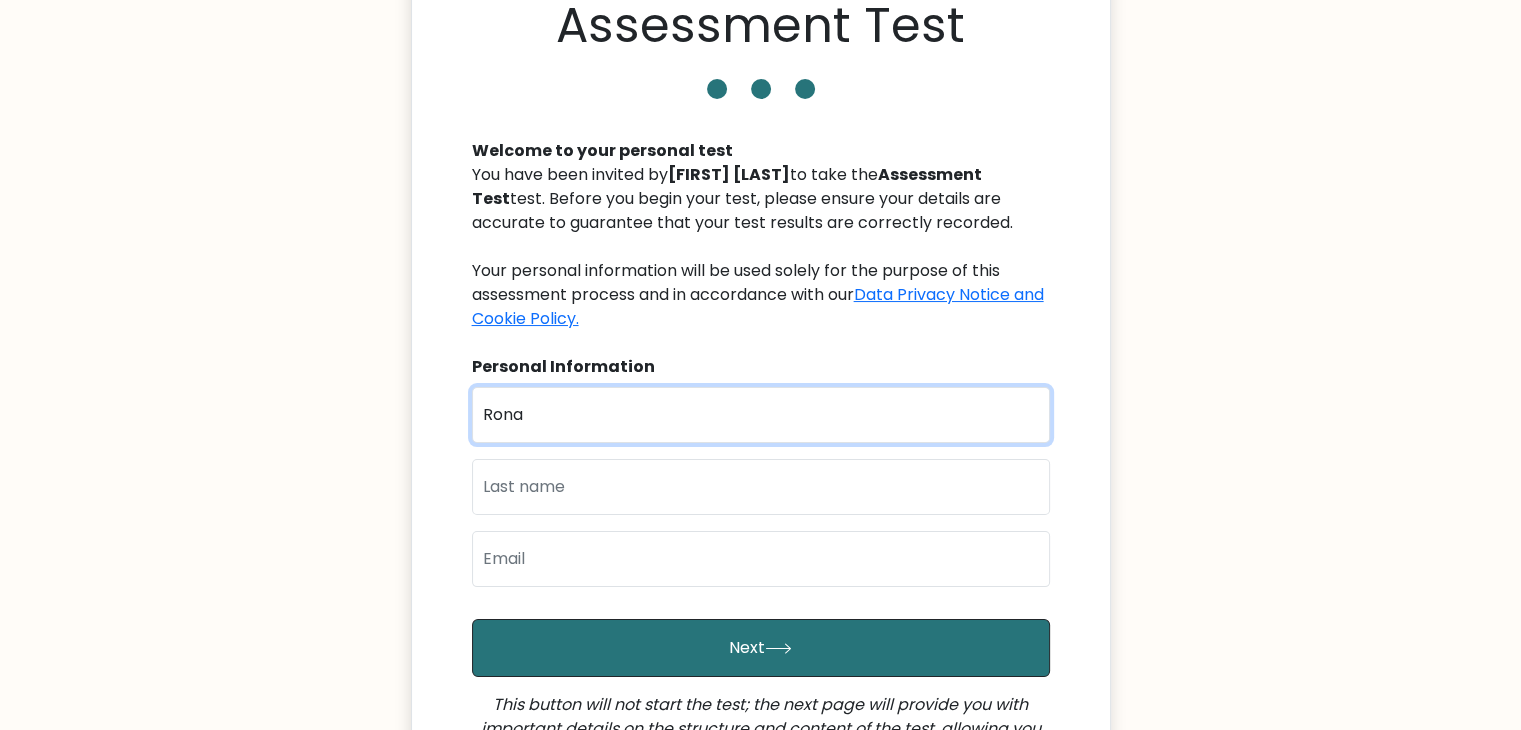 type on "Rona" 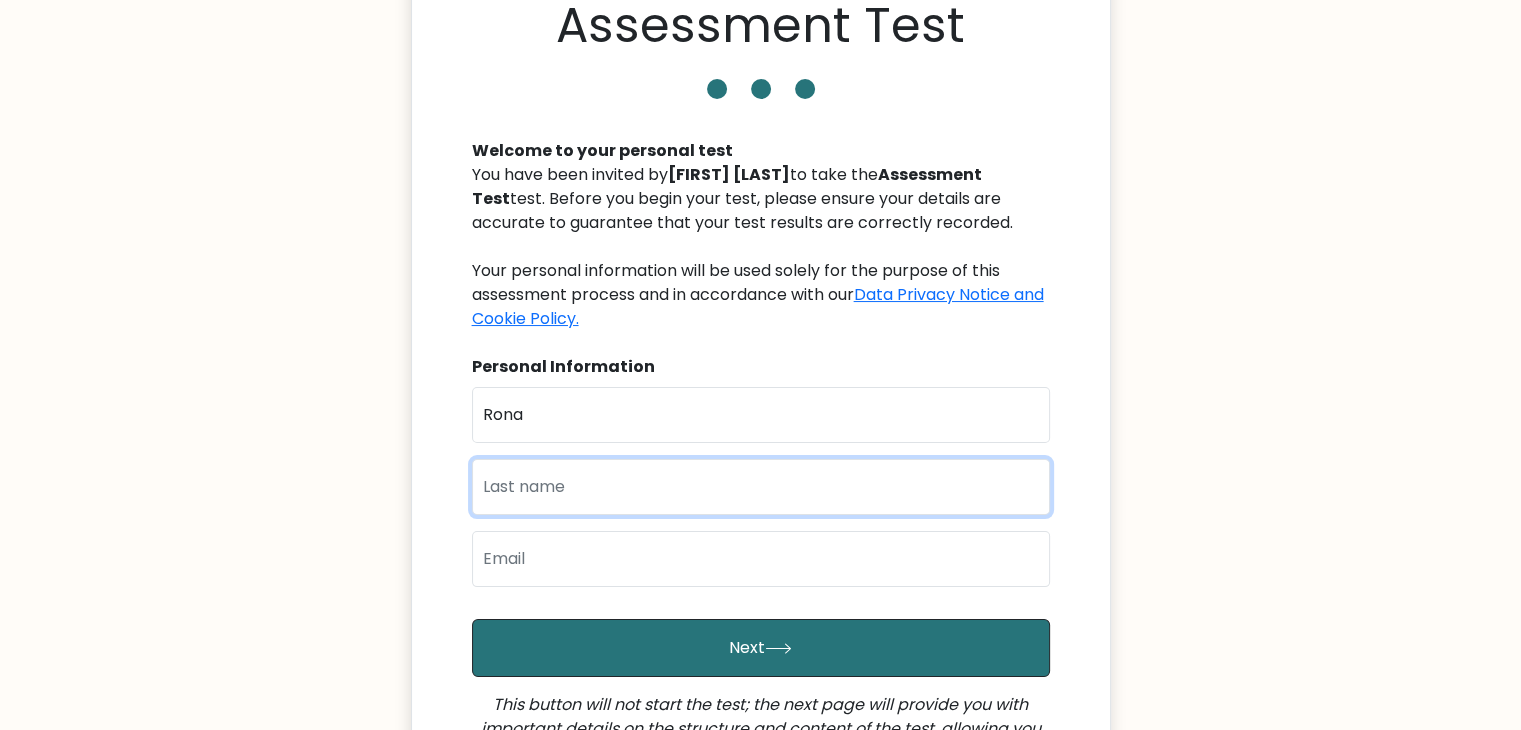 click at bounding box center [761, 487] 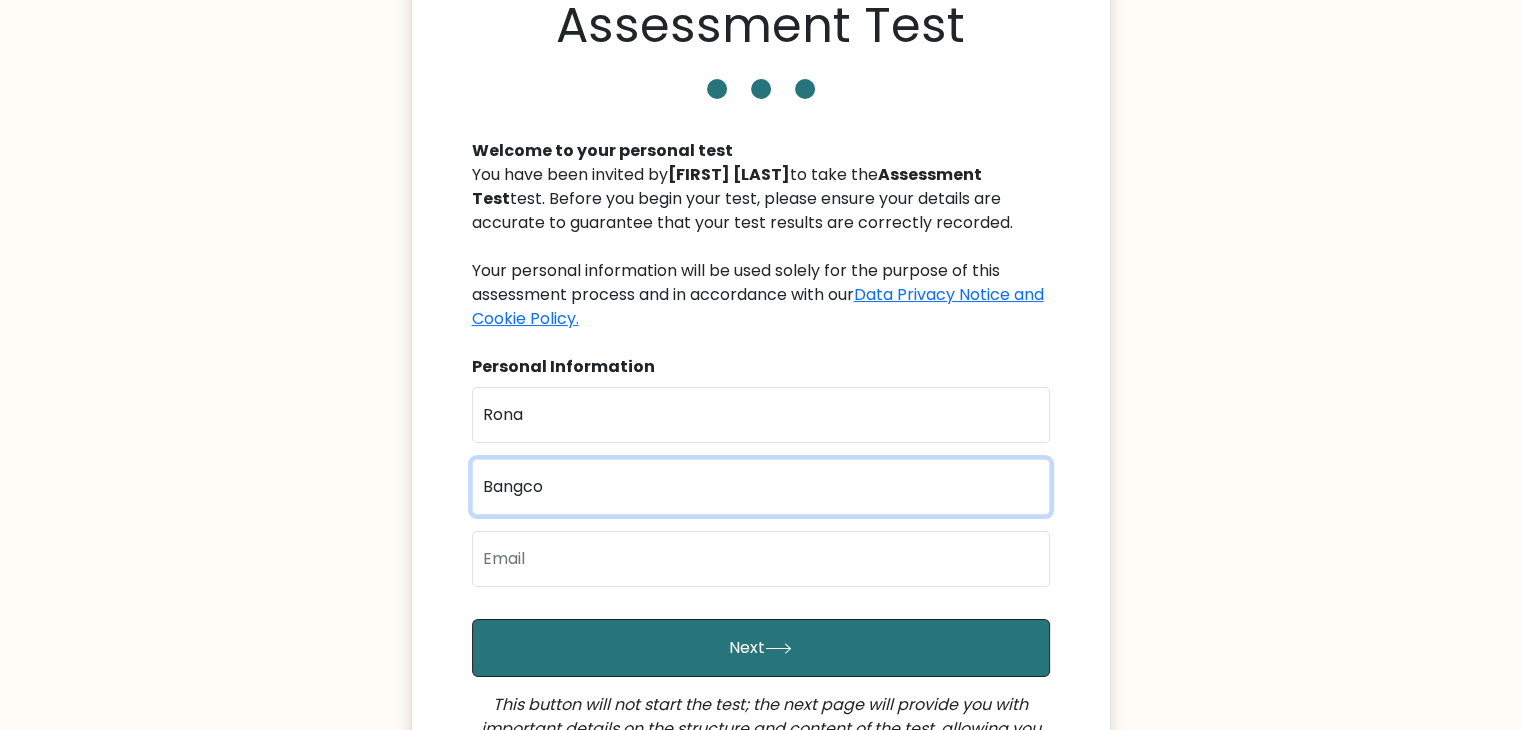 type on "Bangco" 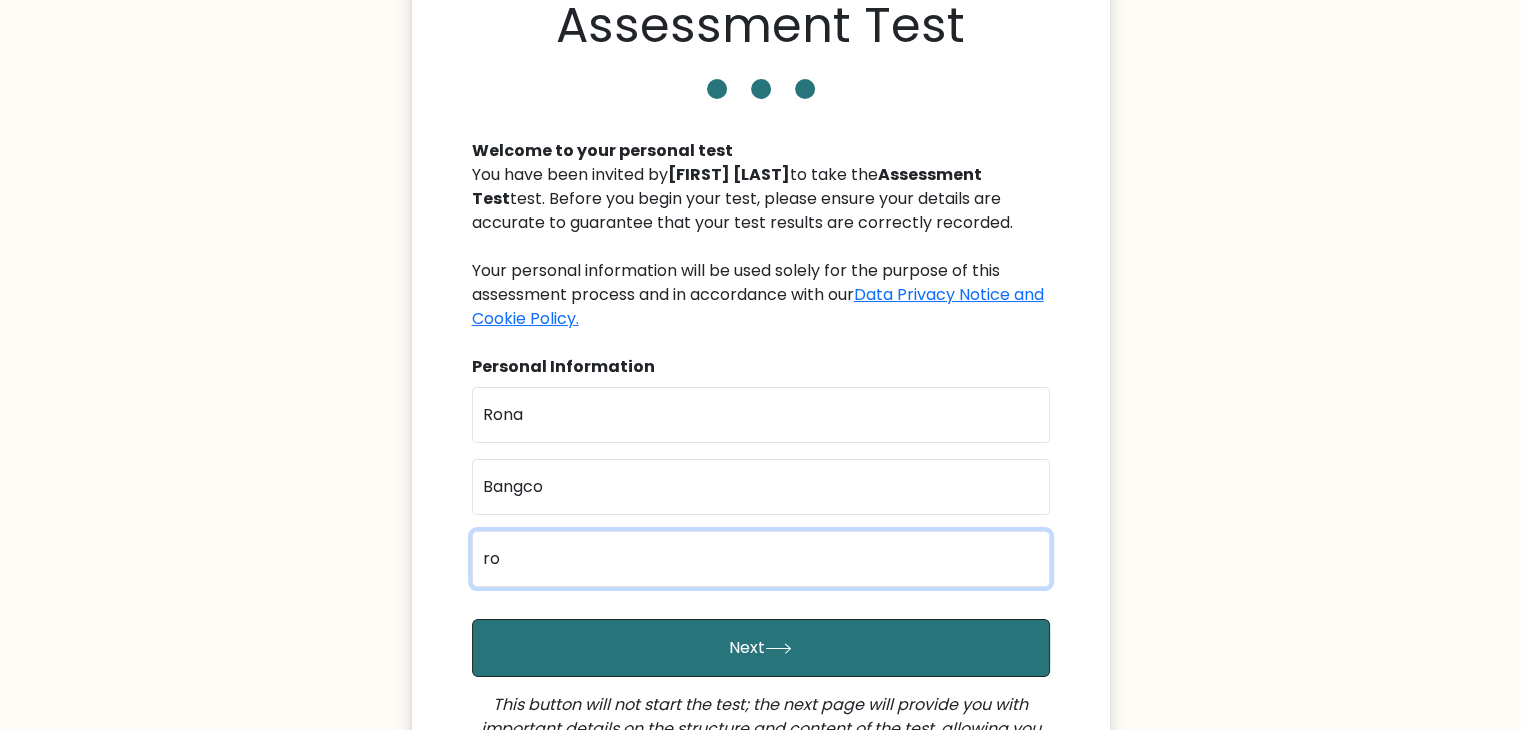 type on "ronabangco@gmail.com" 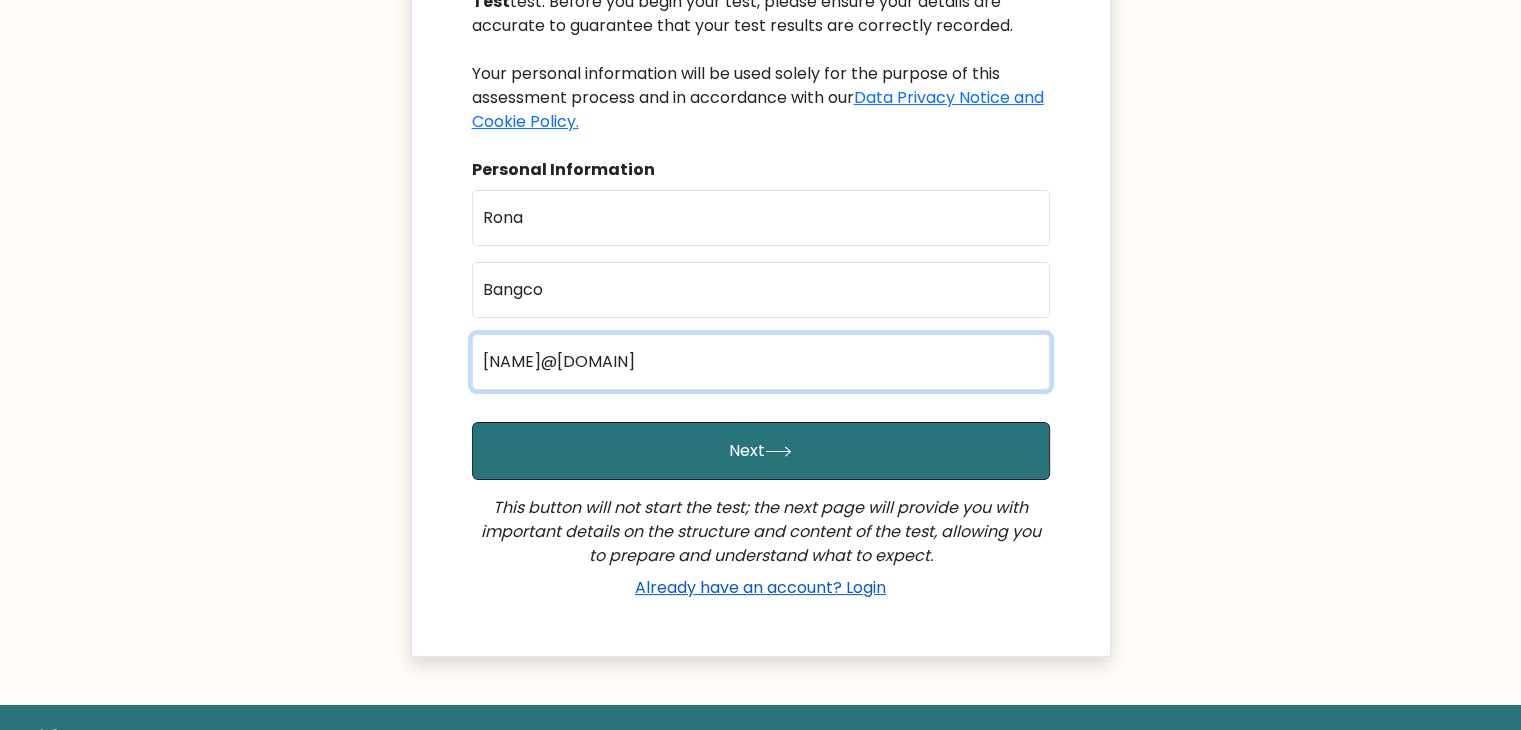 scroll, scrollTop: 300, scrollLeft: 0, axis: vertical 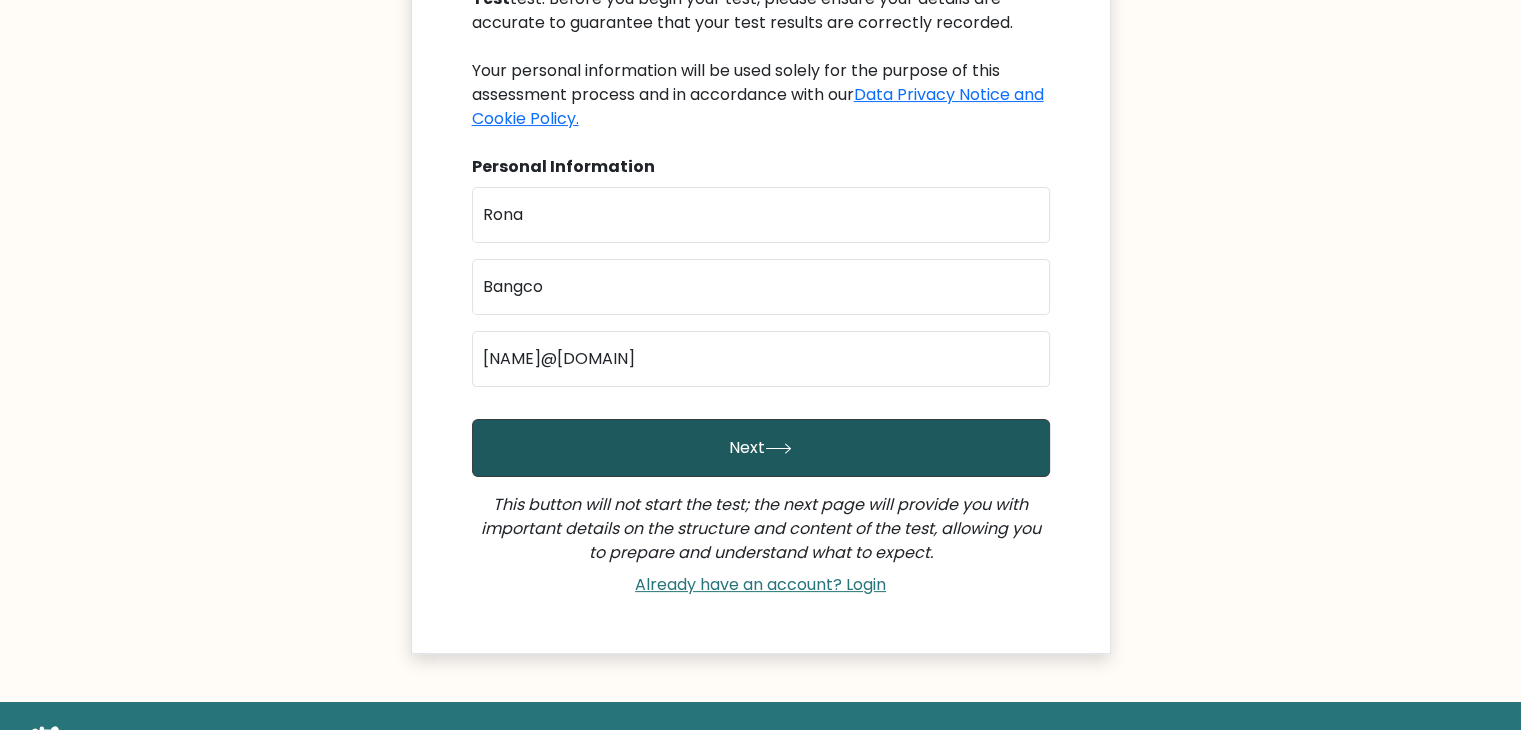 click on "Next" at bounding box center (761, 448) 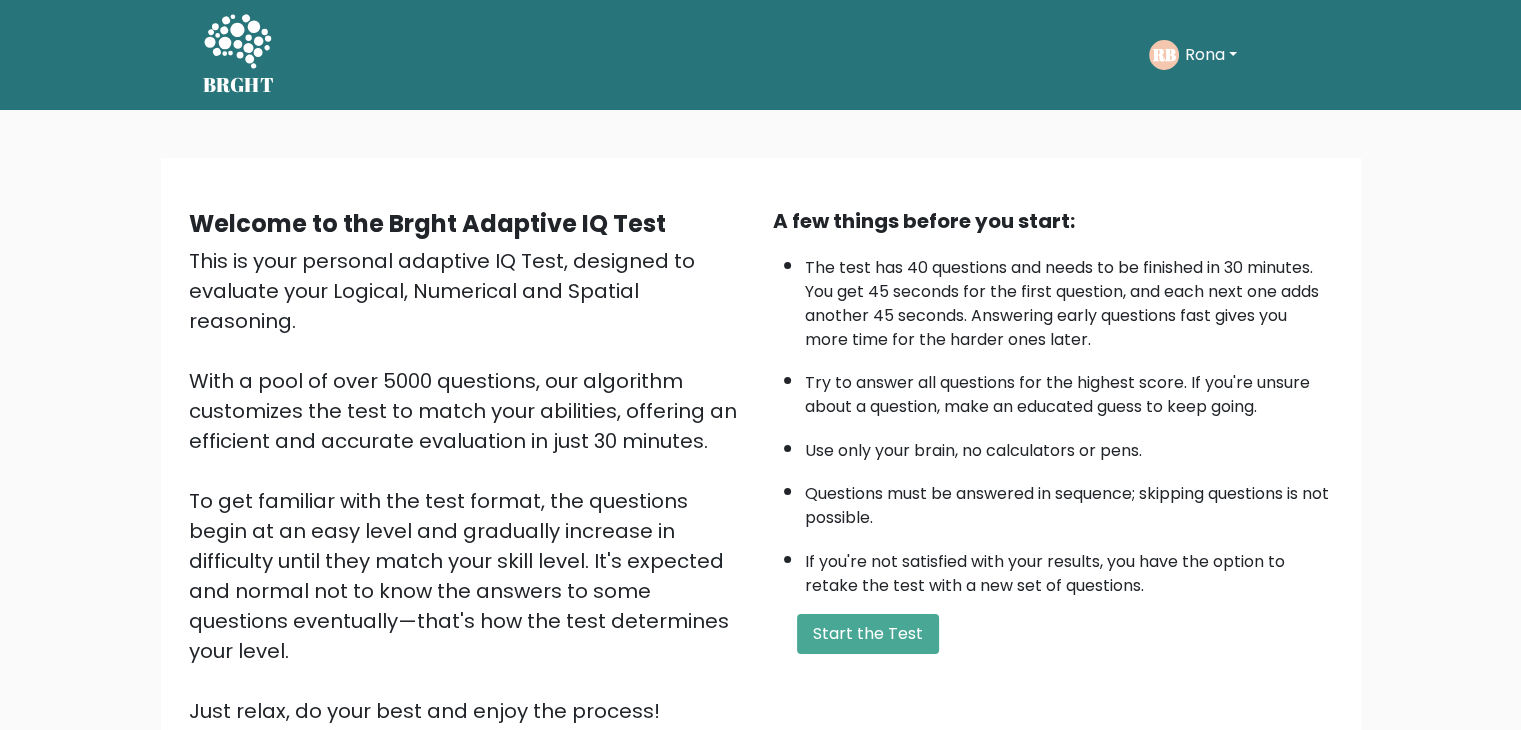 scroll, scrollTop: 100, scrollLeft: 0, axis: vertical 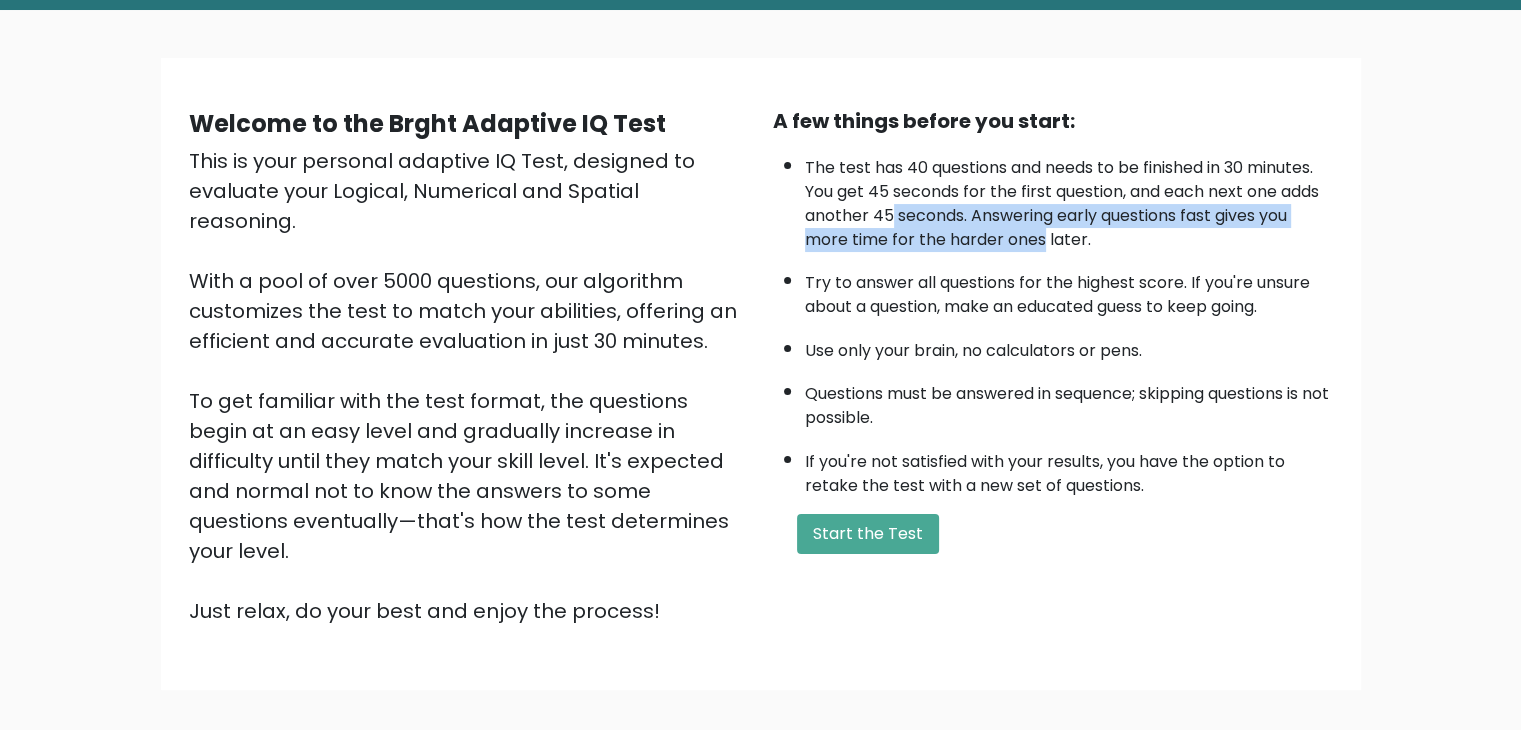 drag, startPoint x: 892, startPoint y: 220, endPoint x: 1016, endPoint y: 253, distance: 128.31601 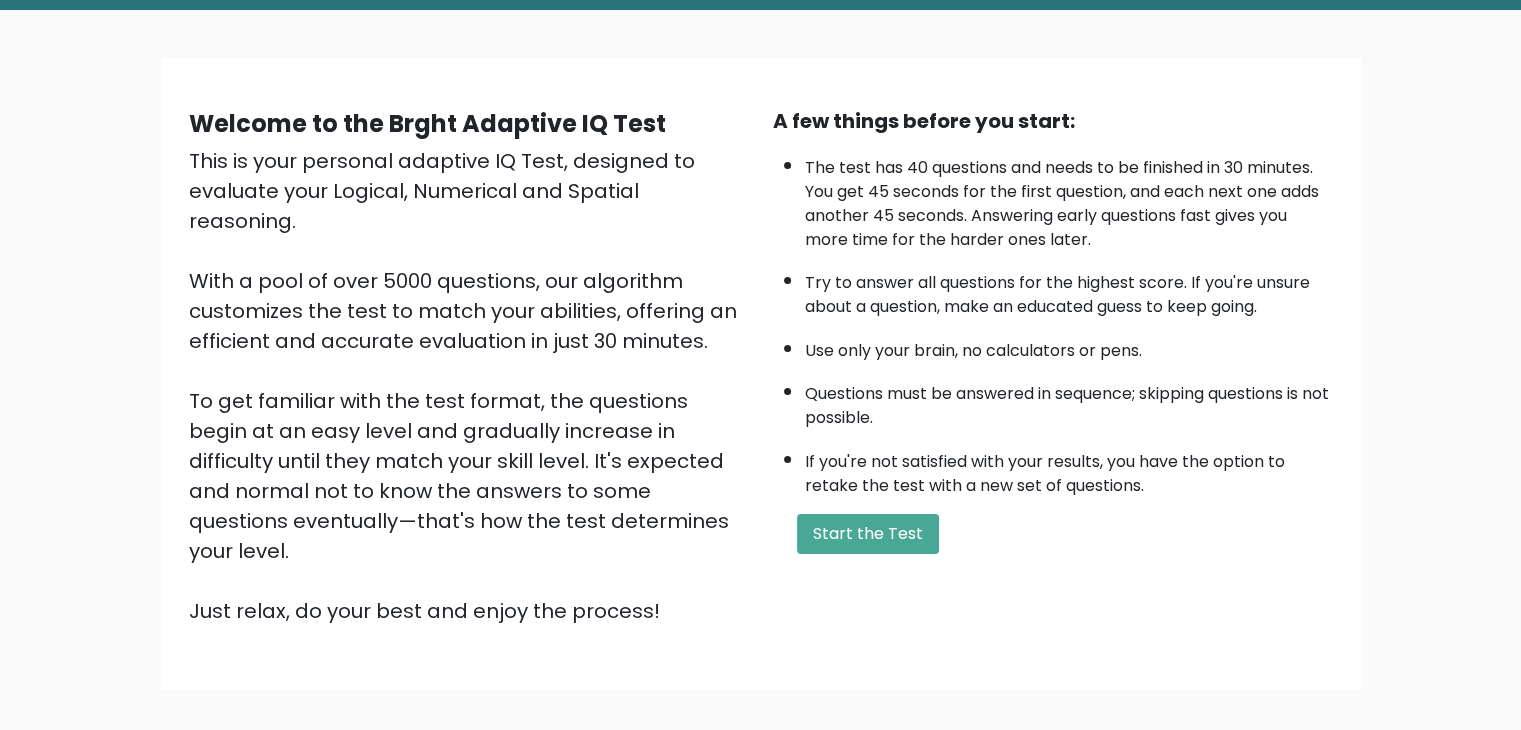 click on "Try to answer all questions for the highest score. If you're unsure about a question, make an educated guess to keep going." at bounding box center [1069, 290] 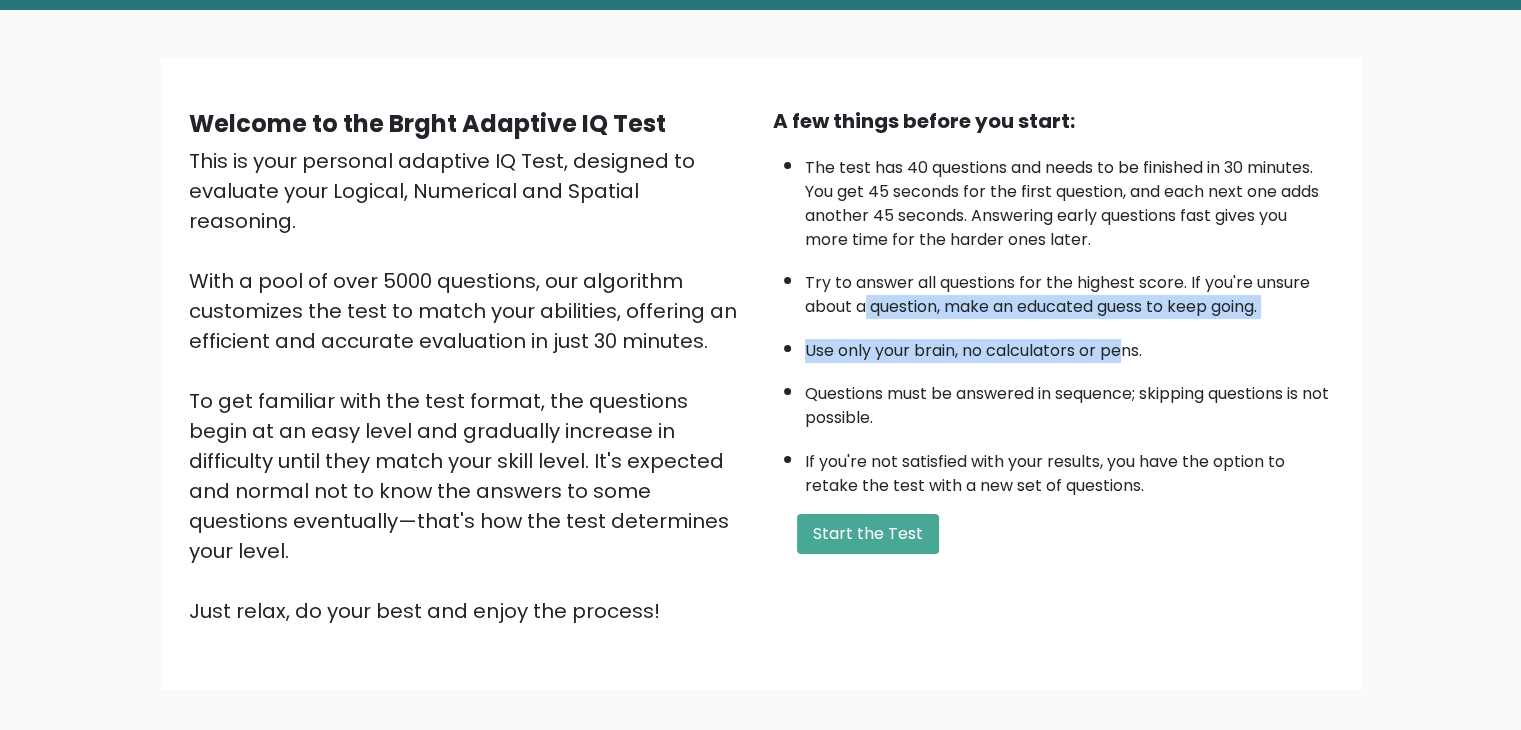 drag, startPoint x: 864, startPoint y: 304, endPoint x: 1120, endPoint y: 338, distance: 258.24796 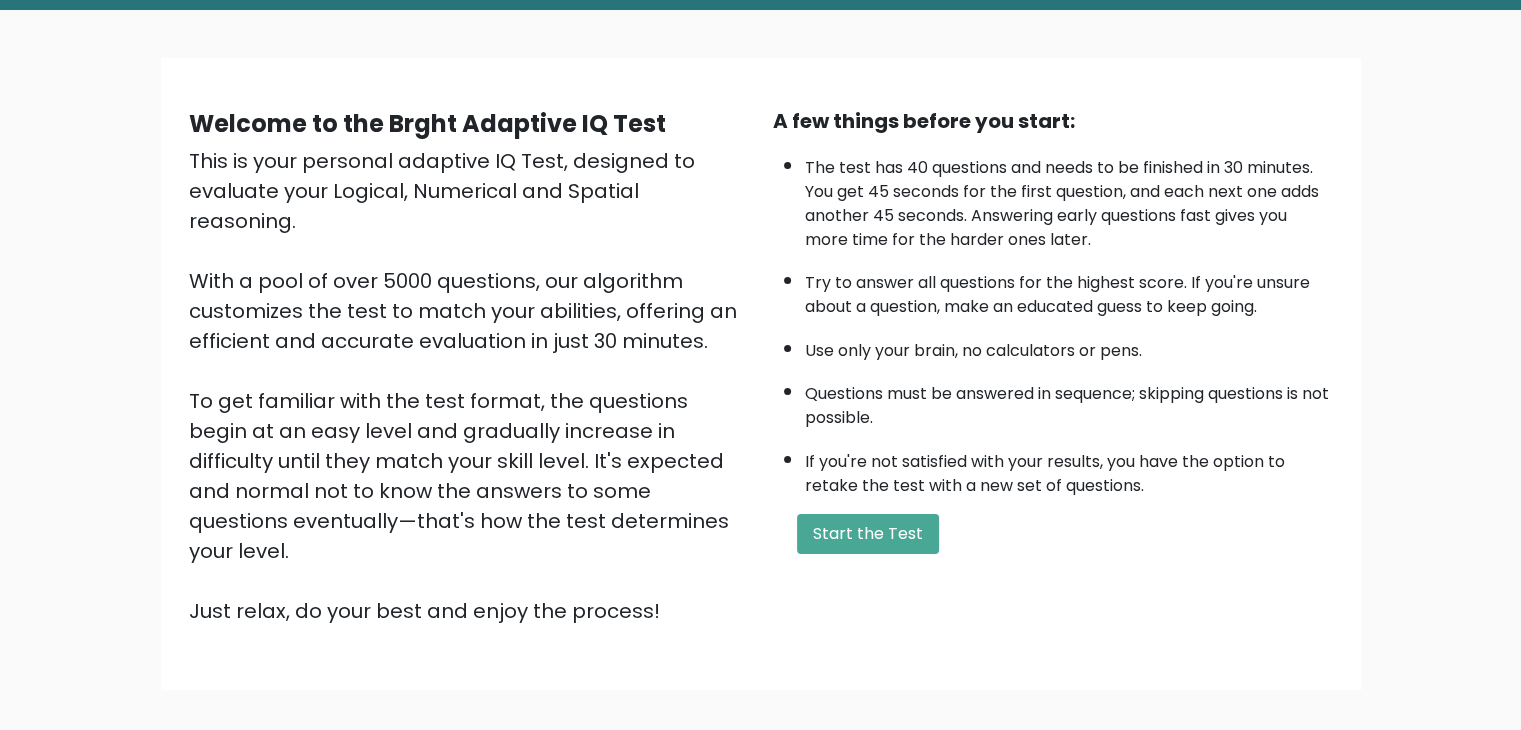 click on "Questions must be answered in sequence; skipping questions is not possible." at bounding box center [1069, 401] 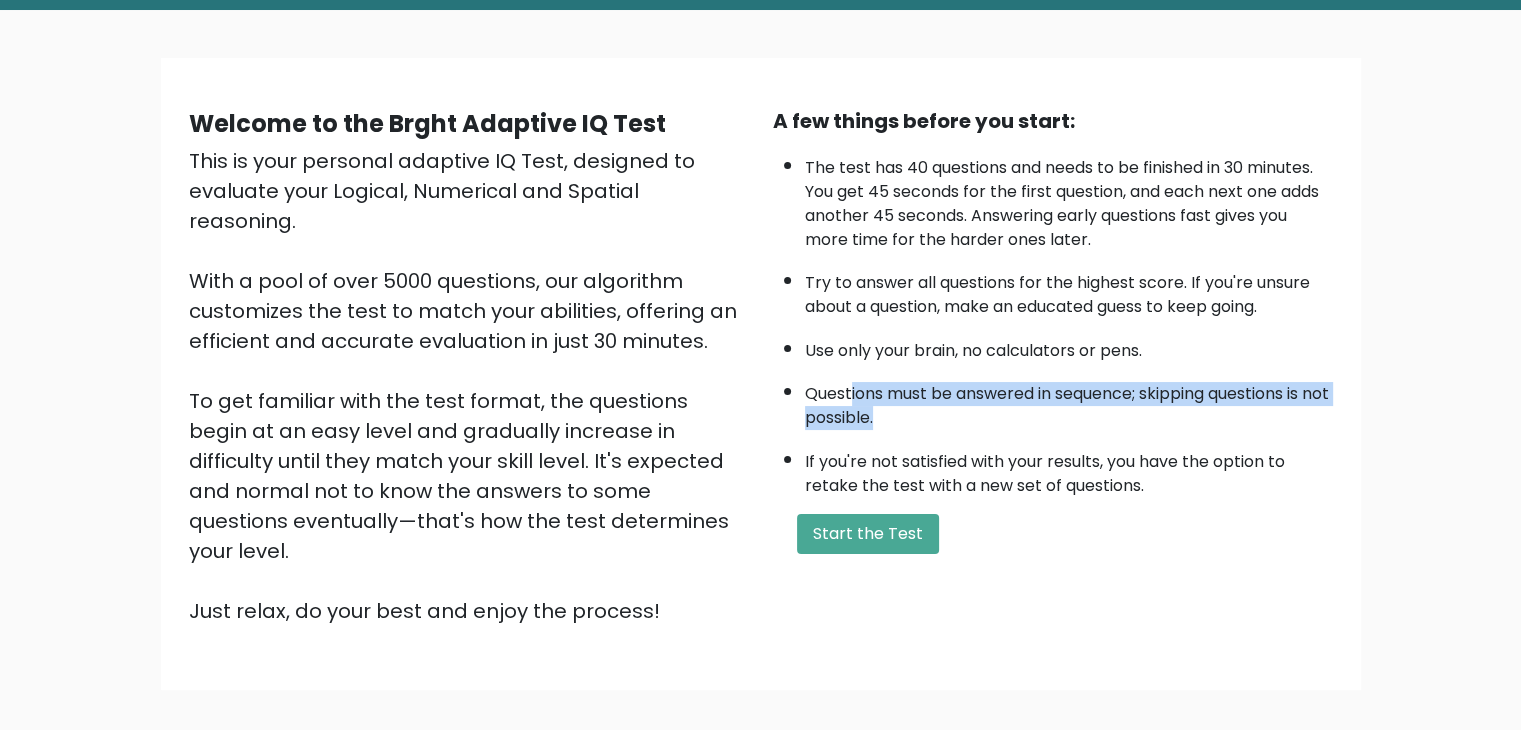 drag, startPoint x: 852, startPoint y: 400, endPoint x: 991, endPoint y: 413, distance: 139.60658 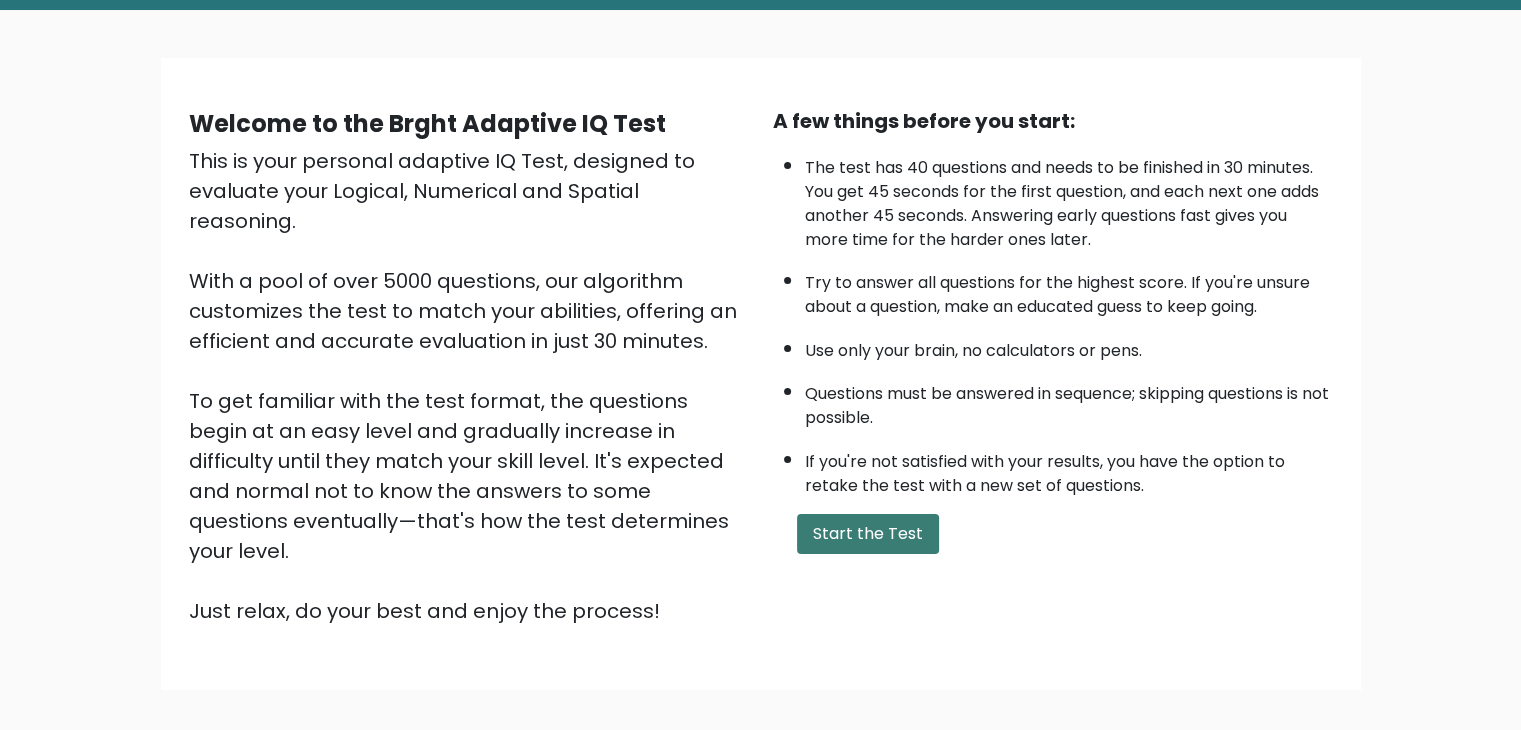 click on "Start the Test" at bounding box center [868, 534] 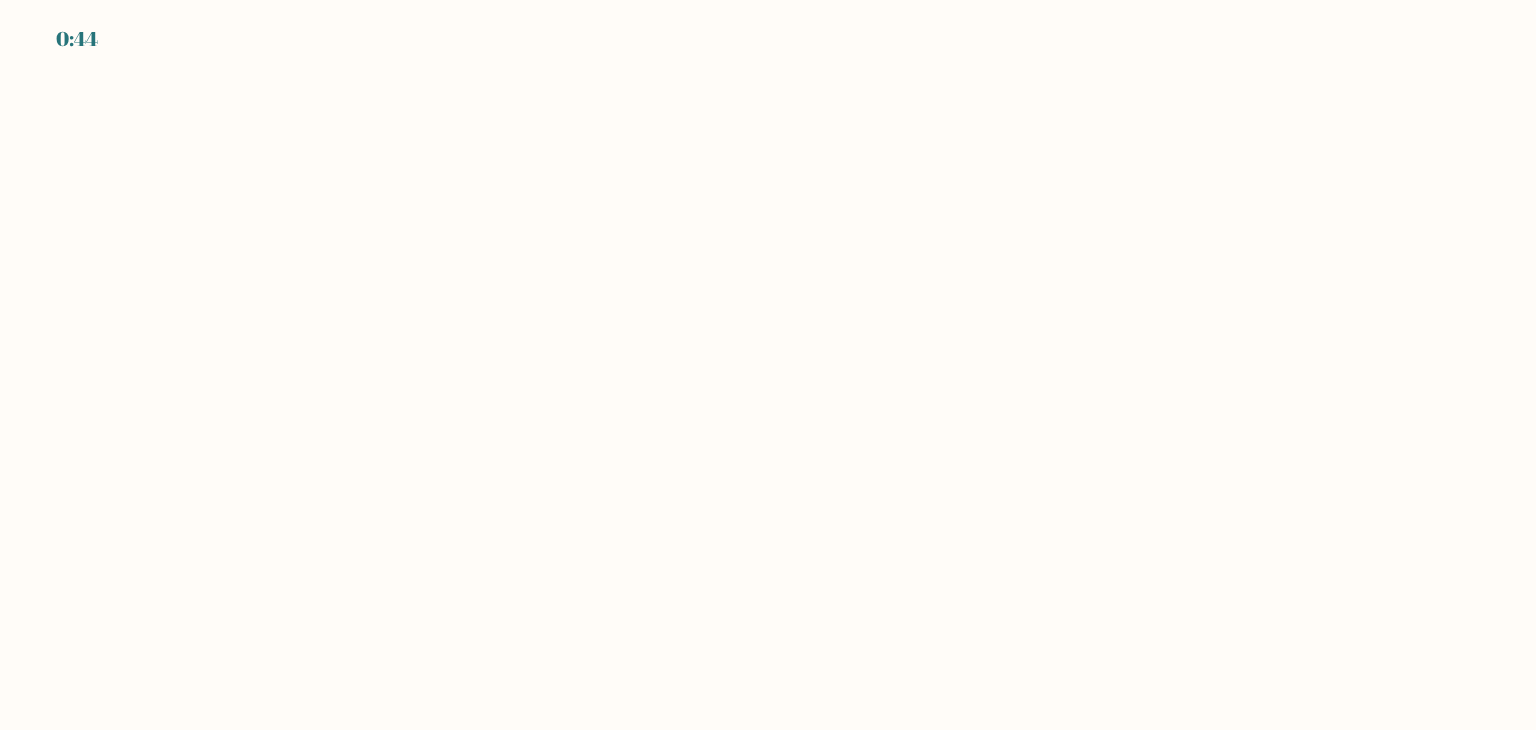 scroll, scrollTop: 0, scrollLeft: 0, axis: both 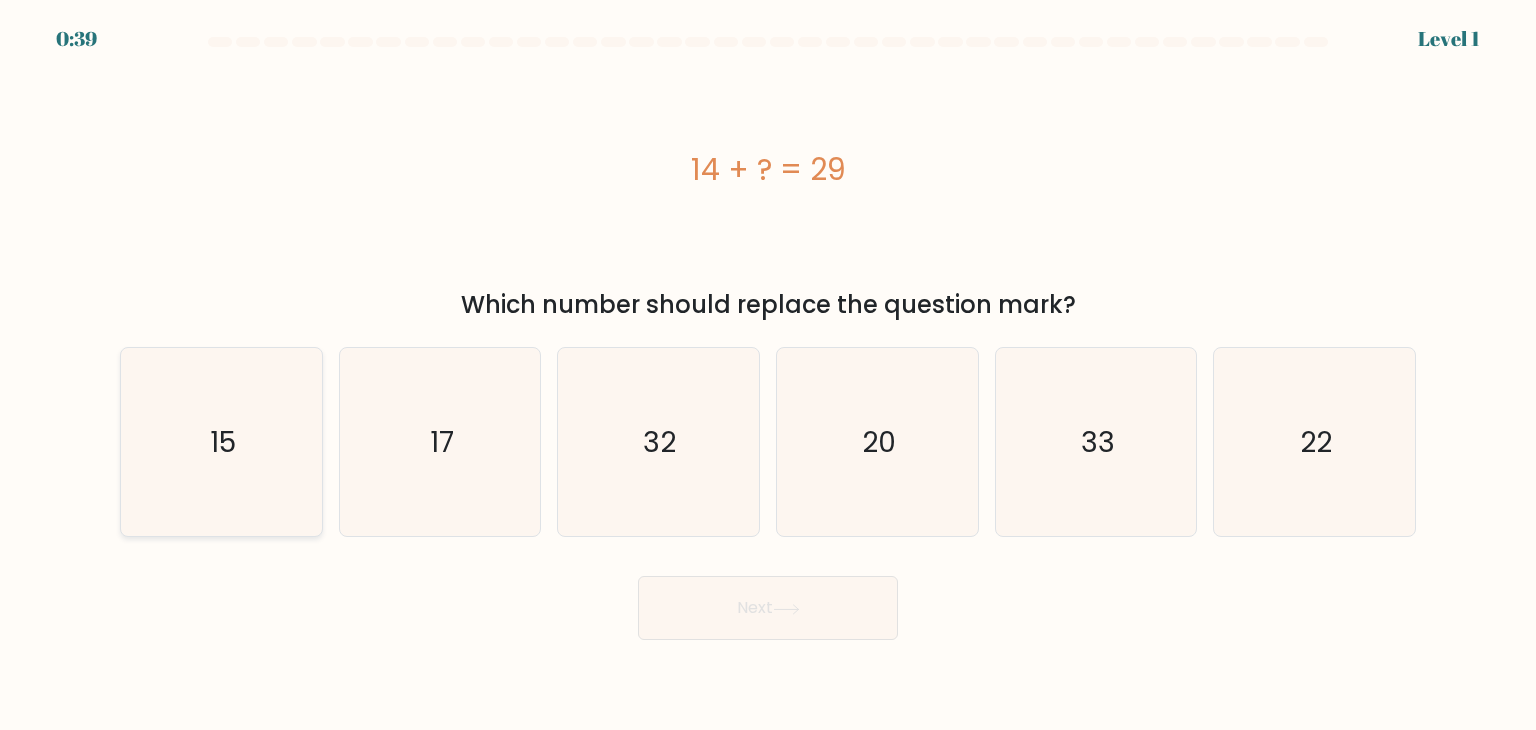 click on "15" 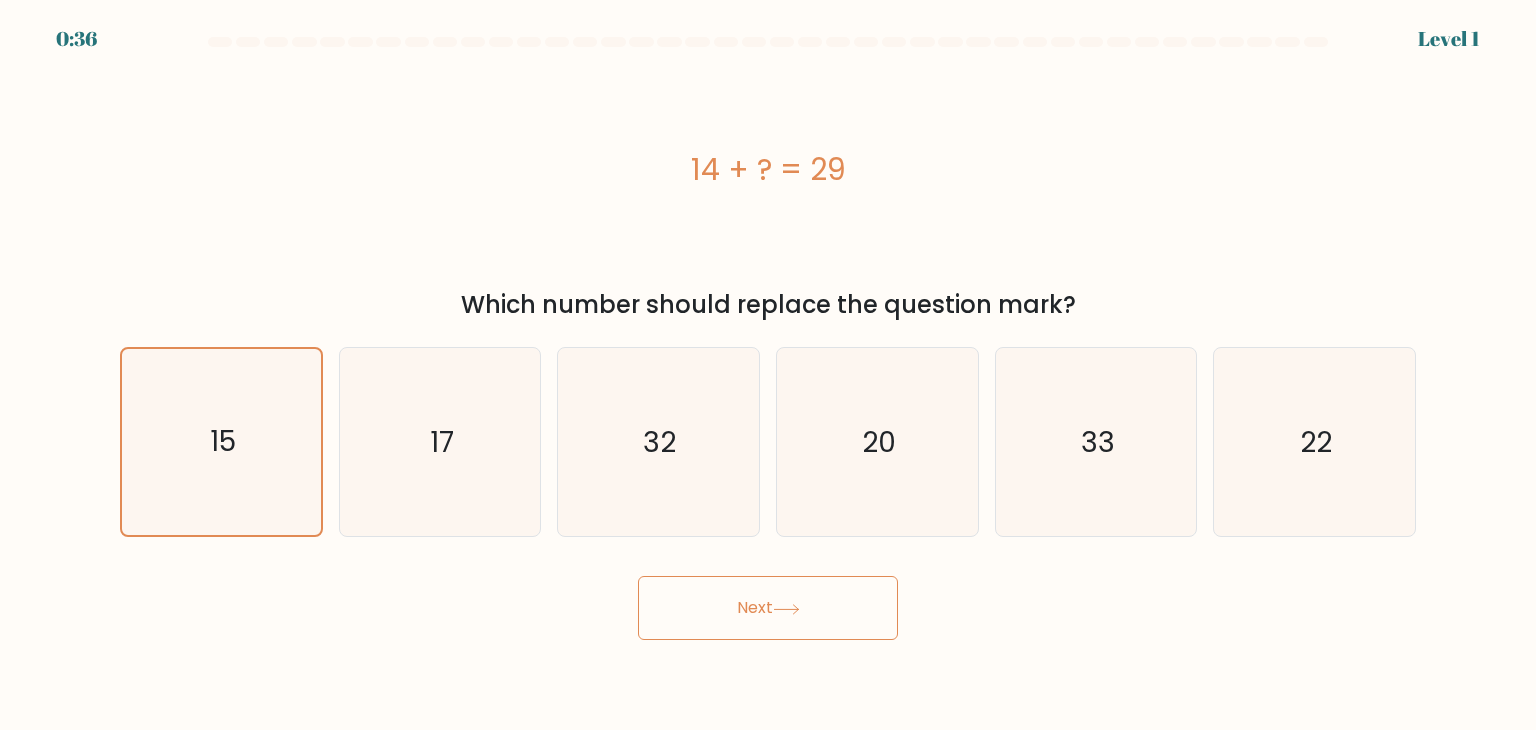 click on "Next" at bounding box center (768, 608) 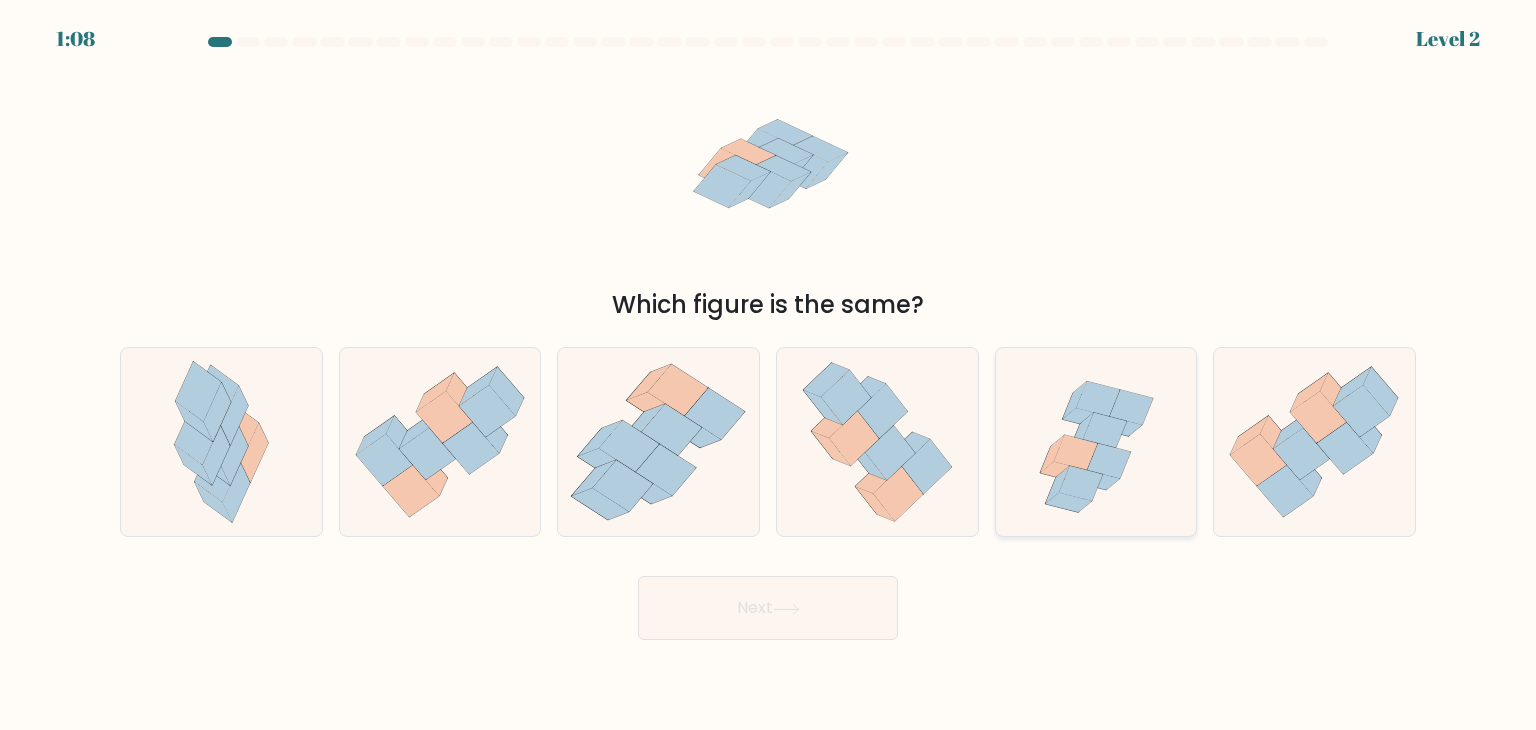 click 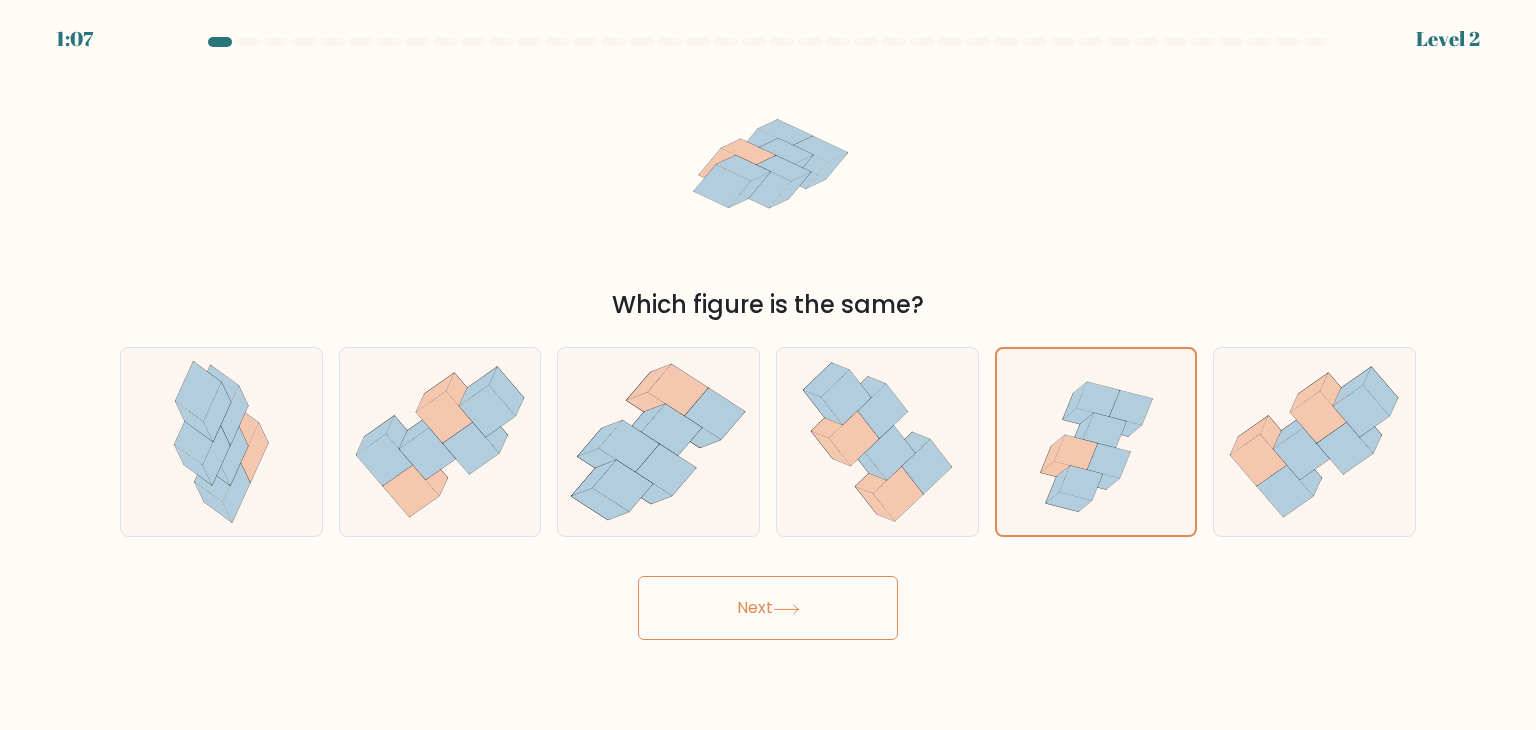 click 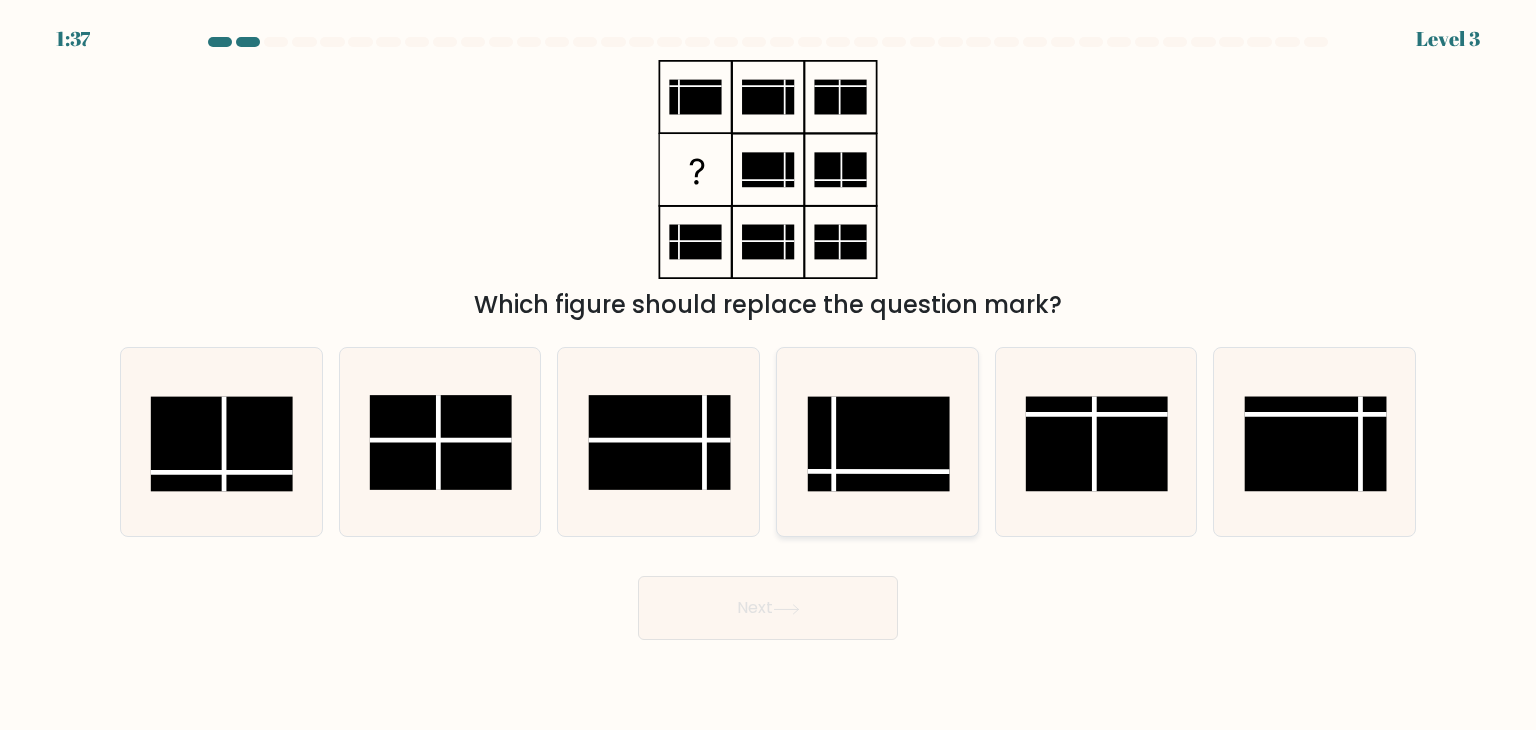 click 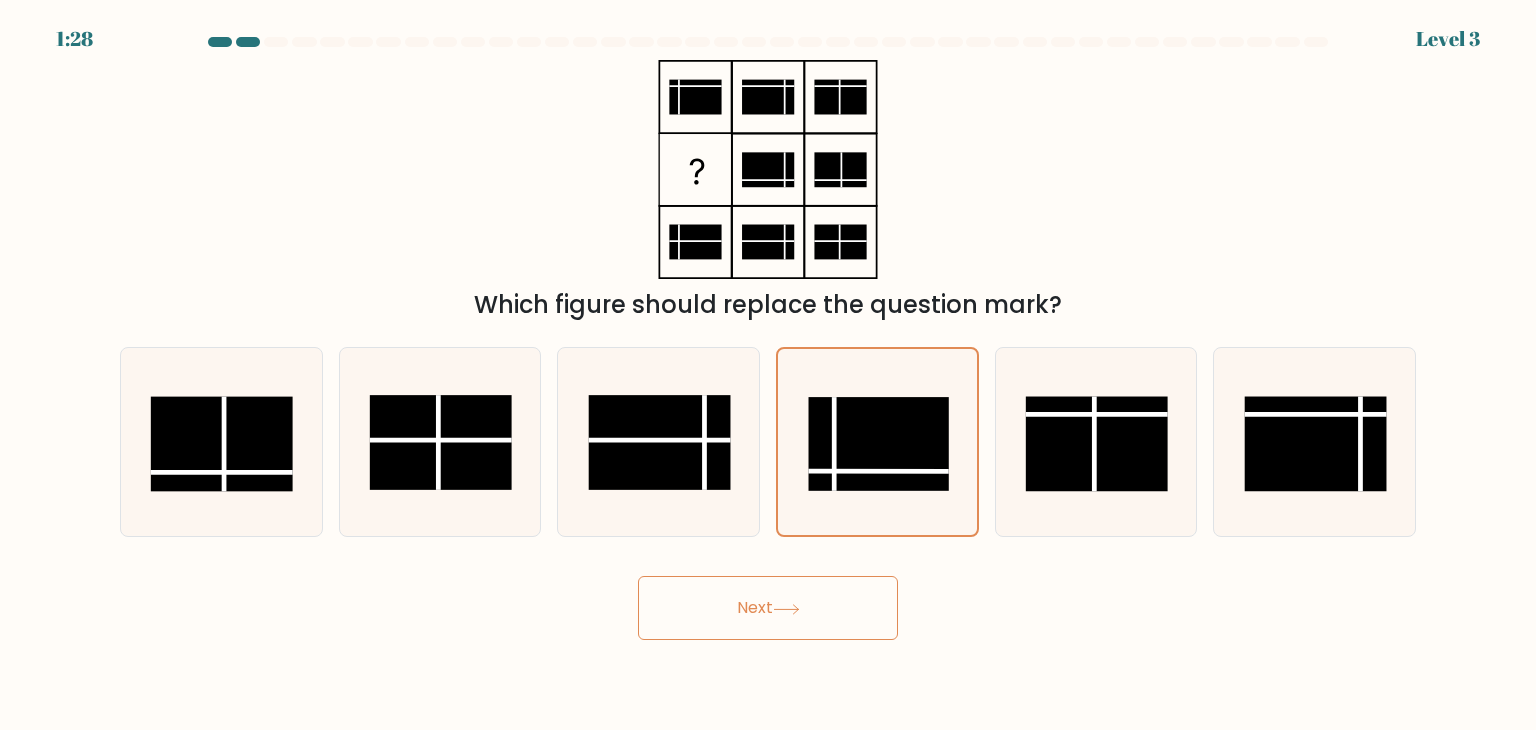 click on "Next" at bounding box center (768, 608) 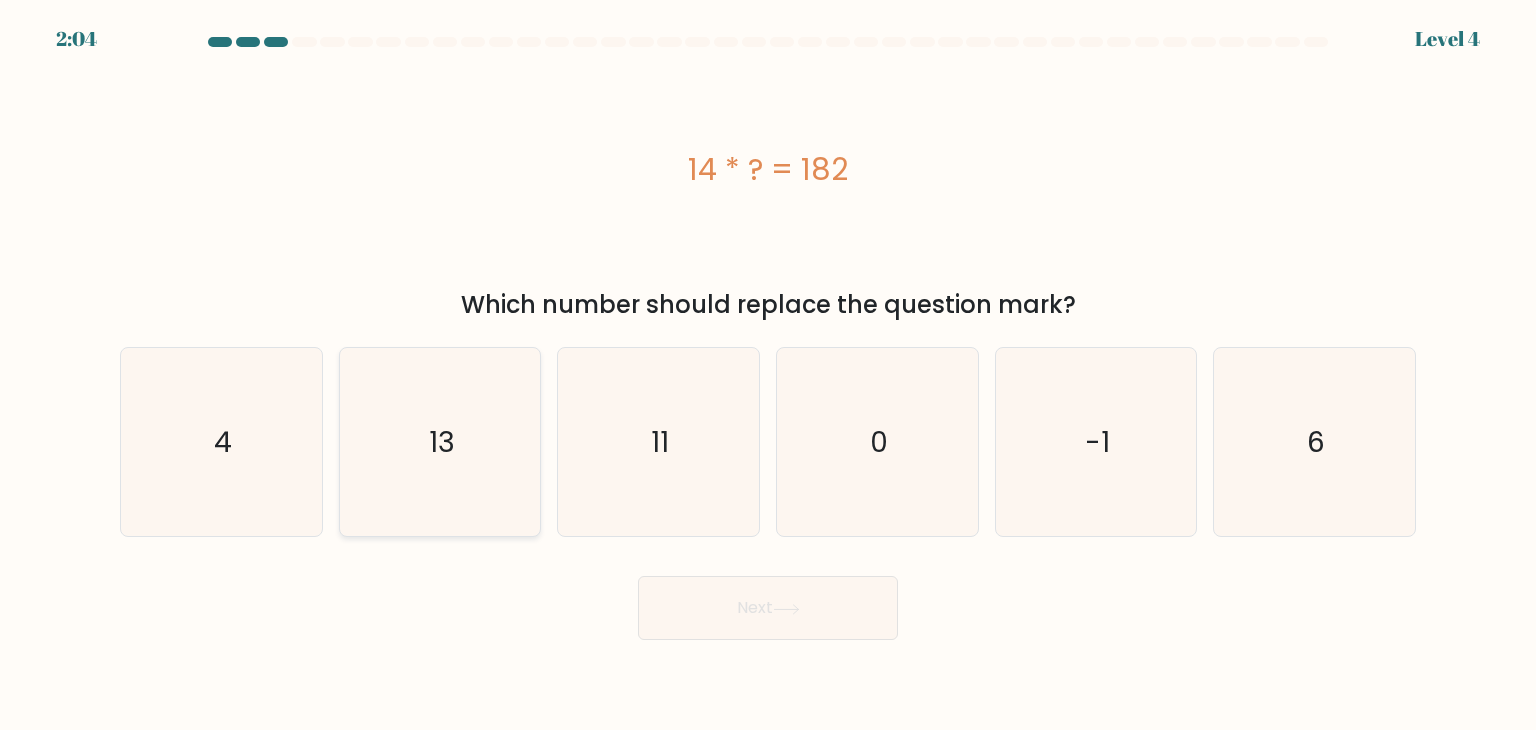 click on "13" 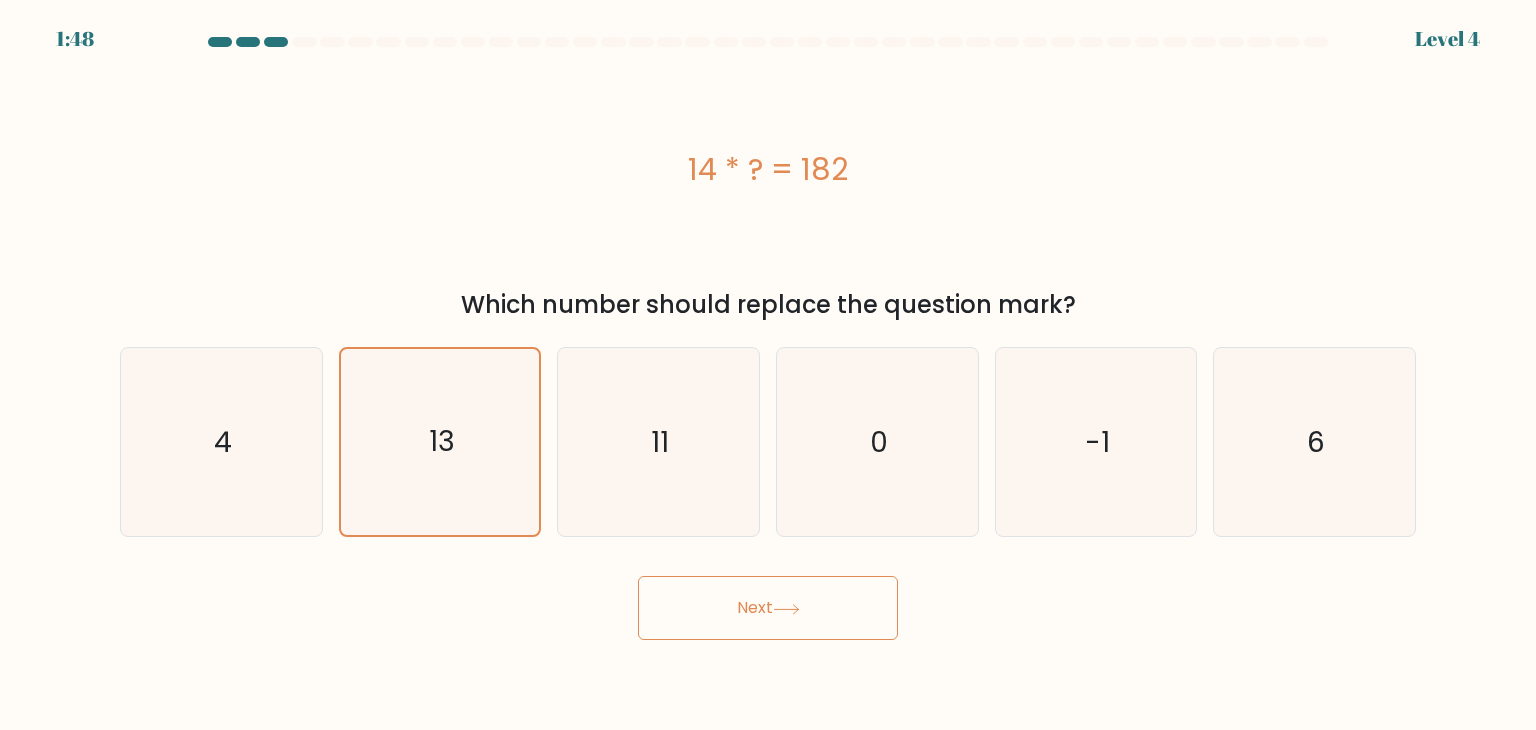 click on "Next" at bounding box center (768, 608) 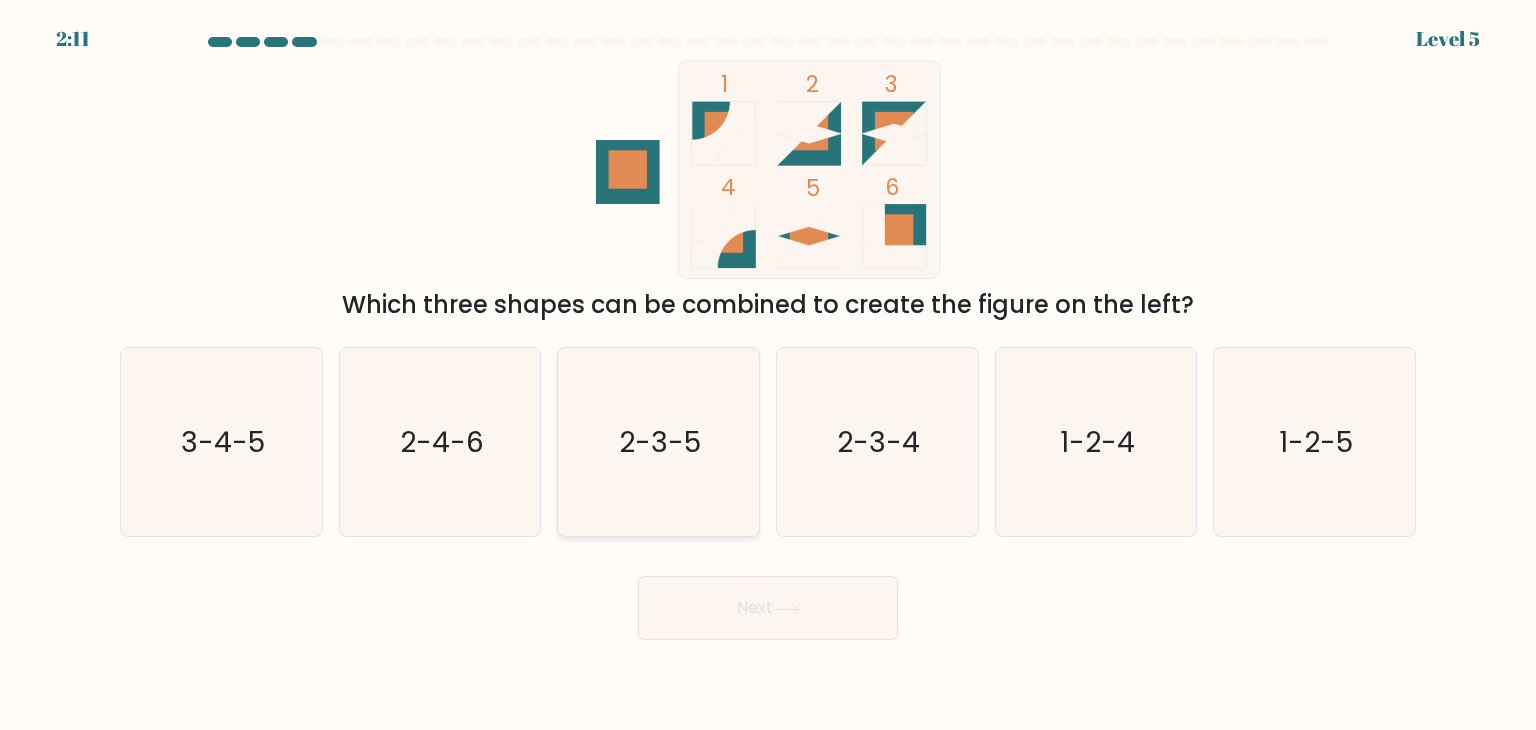 click on "2-3-5" 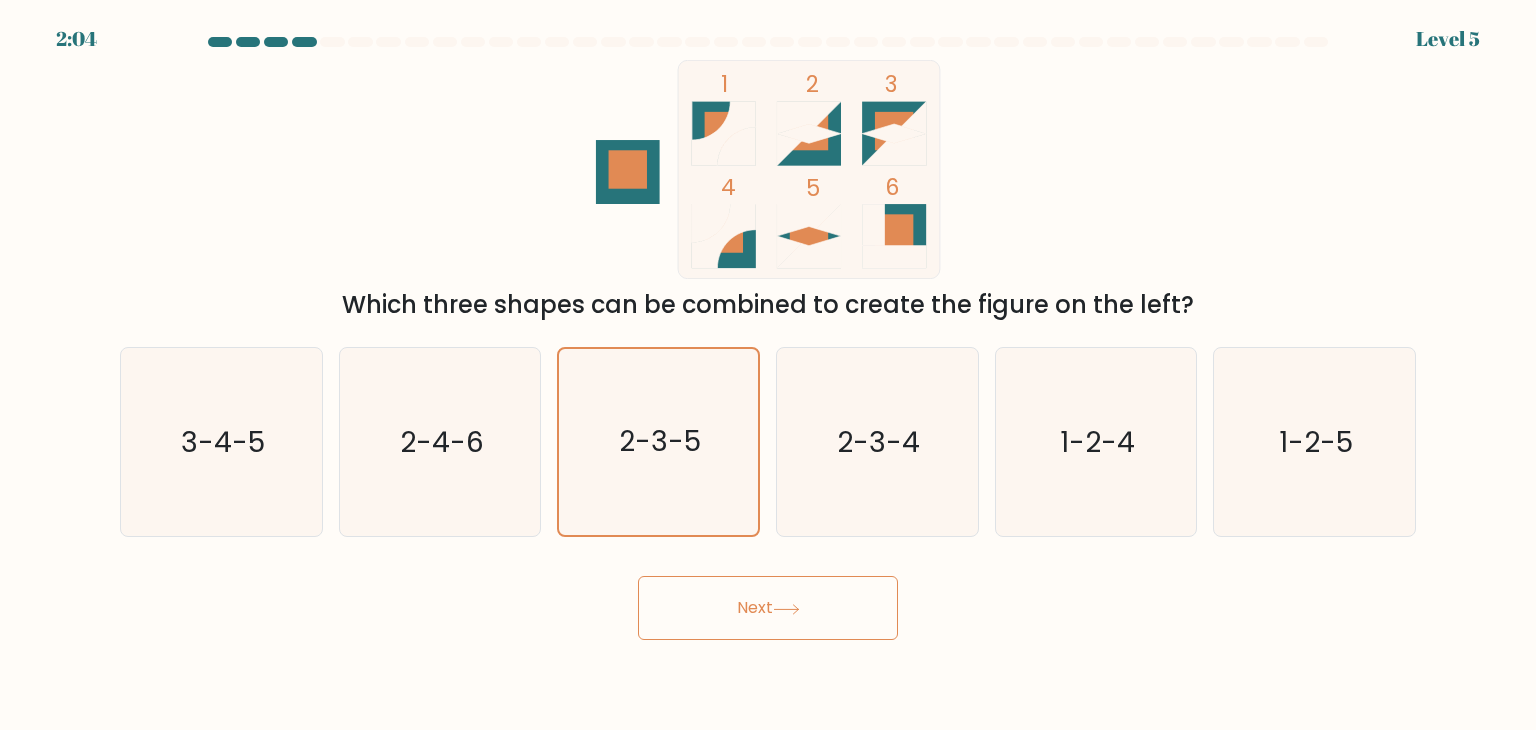 click on "Next" at bounding box center [768, 608] 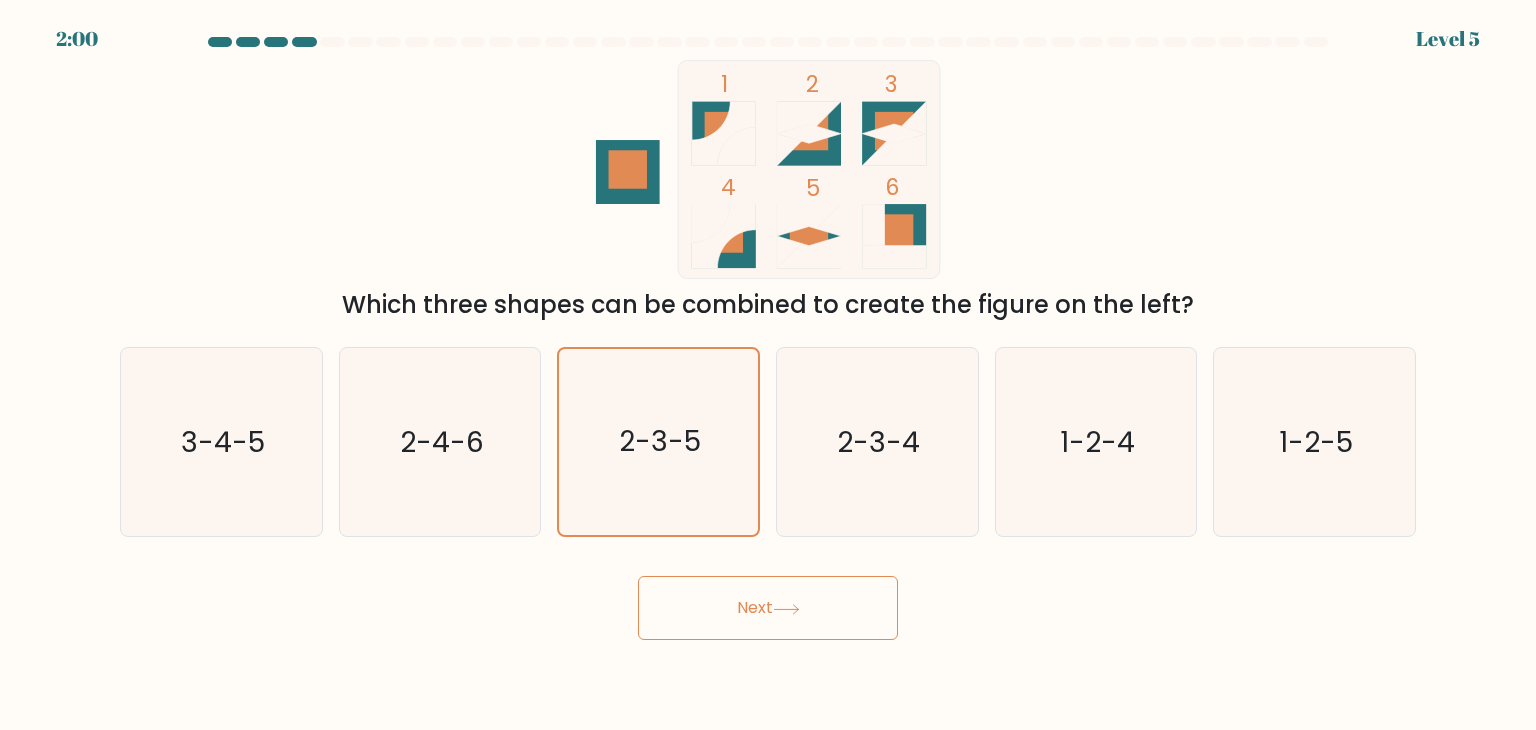 click on "Next" at bounding box center [768, 608] 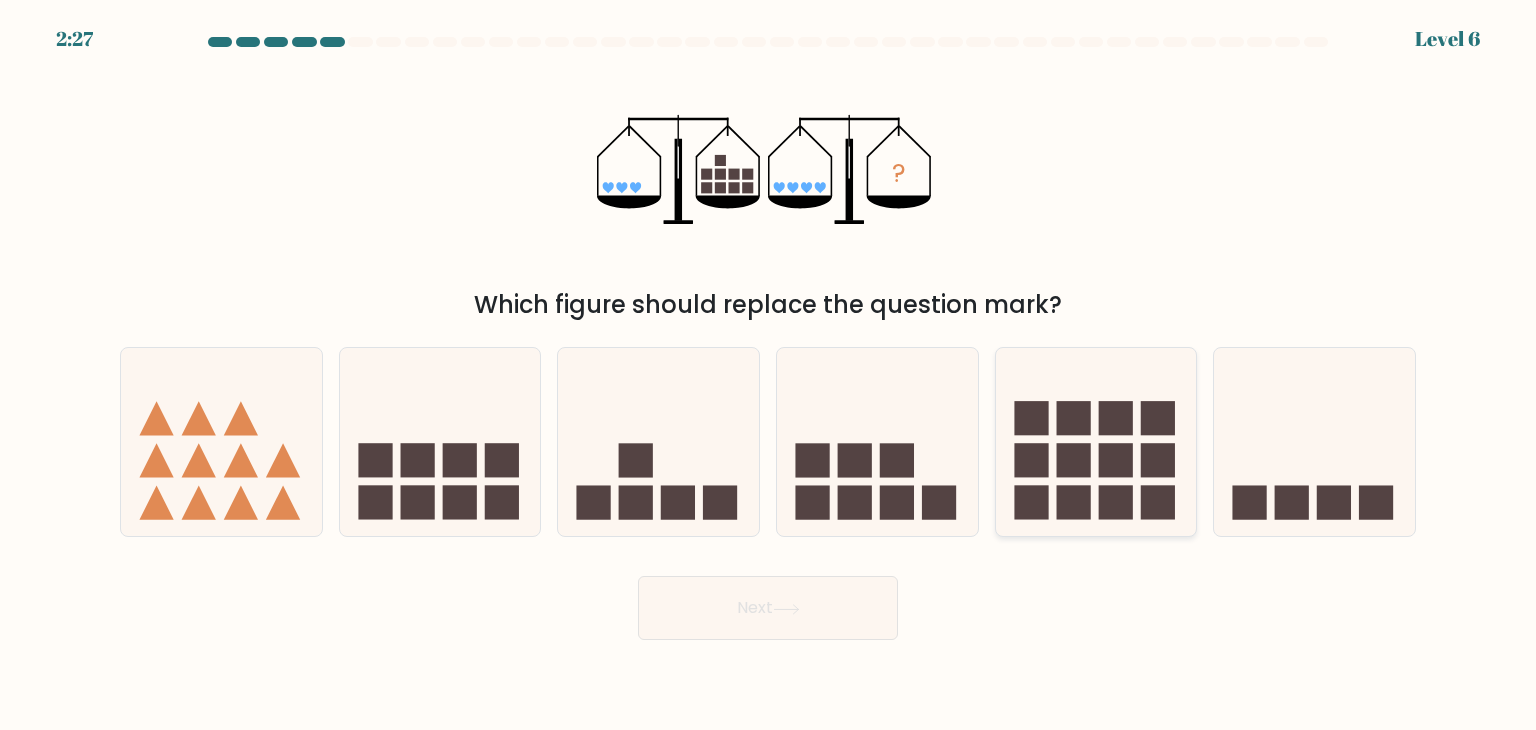 click 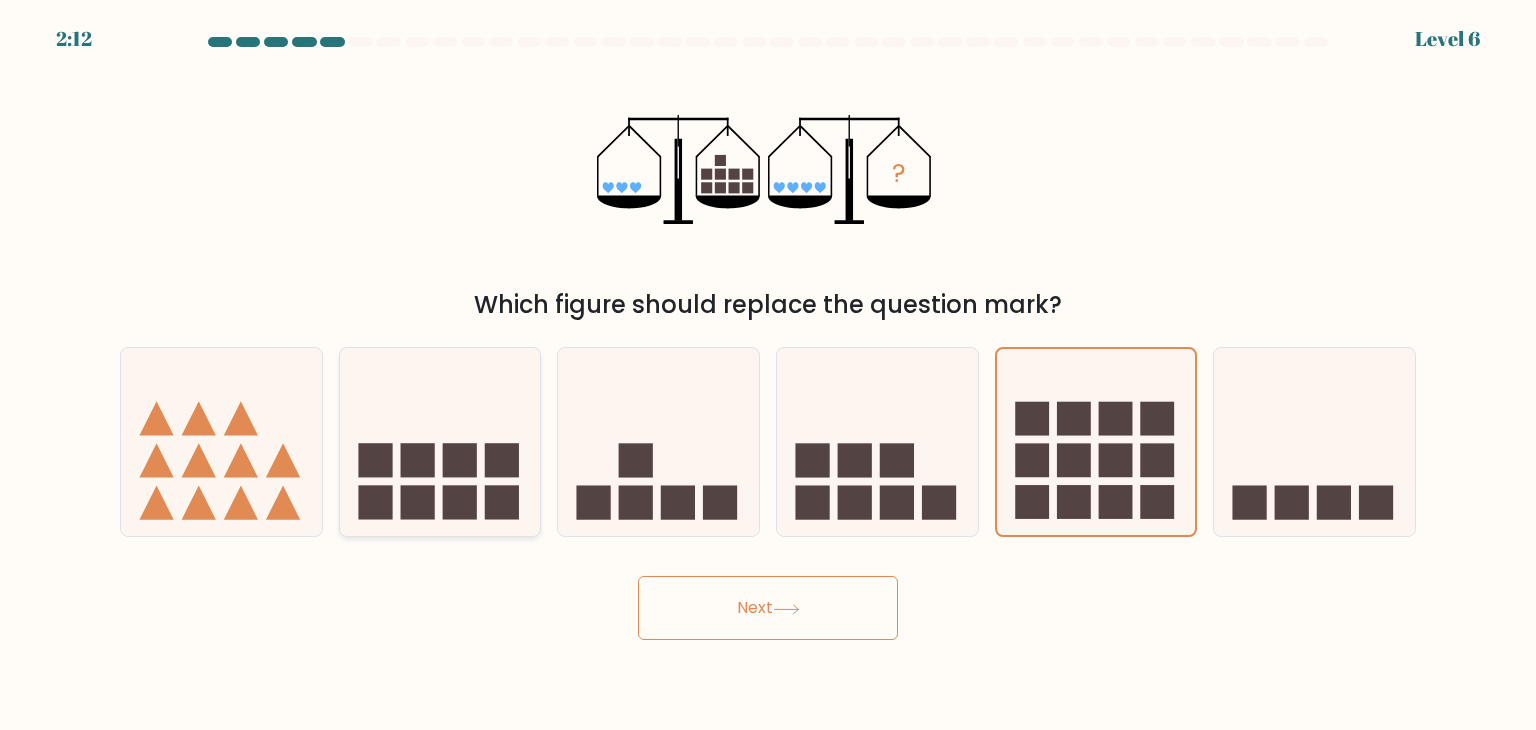 click 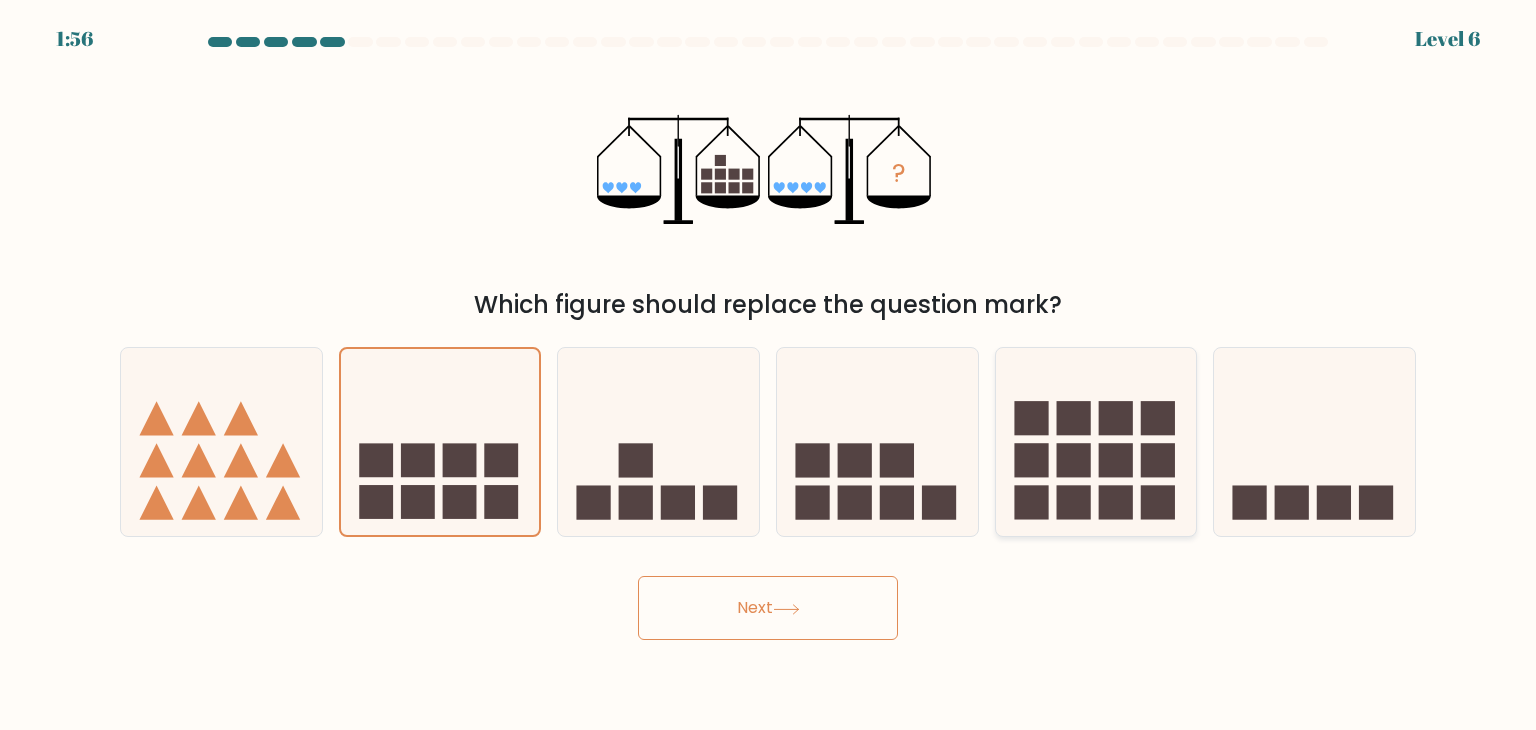 click 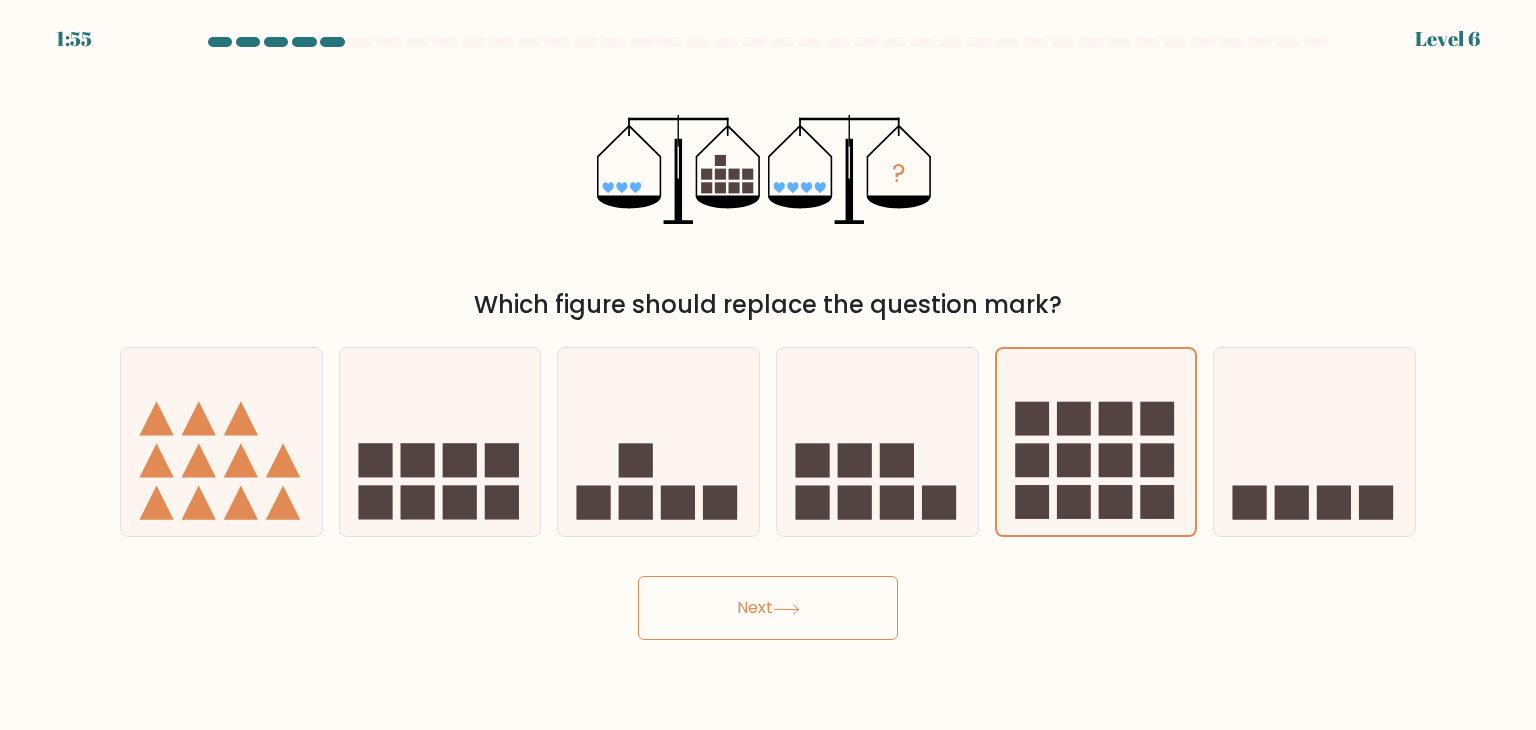 click 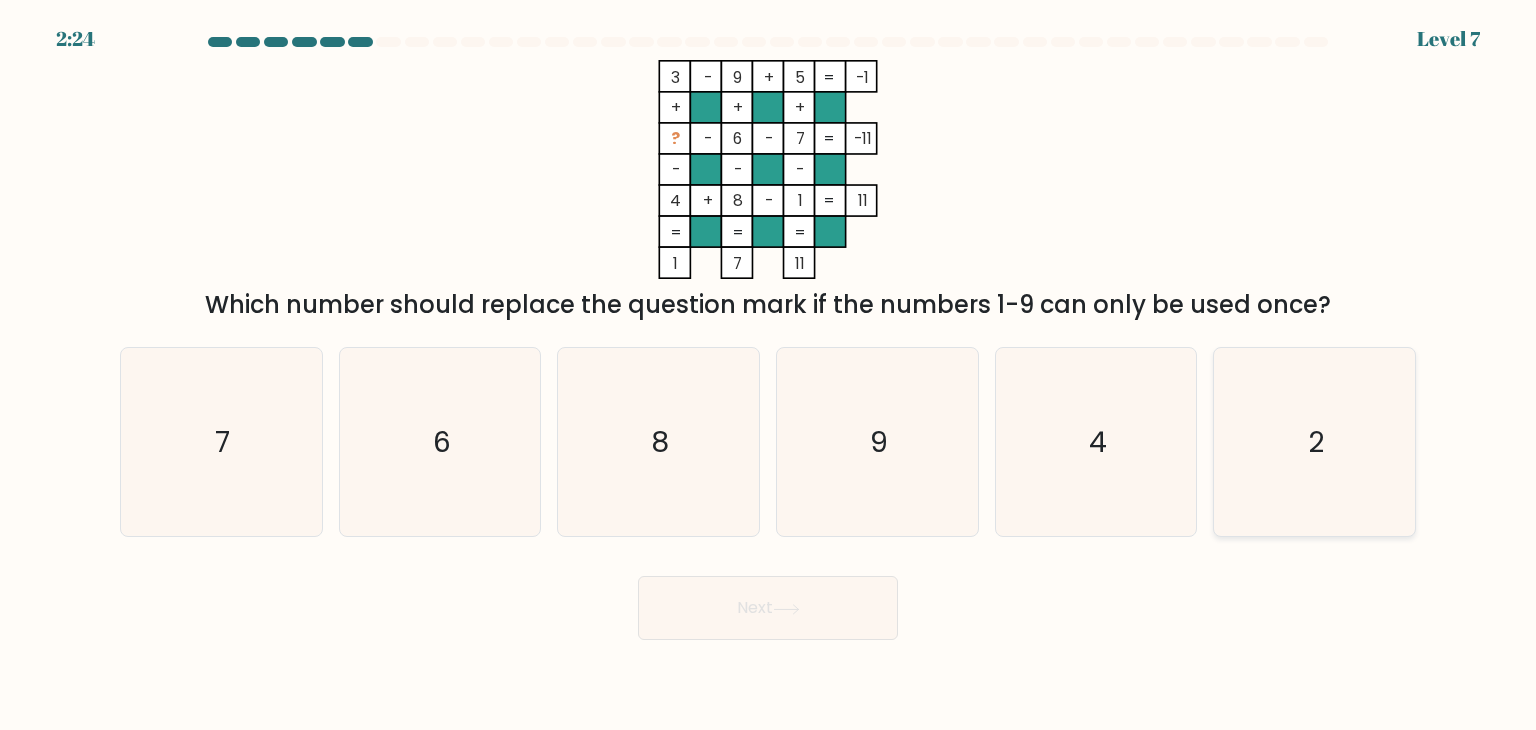 click on "2" 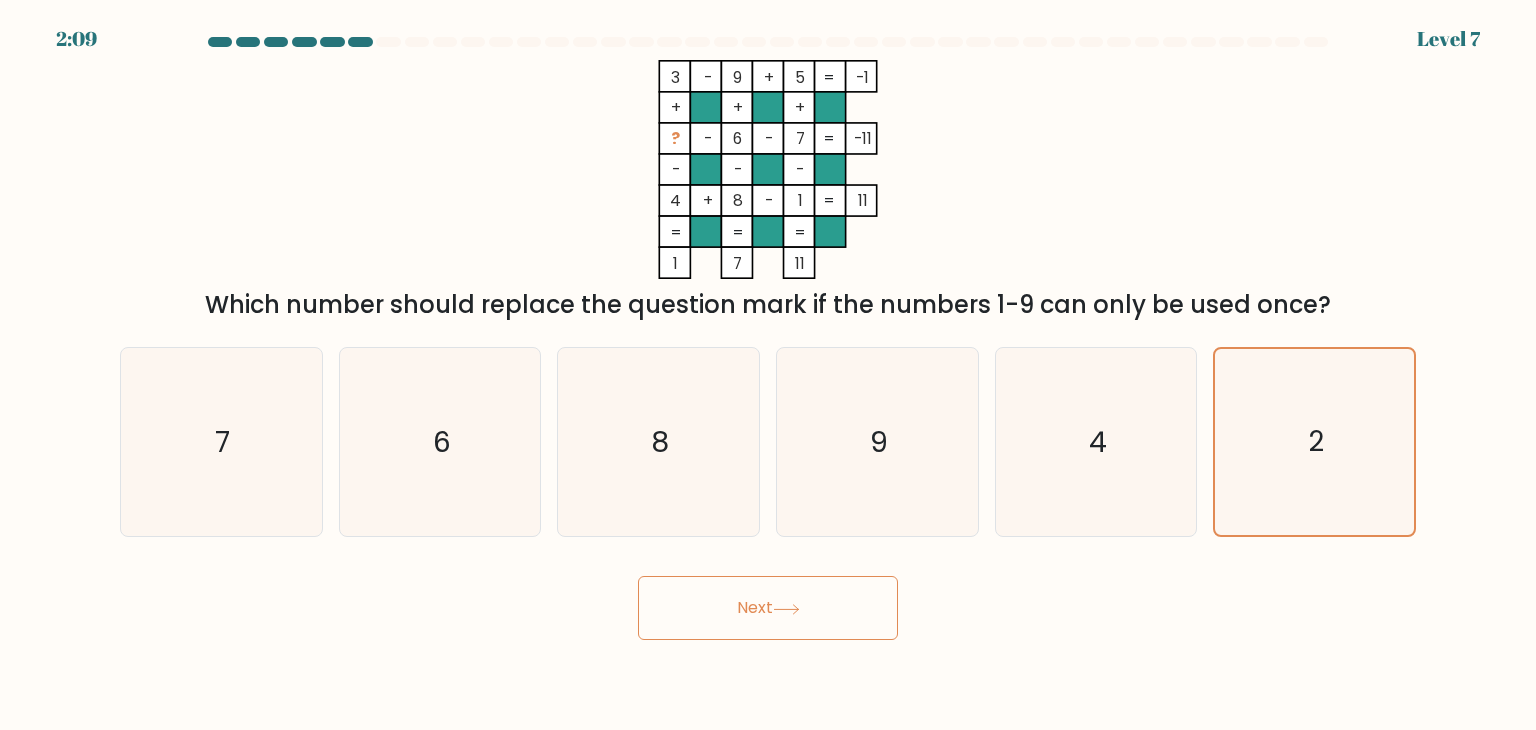 click on "Next" at bounding box center (768, 608) 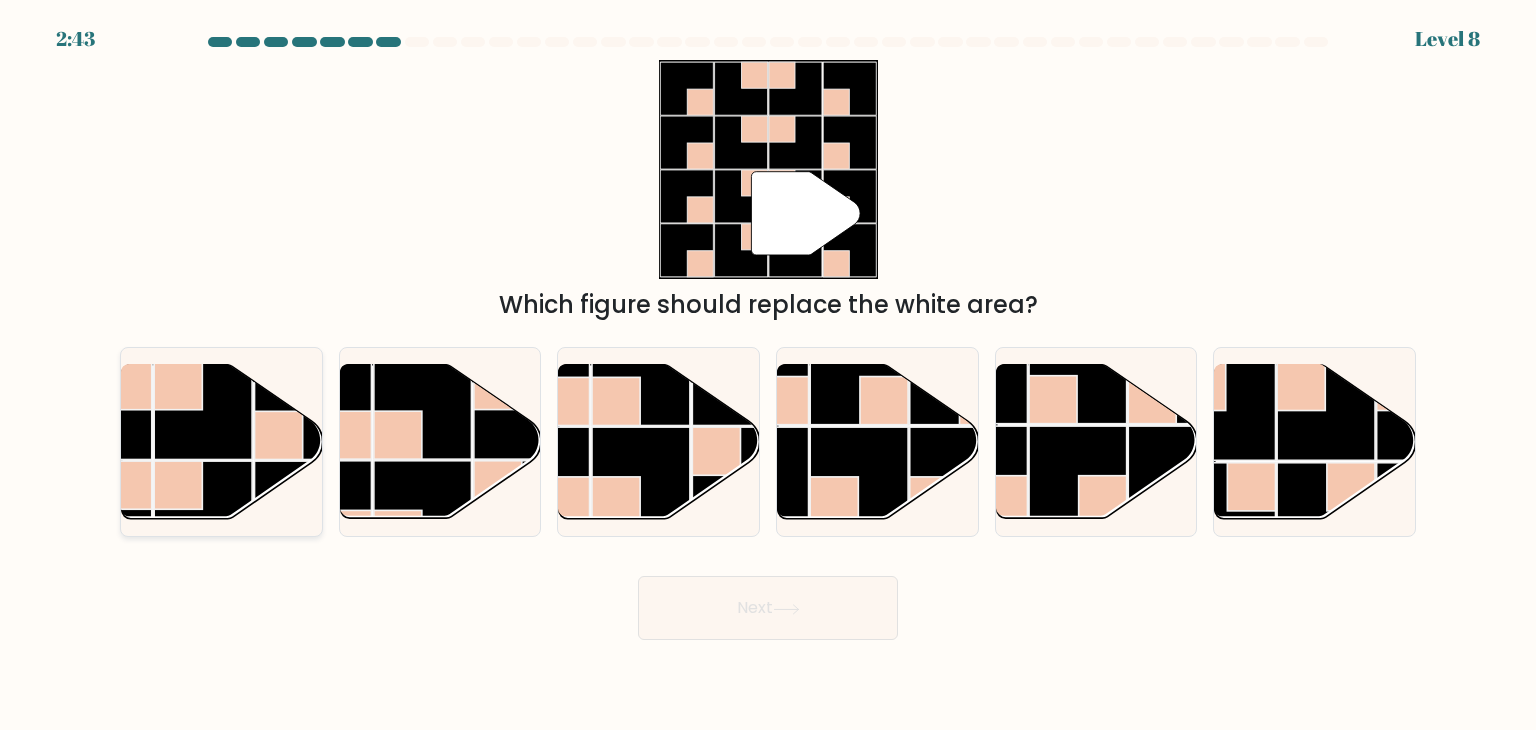 click 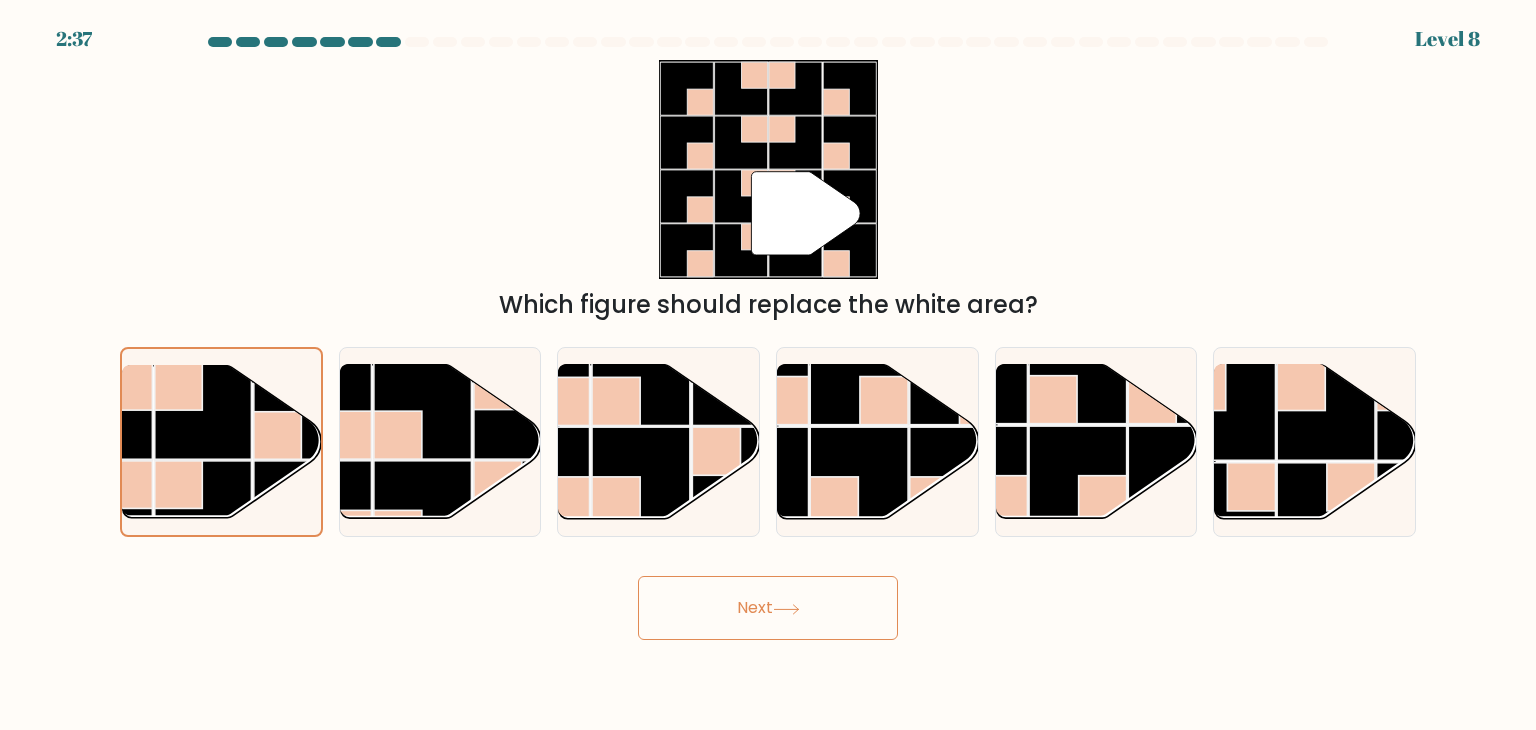 click on "Next" at bounding box center (768, 608) 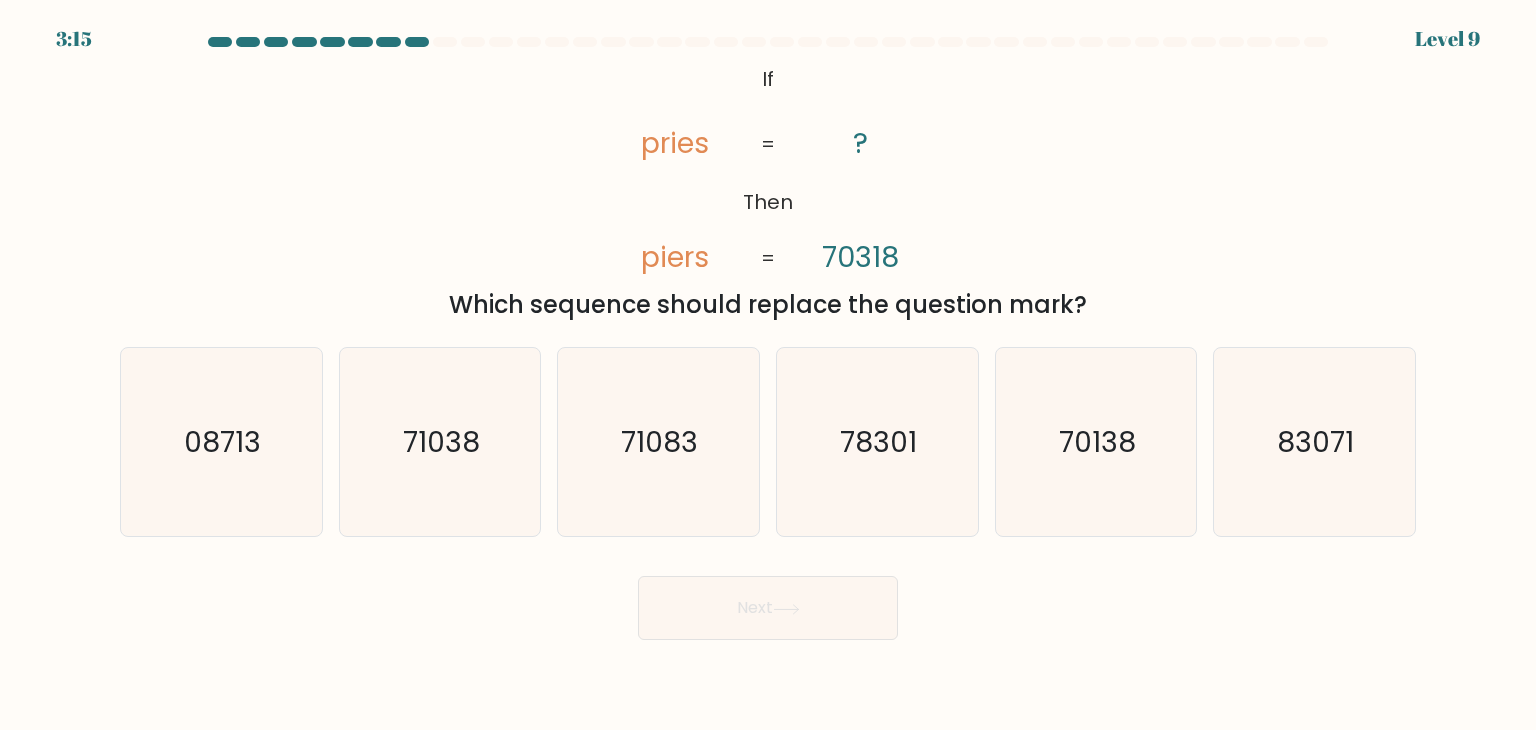 drag, startPoint x: 685, startPoint y: 310, endPoint x: 992, endPoint y: 315, distance: 307.0407 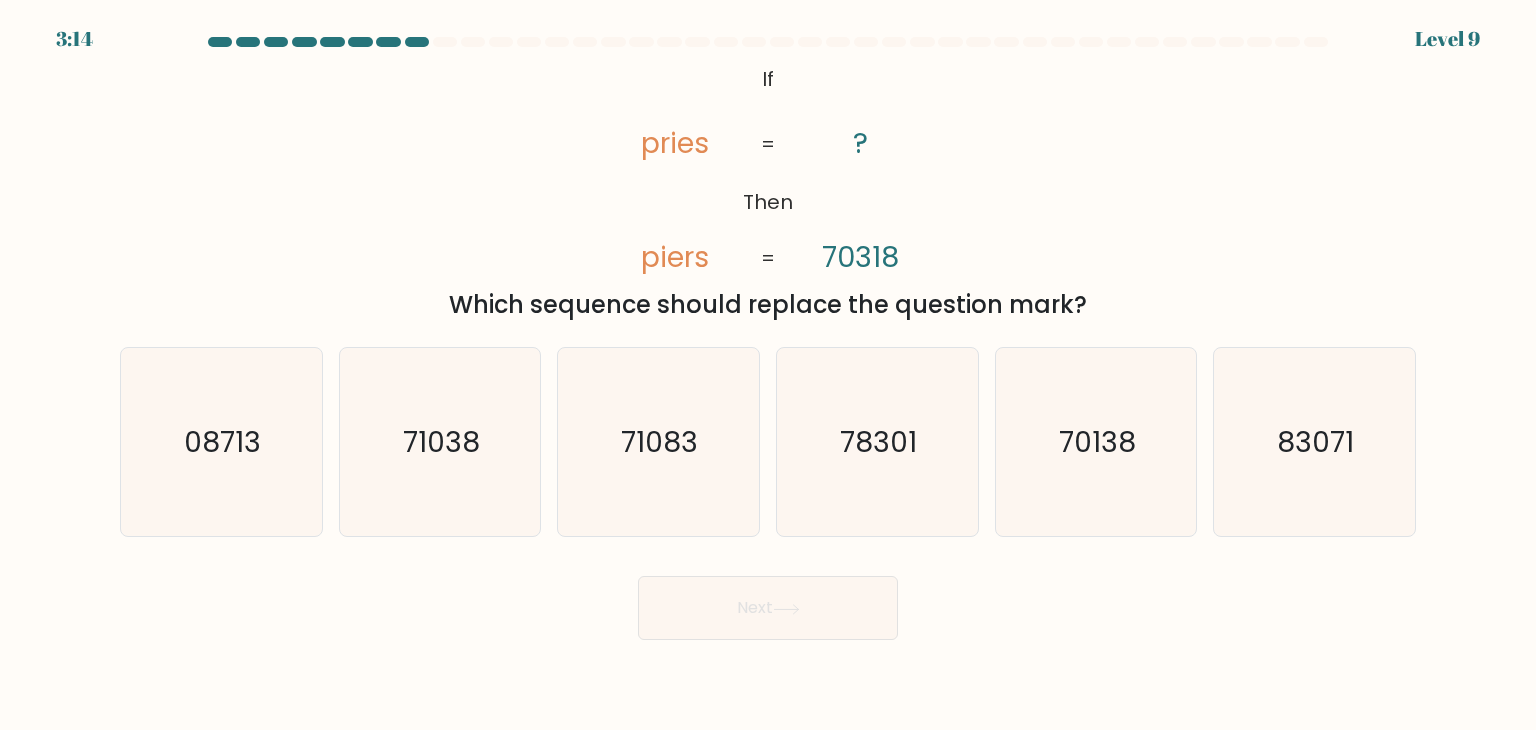 click on "Which sequence should replace the question mark?" at bounding box center [768, 305] 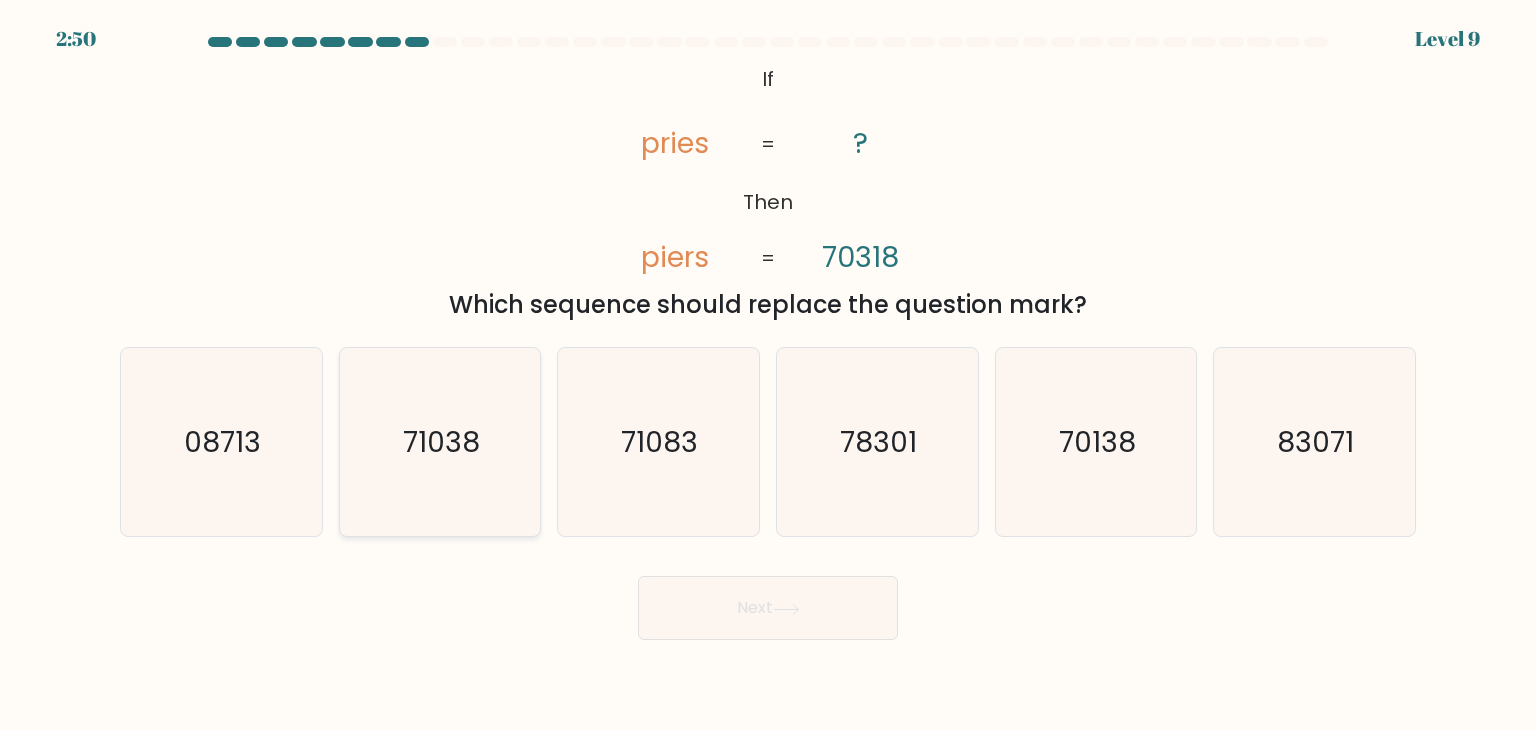 click on "71038" 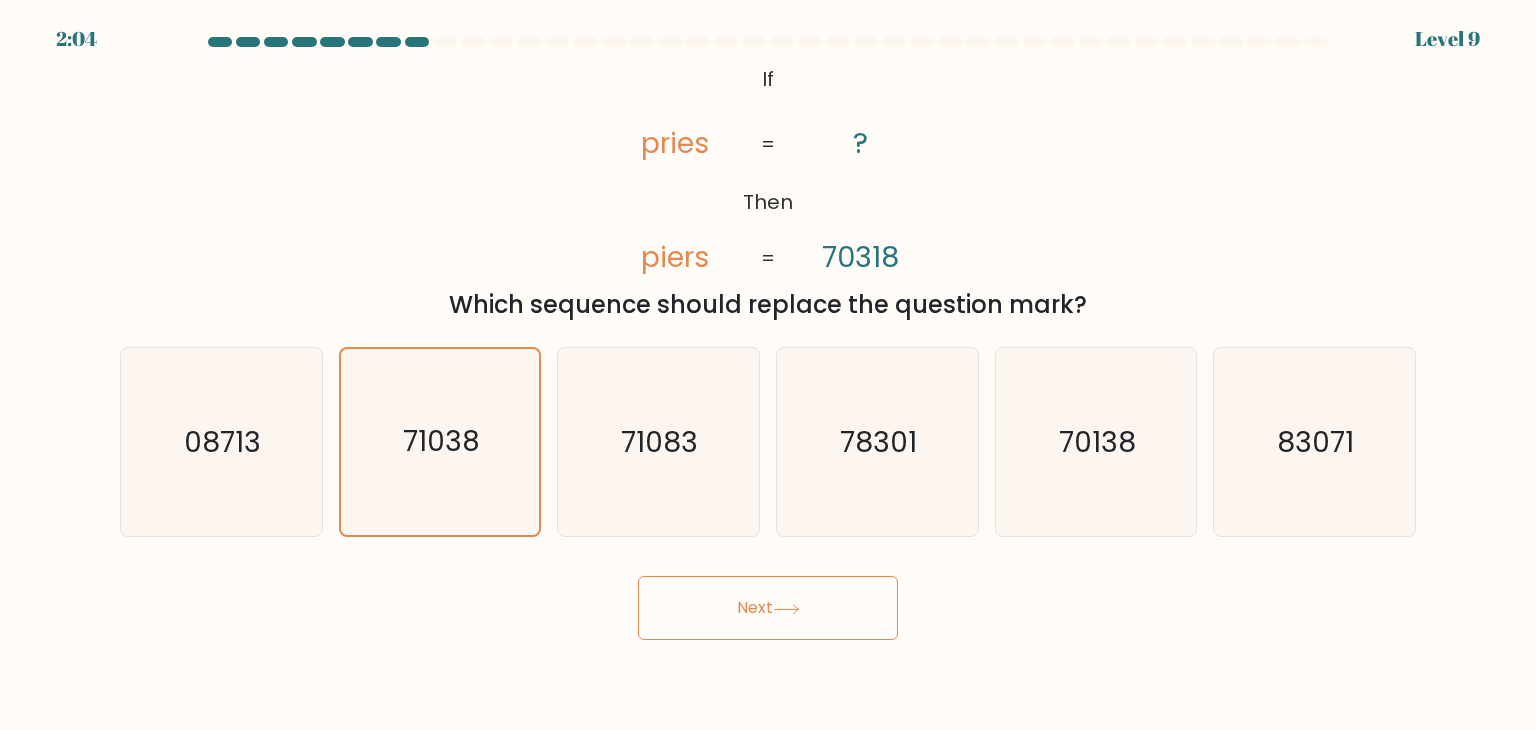 click on "2:04
Level 9
If" at bounding box center [768, 365] 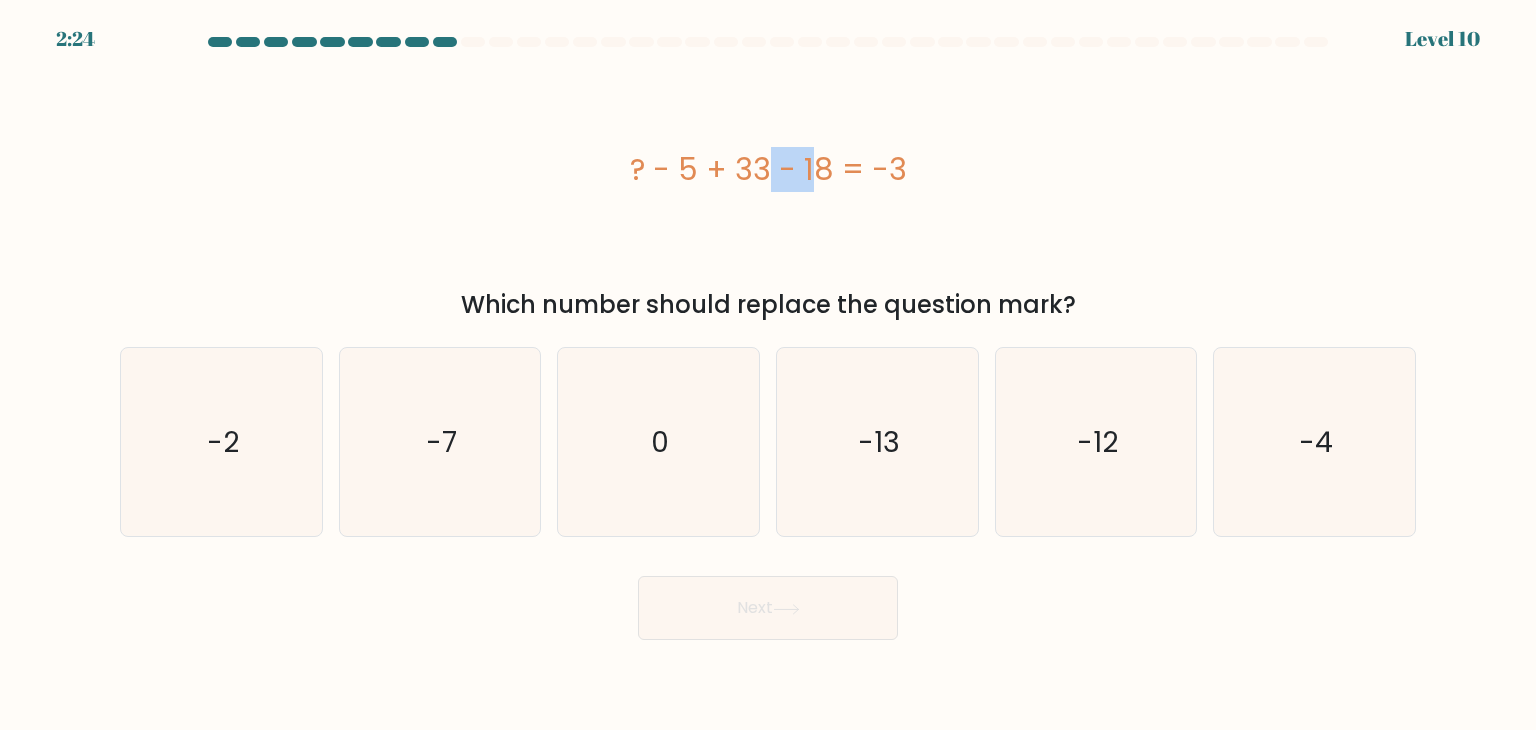 drag, startPoint x: 652, startPoint y: 157, endPoint x: 700, endPoint y: 155, distance: 48.04165 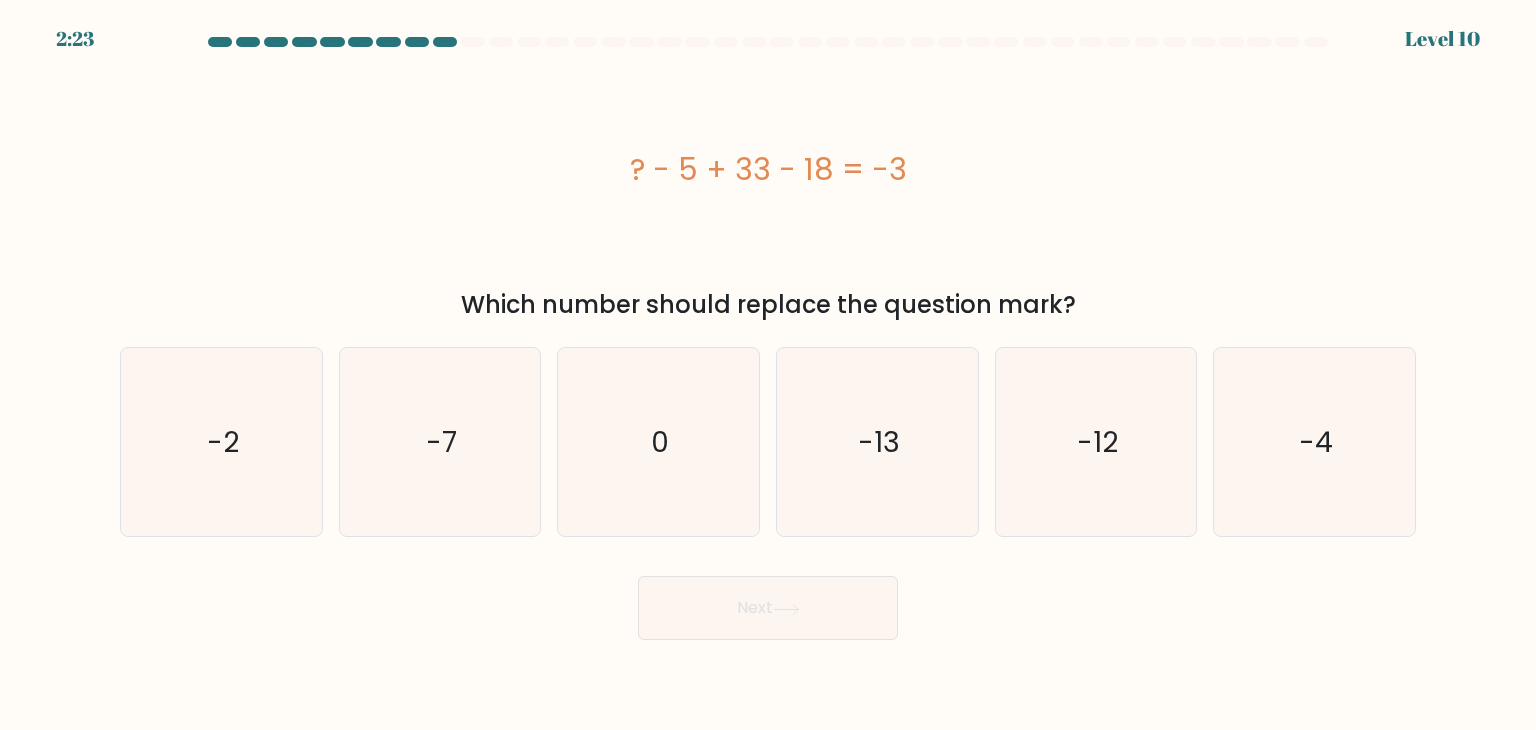 click on "? - 5 + 33 - 18 = -3" at bounding box center (768, 169) 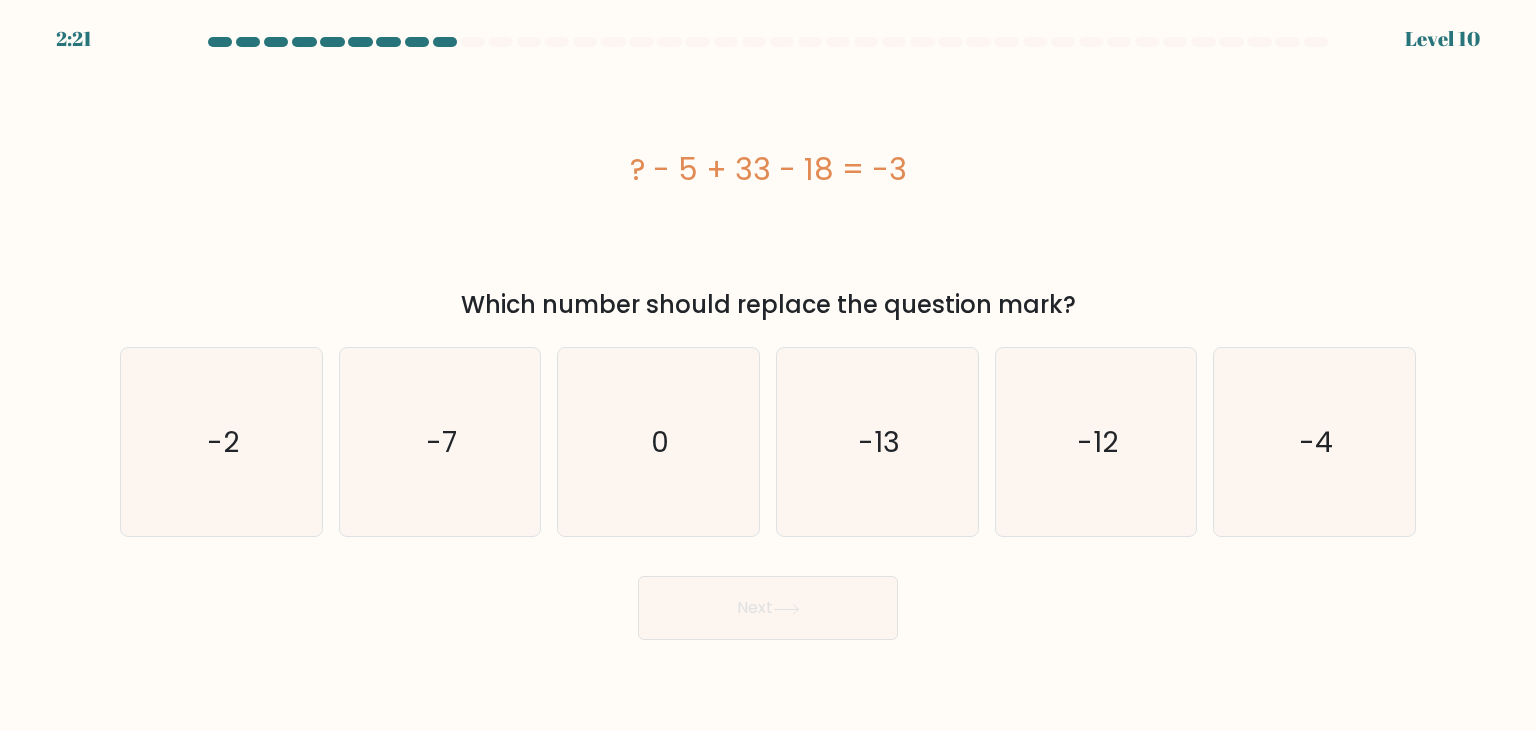 drag, startPoint x: 737, startPoint y: 163, endPoint x: 814, endPoint y: 174, distance: 77.781746 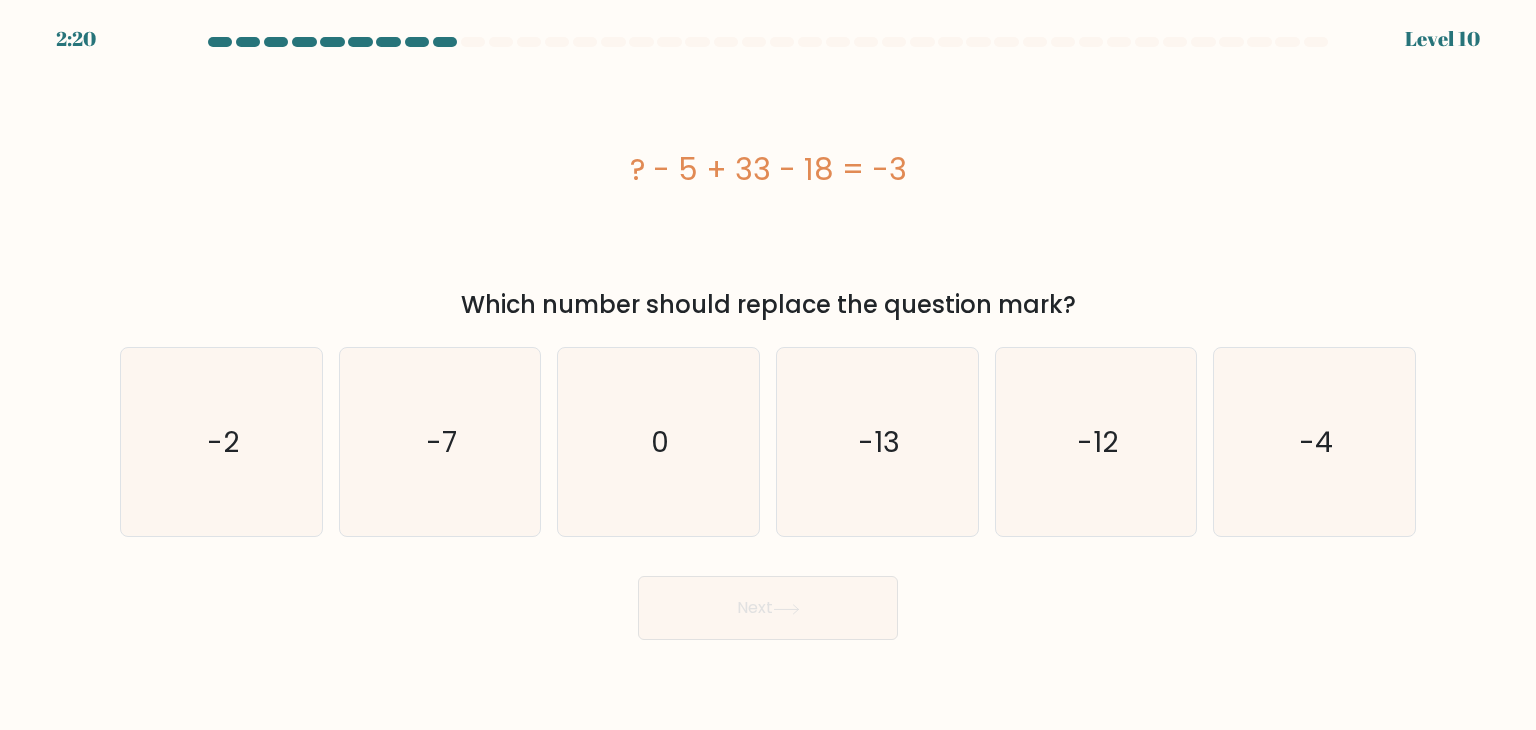 click on "? - 5 + 33 - 18 = -3" at bounding box center [768, 169] 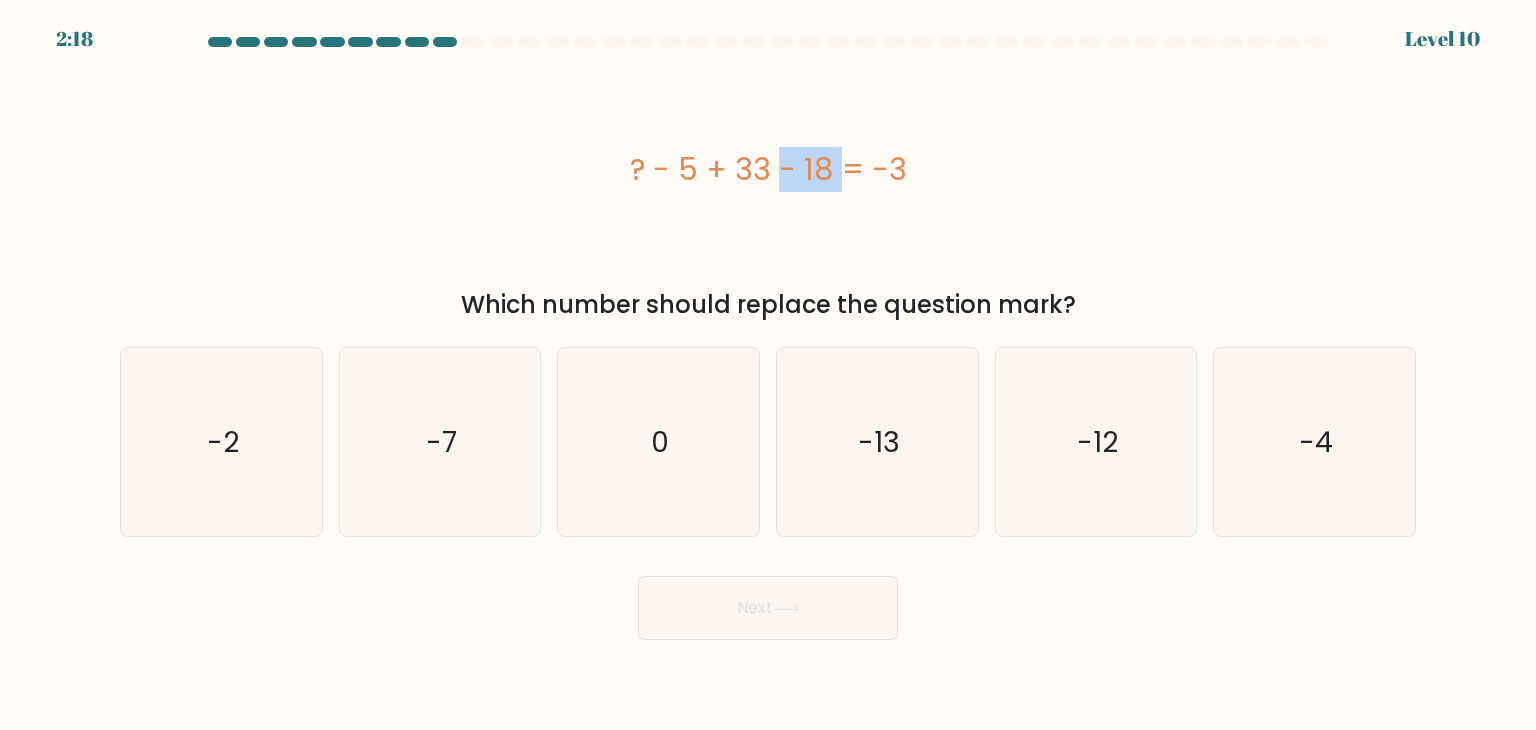 drag, startPoint x: 656, startPoint y: 170, endPoint x: 722, endPoint y: 174, distance: 66.1211 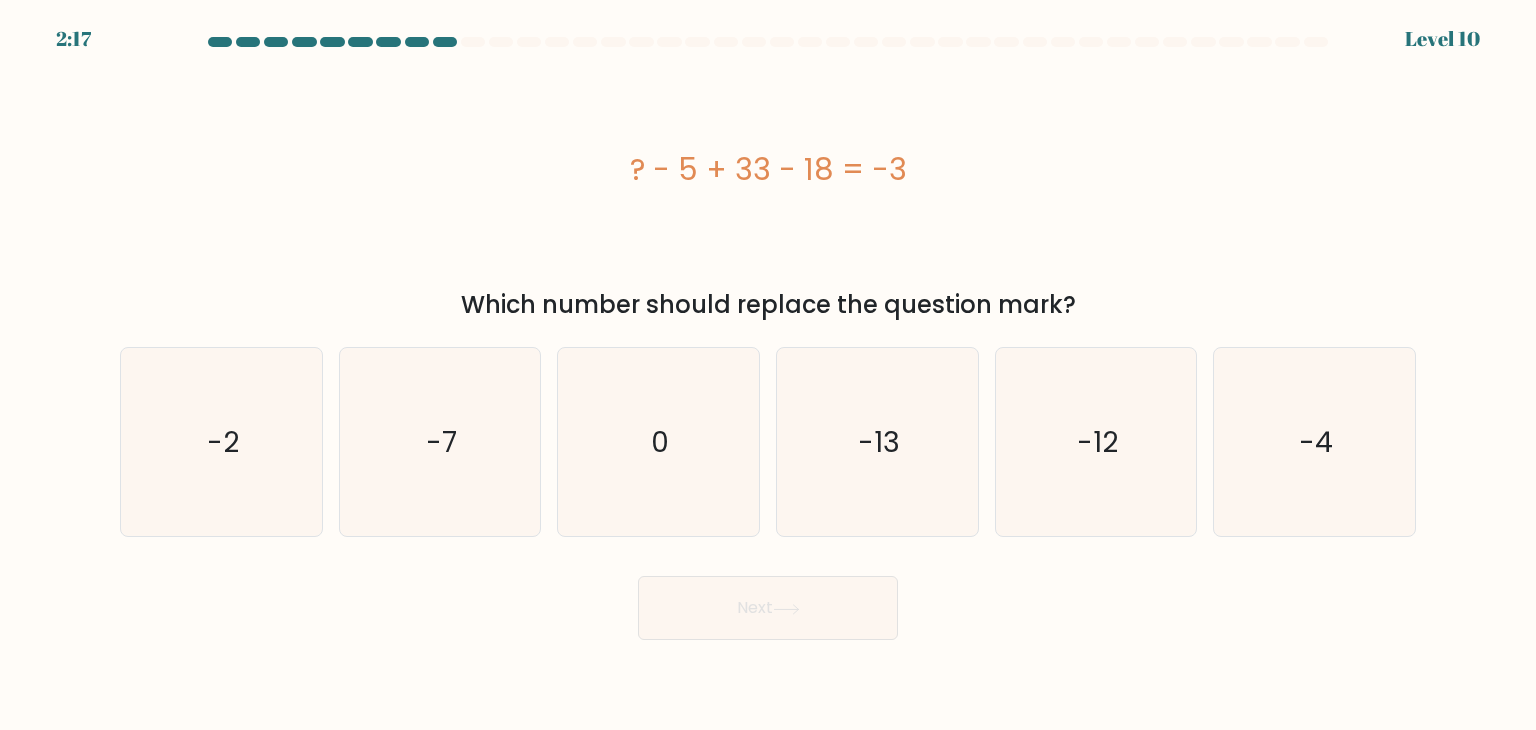 click on "? - 5 + 33 - 18 = -3" at bounding box center [768, 169] 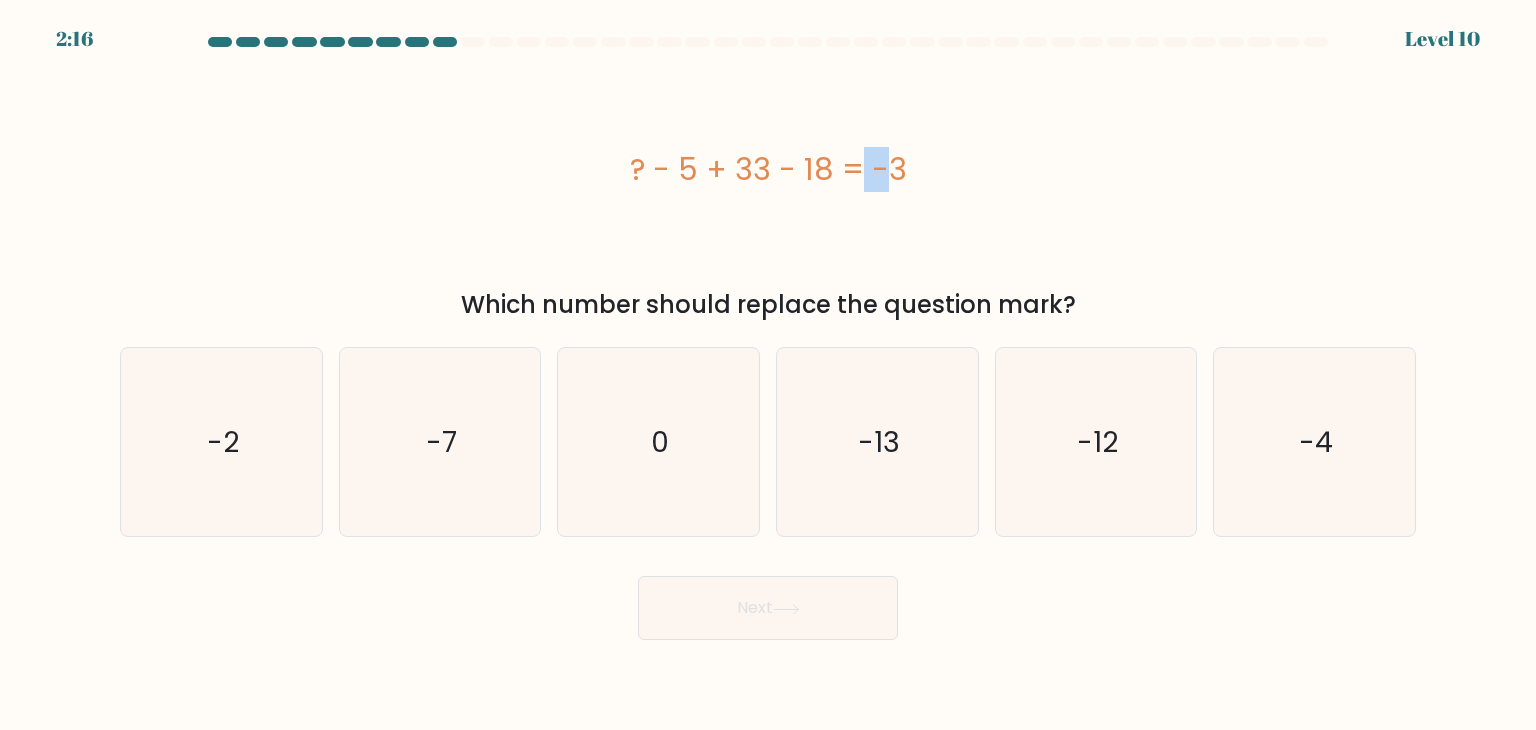drag, startPoint x: 732, startPoint y: 167, endPoint x: 772, endPoint y: 175, distance: 40.792156 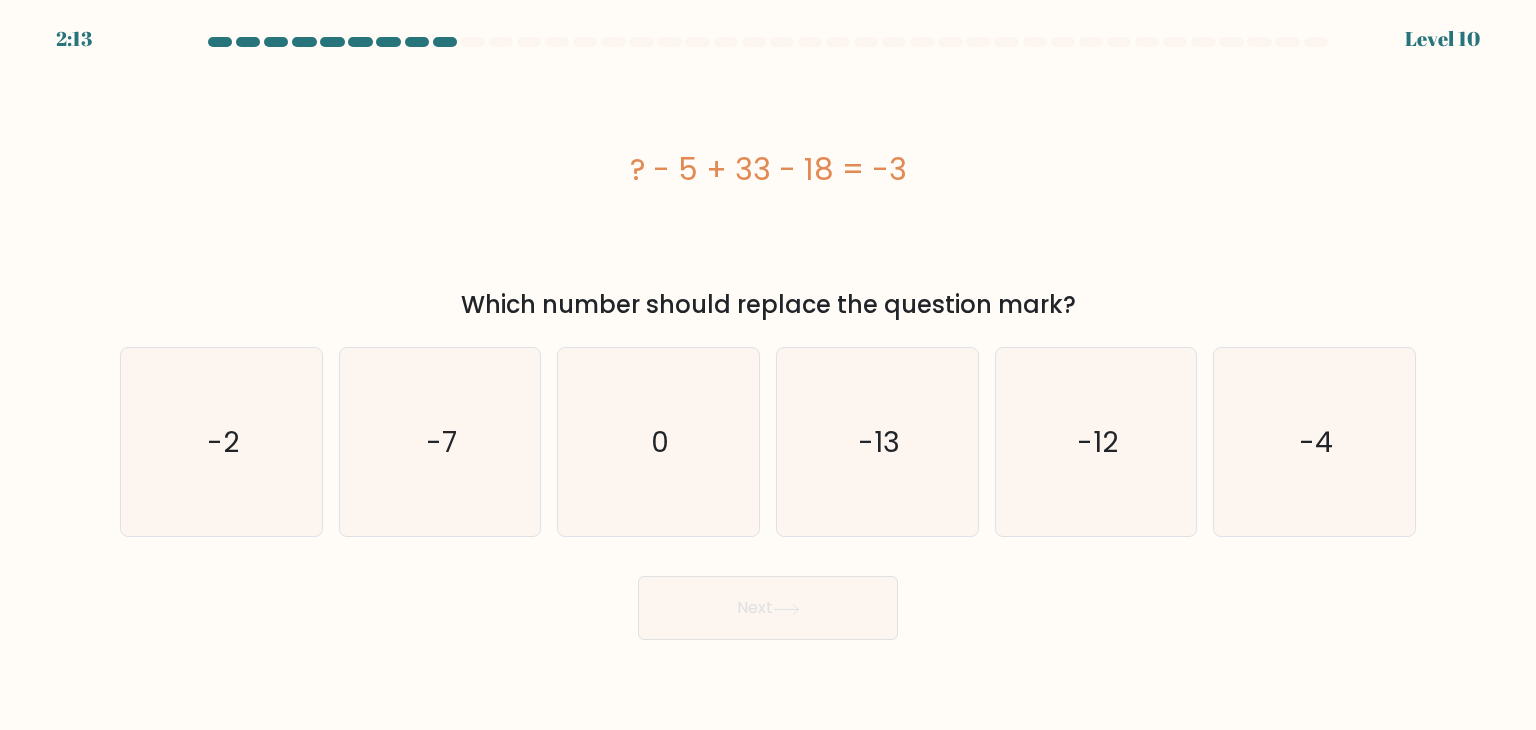 click on "? - 5 + 33 - 18 = -3" at bounding box center (768, 169) 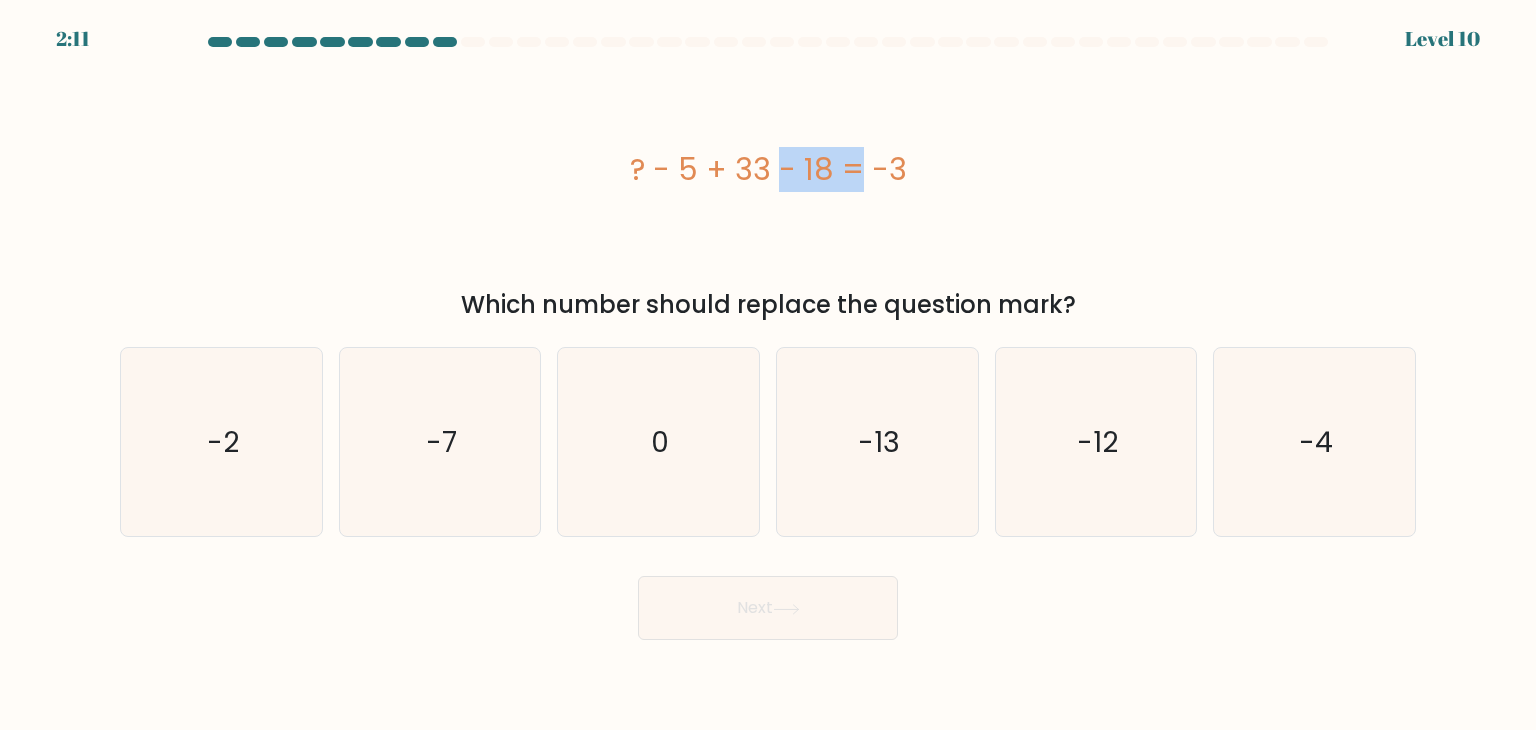 drag, startPoint x: 657, startPoint y: 165, endPoint x: 740, endPoint y: 154, distance: 83.725746 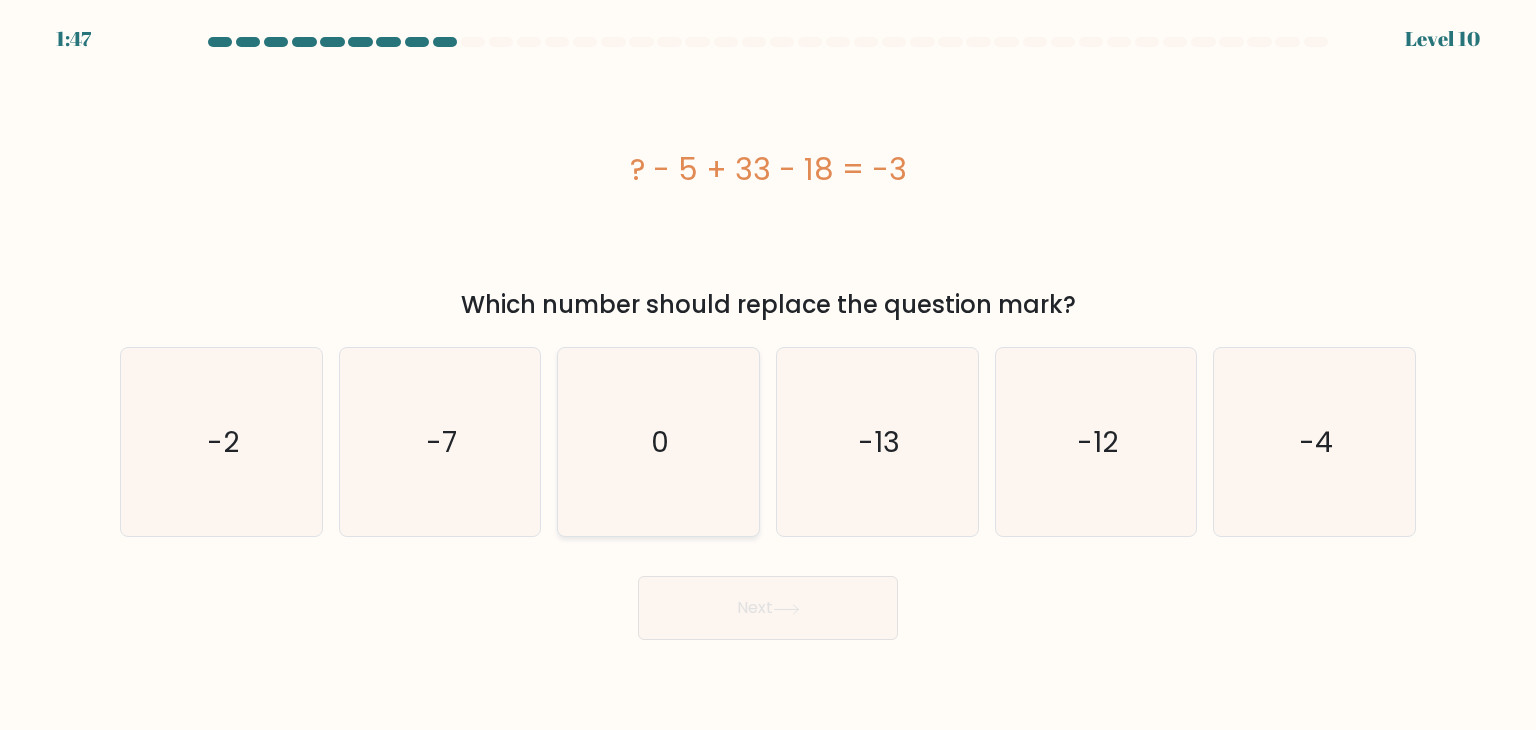 click on "0" 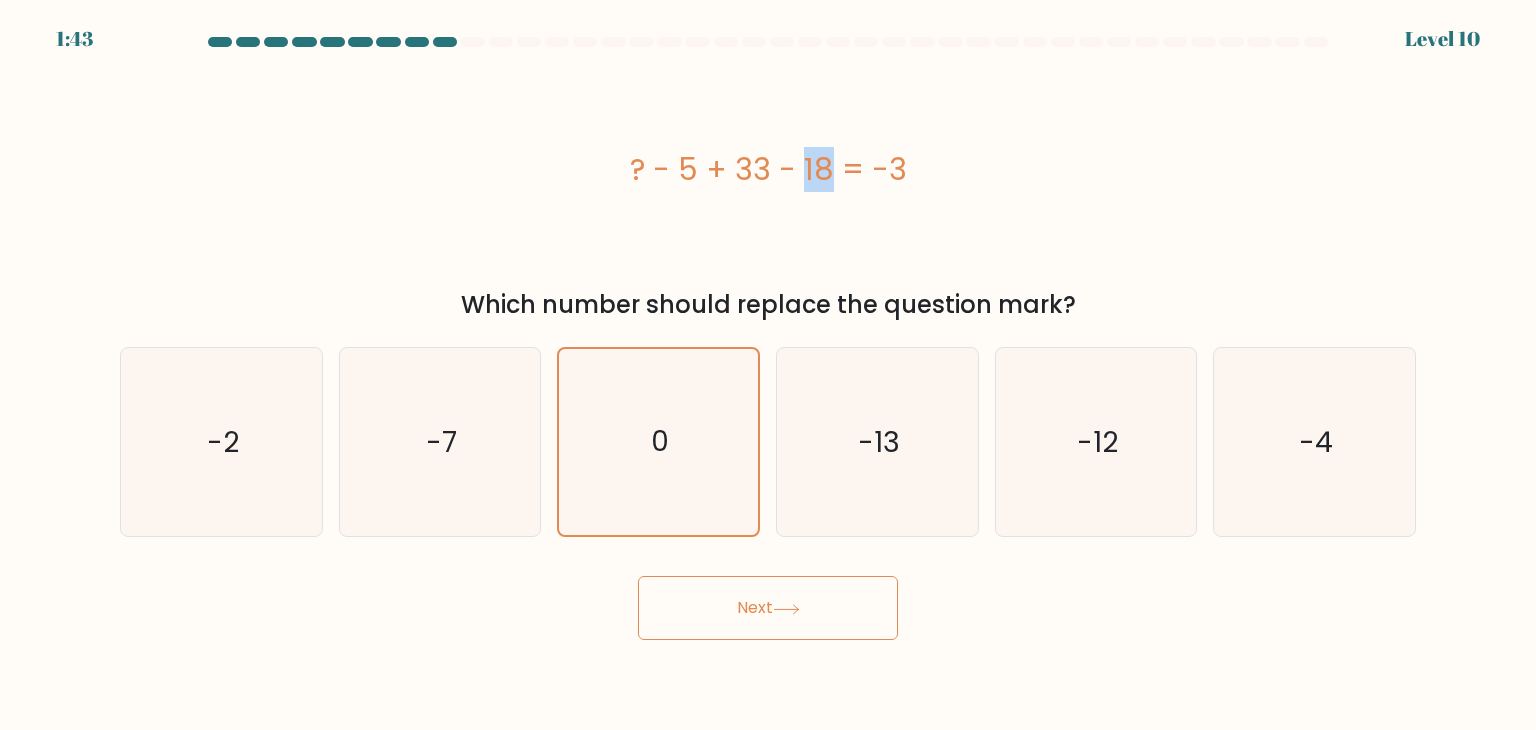 drag, startPoint x: 685, startPoint y: 159, endPoint x: 709, endPoint y: 166, distance: 25 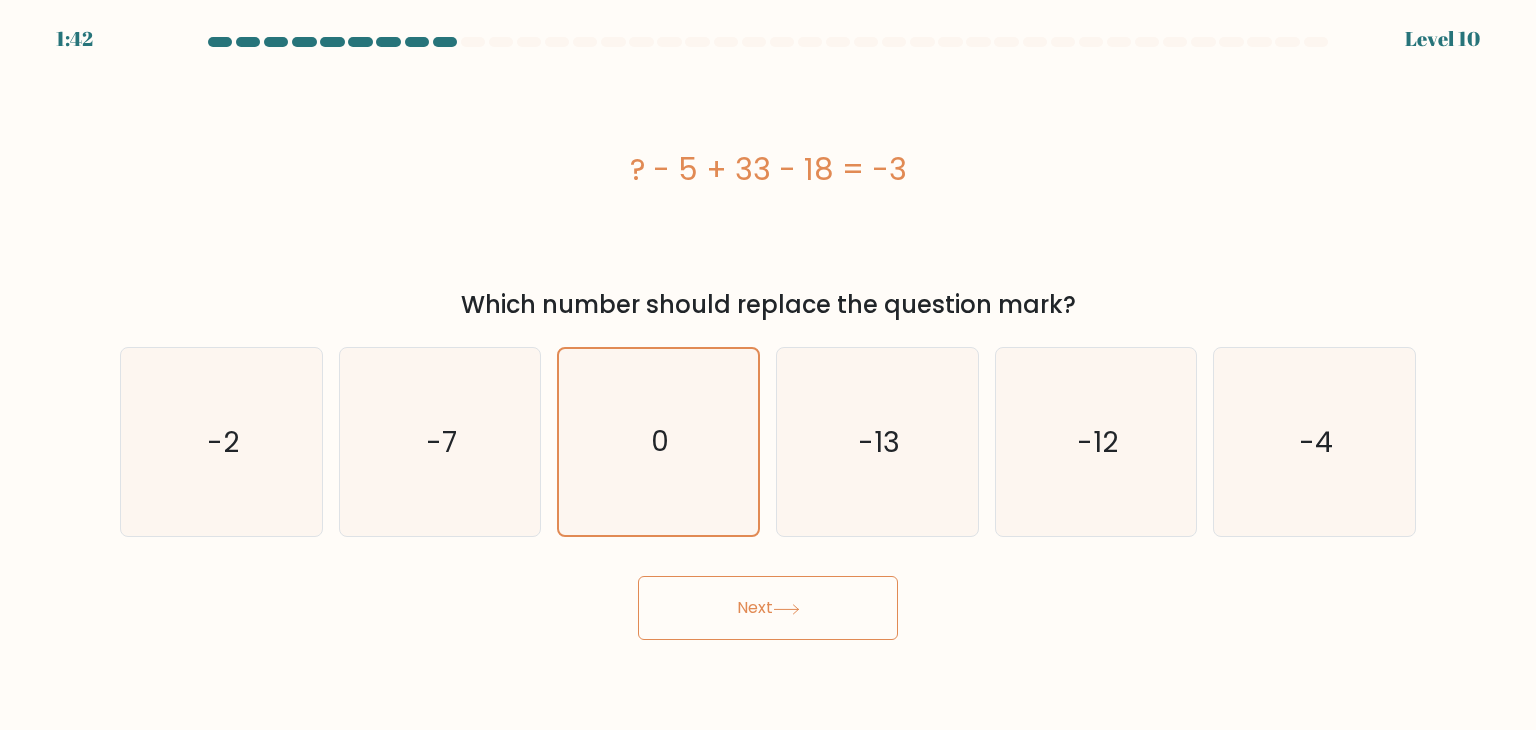 drag, startPoint x: 727, startPoint y: 193, endPoint x: 685, endPoint y: 183, distance: 43.174065 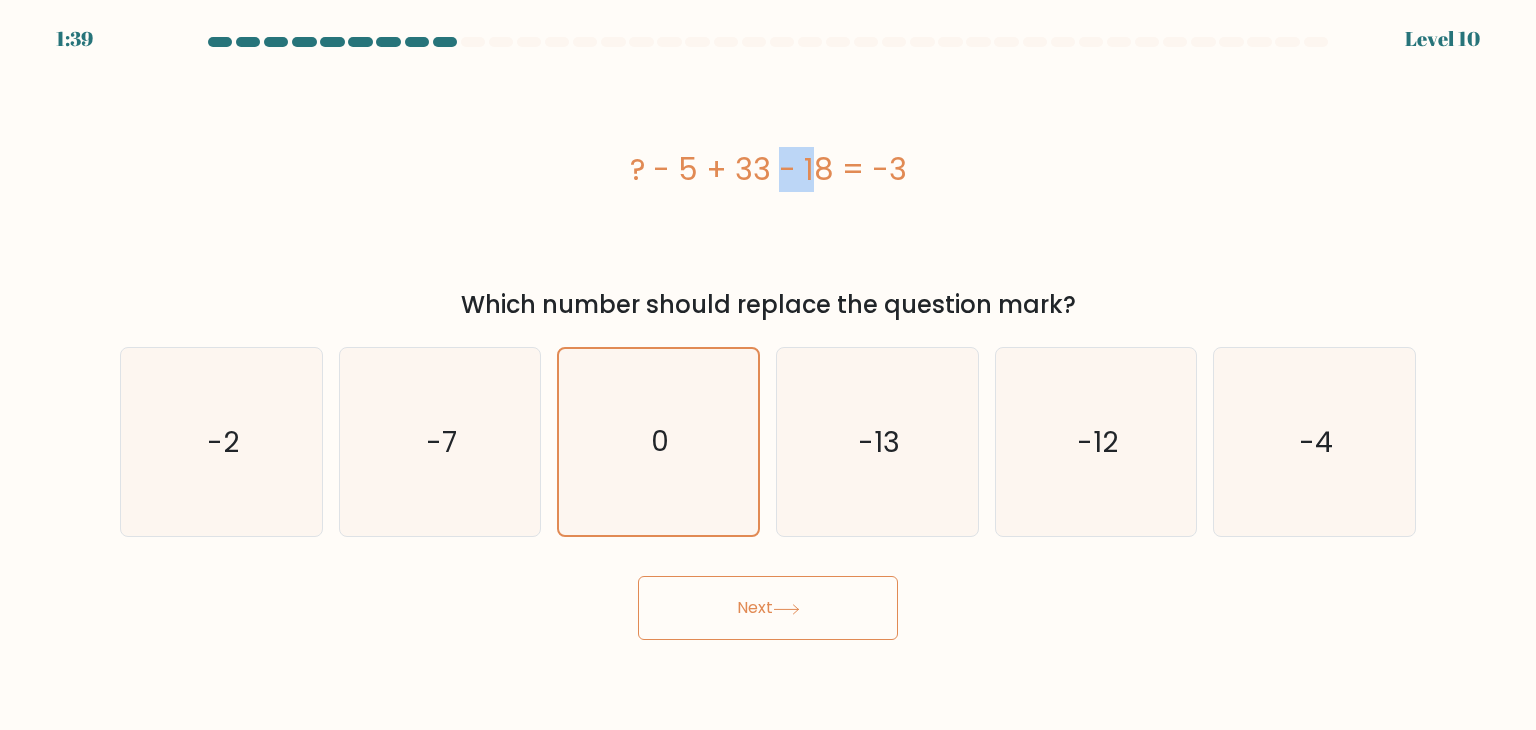 drag, startPoint x: 656, startPoint y: 169, endPoint x: 692, endPoint y: 170, distance: 36.013885 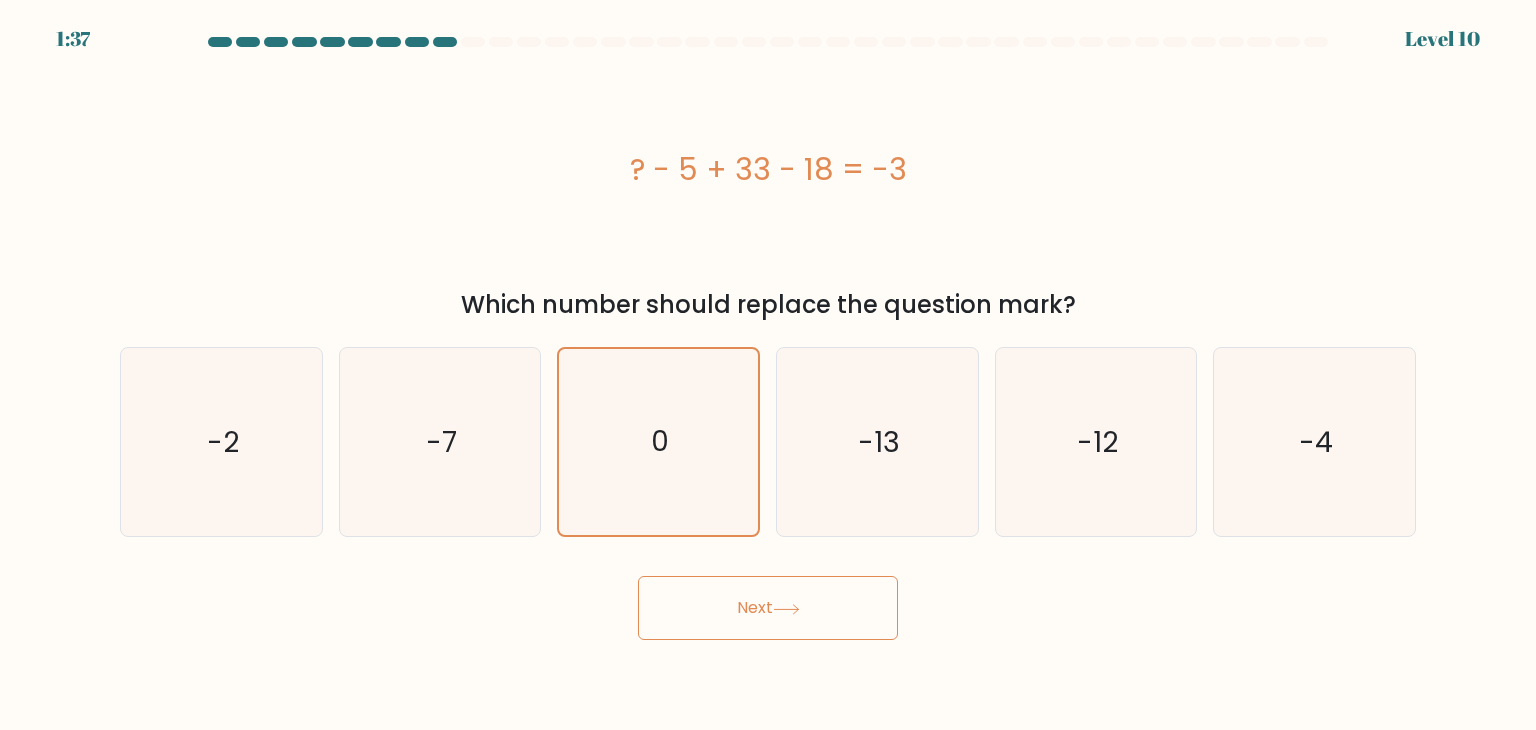 click on "? - 5 + 33 - 18 = -3" at bounding box center (768, 169) 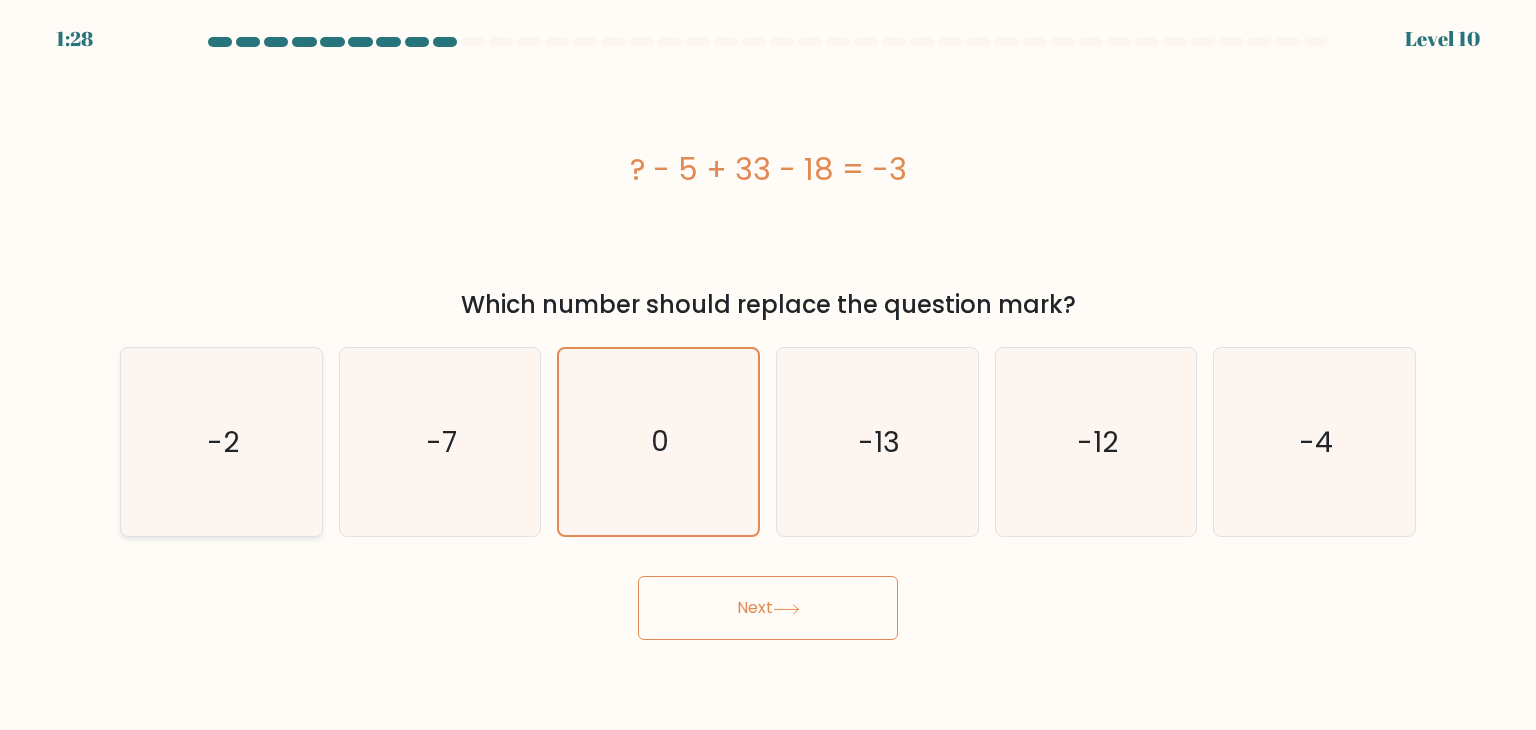 click on "-2" 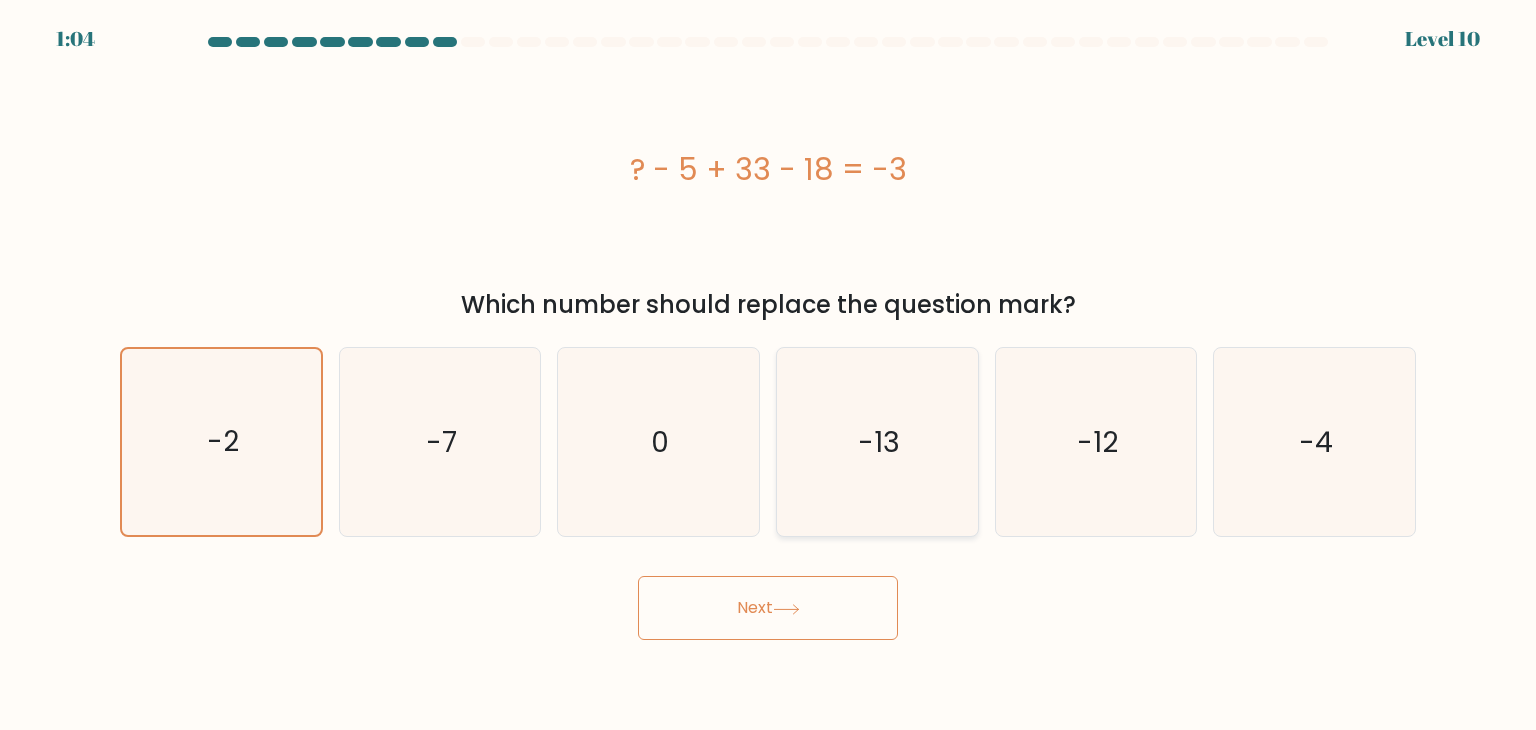 click on "-13" 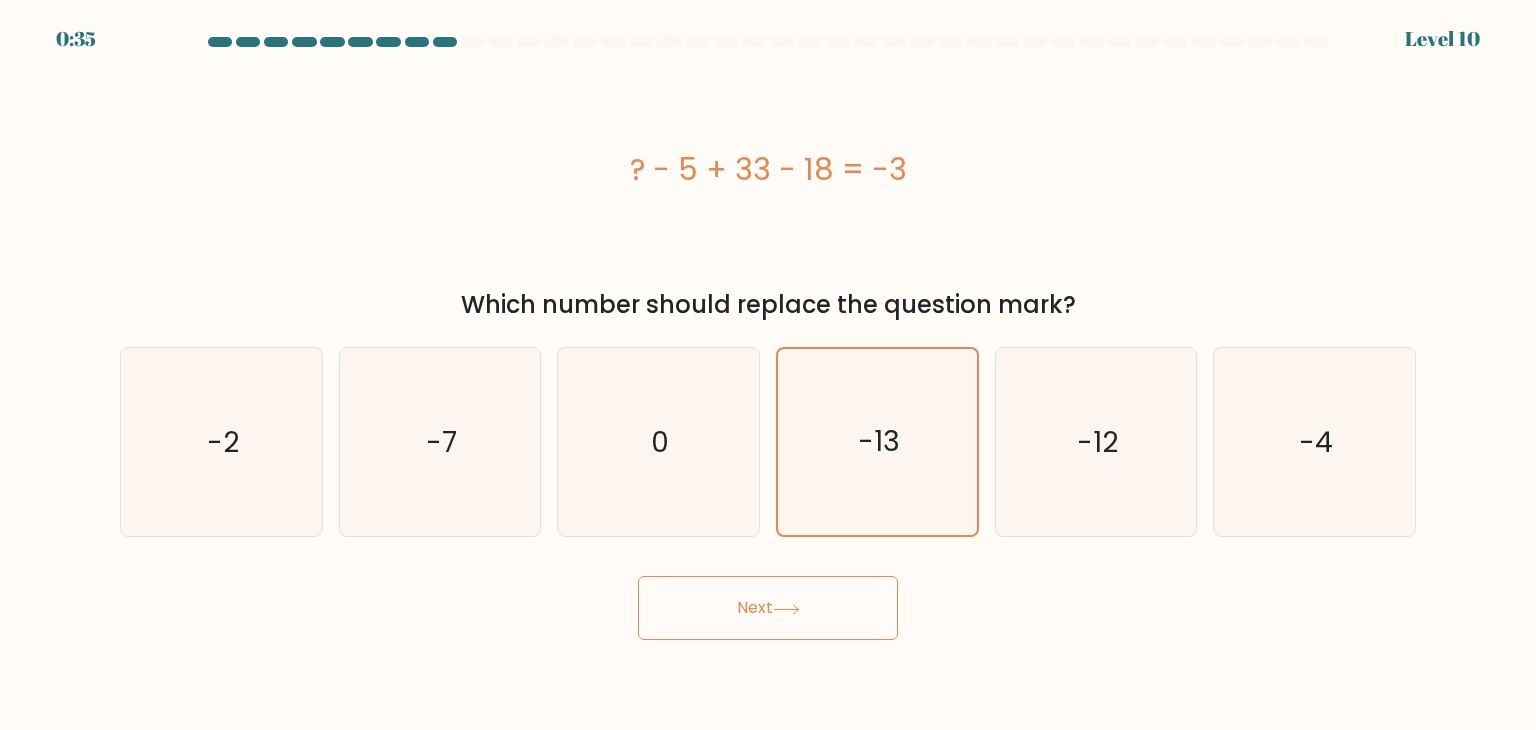 click on "Next" at bounding box center (768, 608) 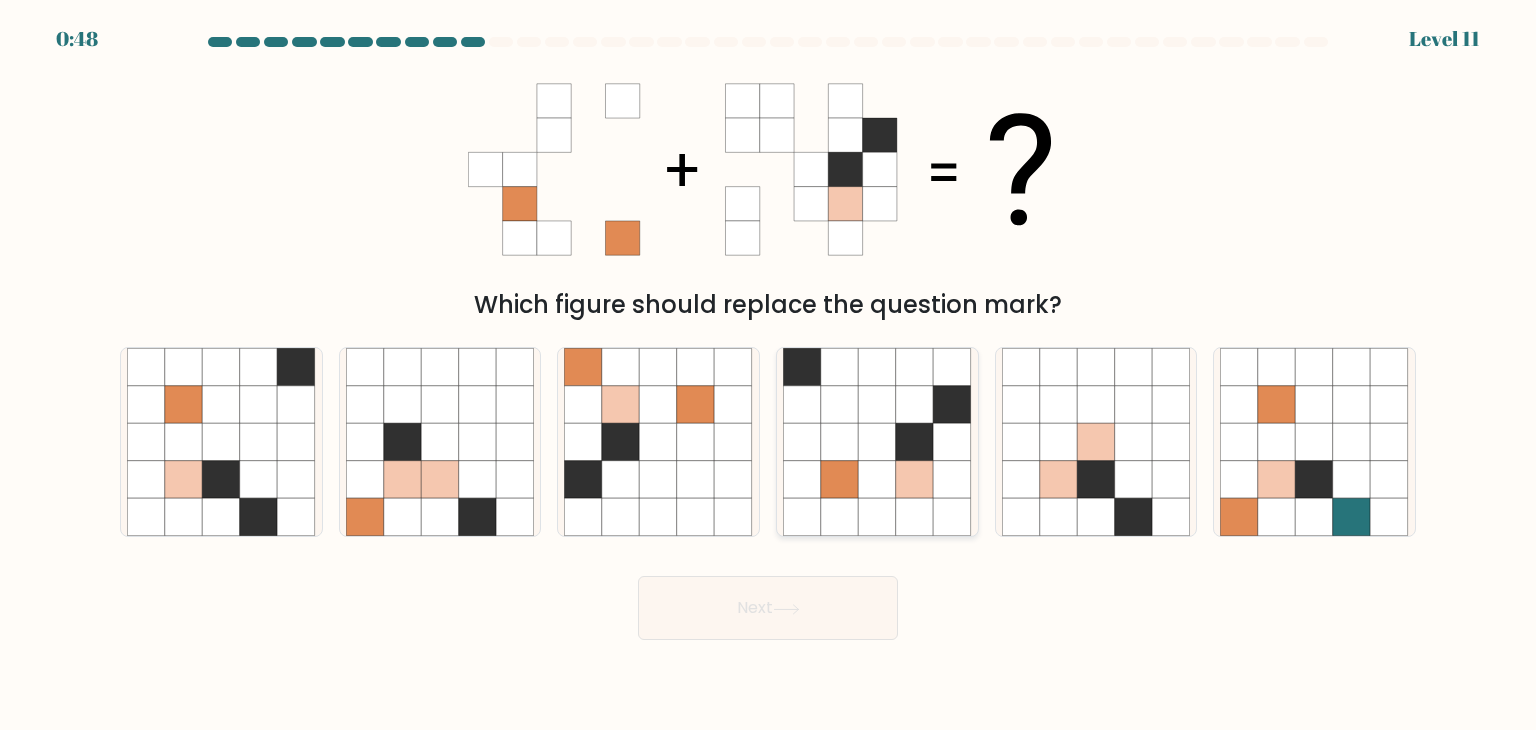 click 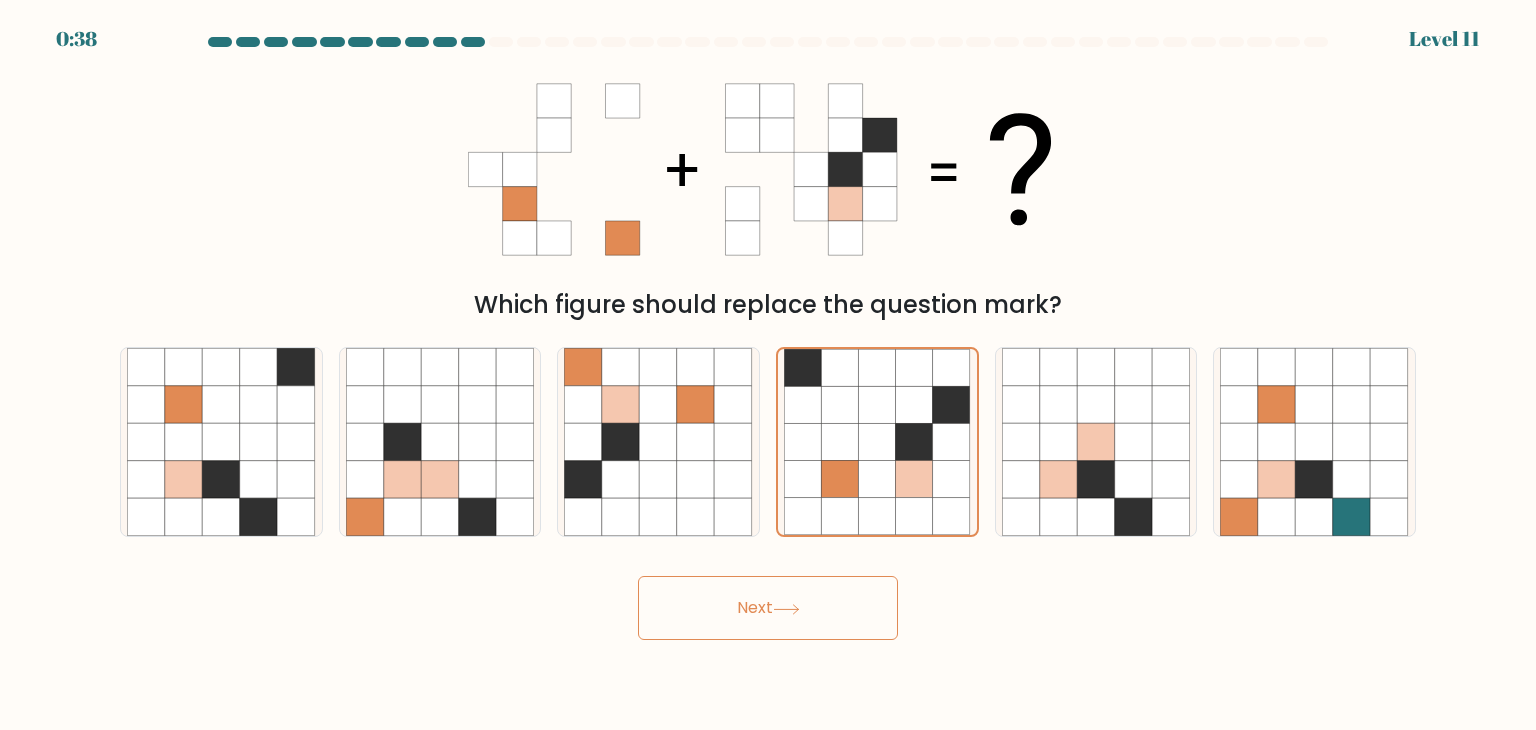 click on "Next" at bounding box center (768, 608) 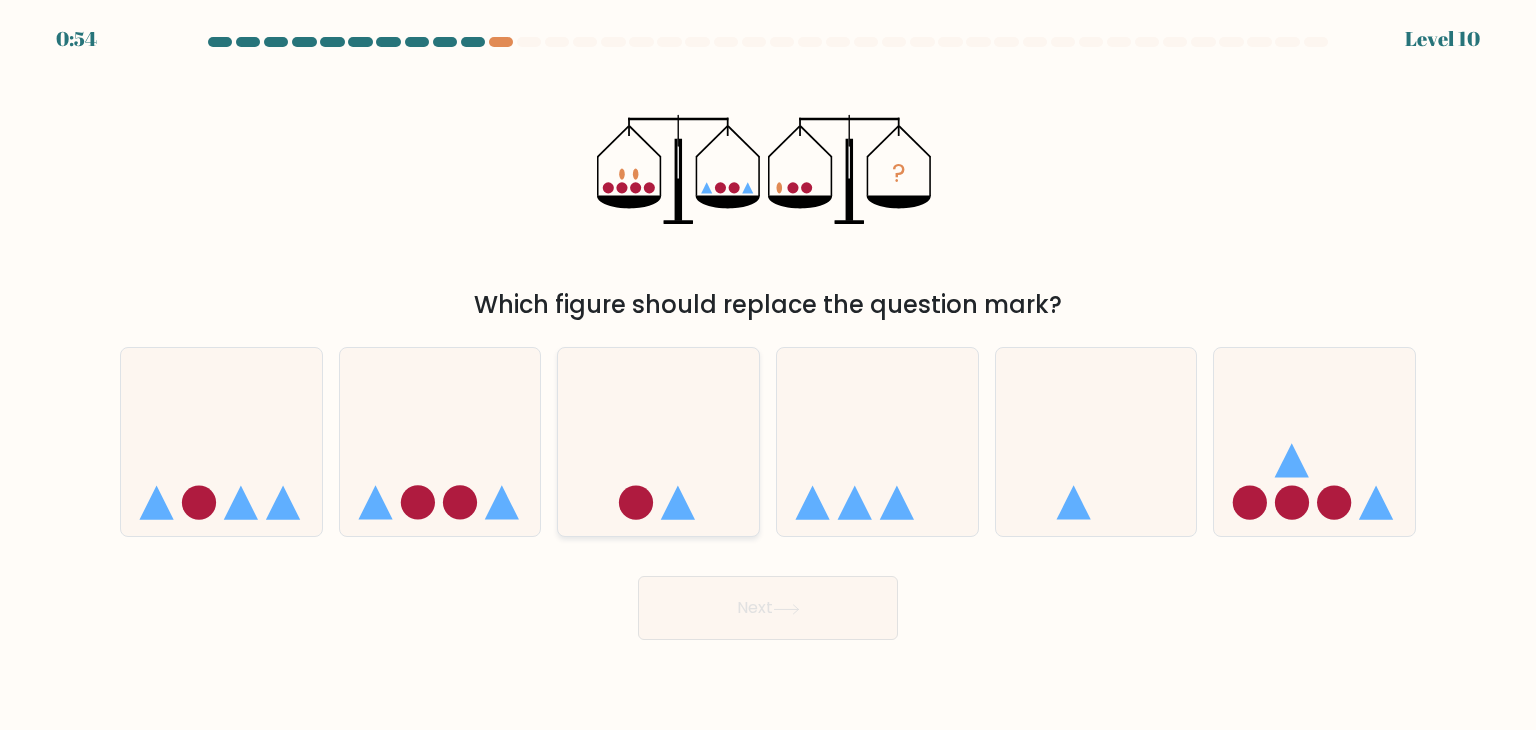 click 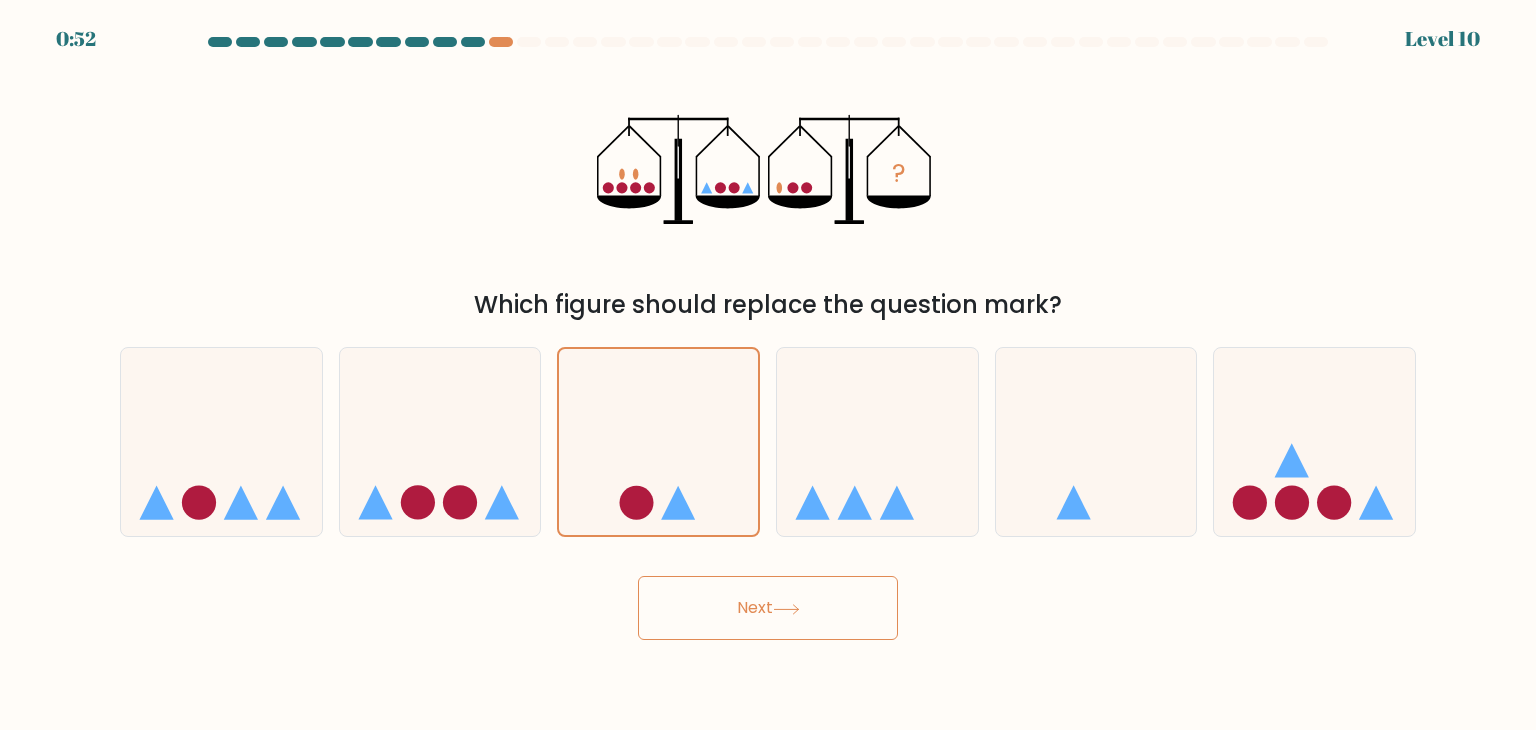 click on "Next" at bounding box center [768, 608] 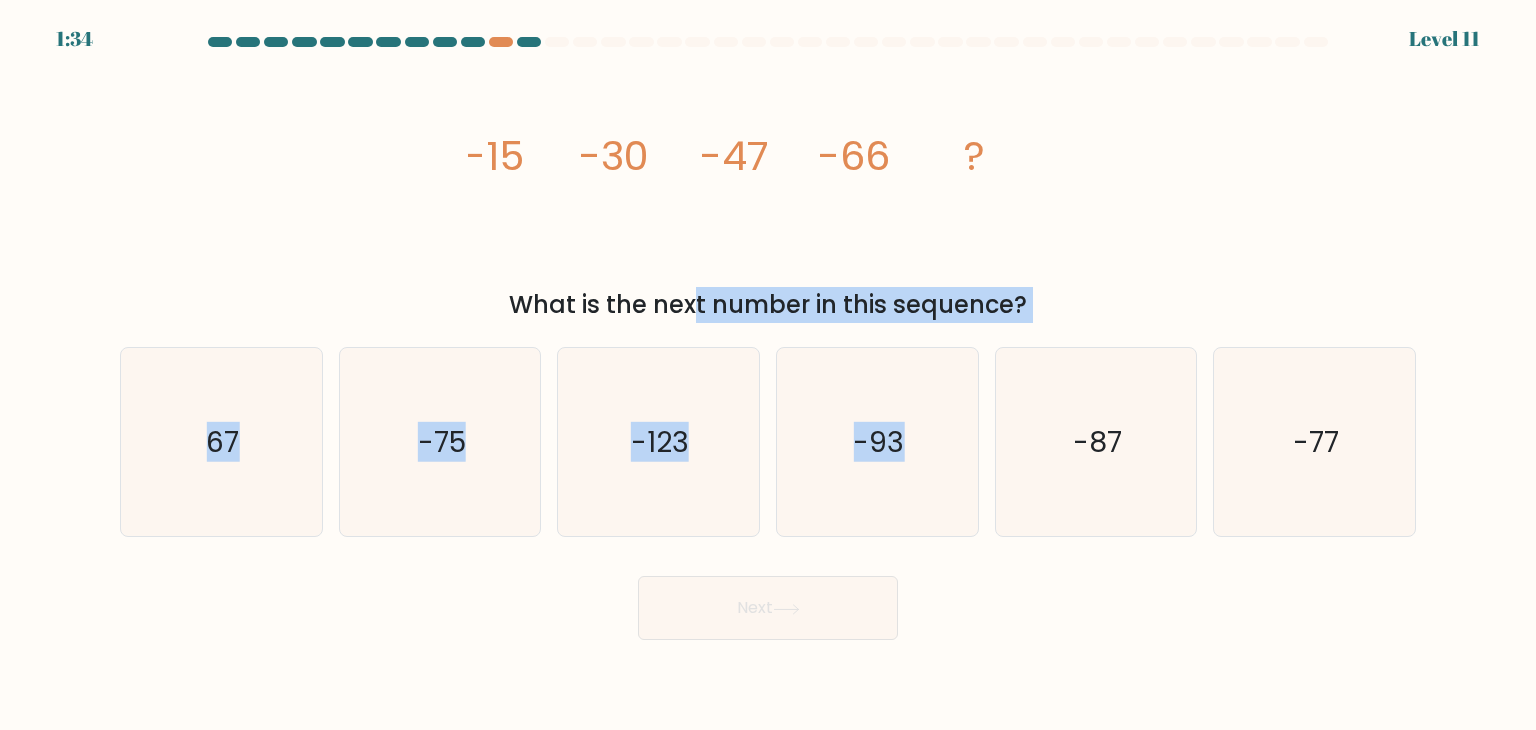drag, startPoint x: 533, startPoint y: 313, endPoint x: 898, endPoint y: 323, distance: 365.13696 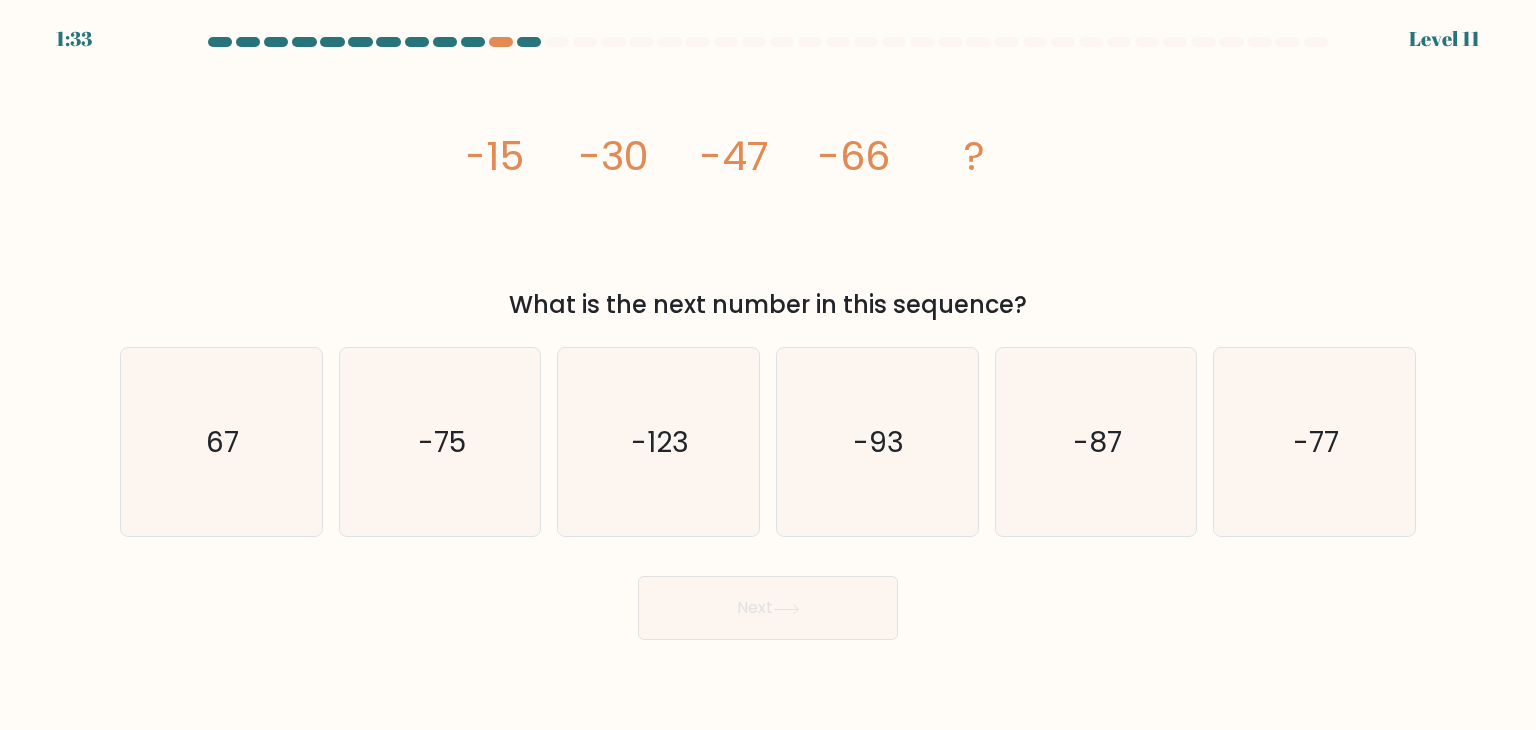 click on "What is the next number in this sequence?" at bounding box center (768, 305) 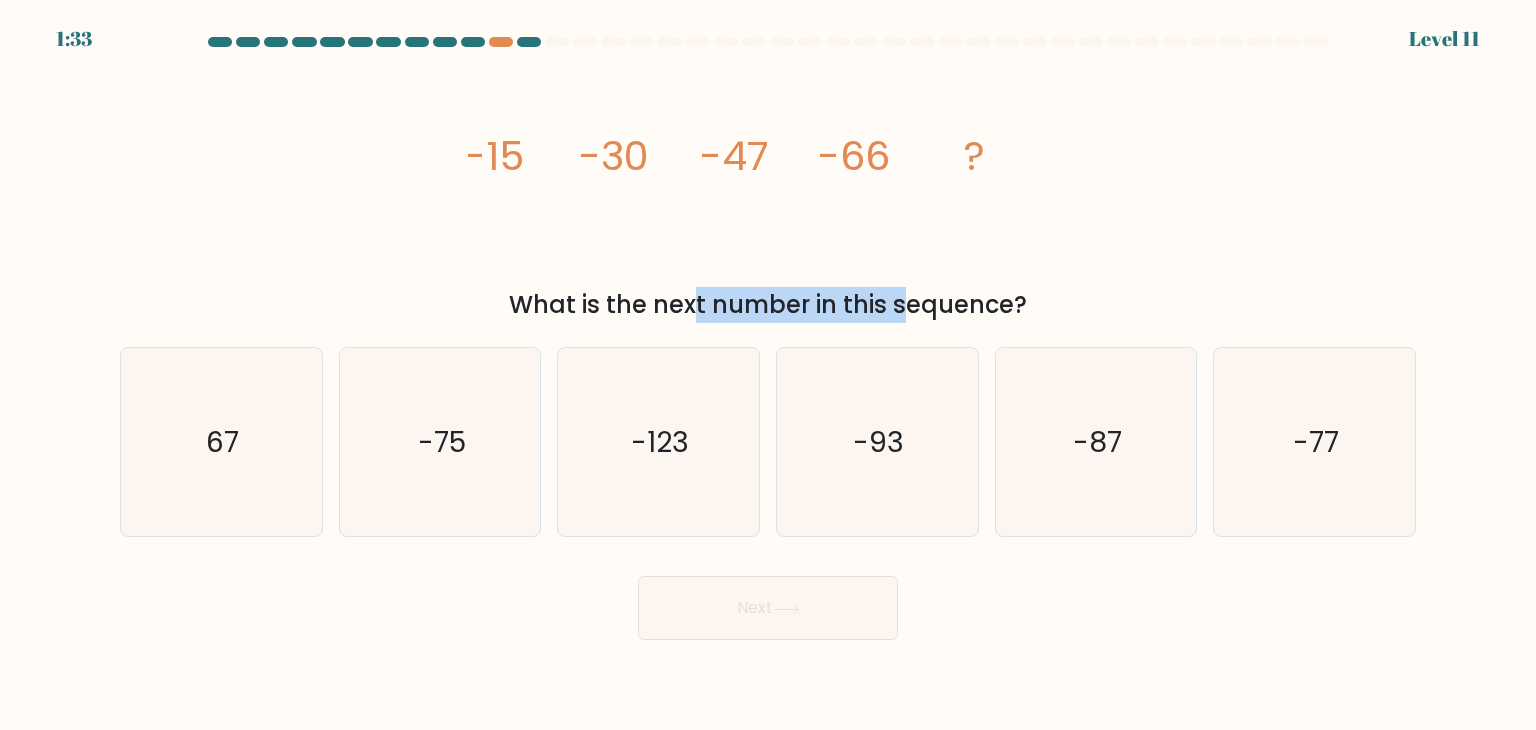 drag, startPoint x: 536, startPoint y: 293, endPoint x: 744, endPoint y: 296, distance: 208.02164 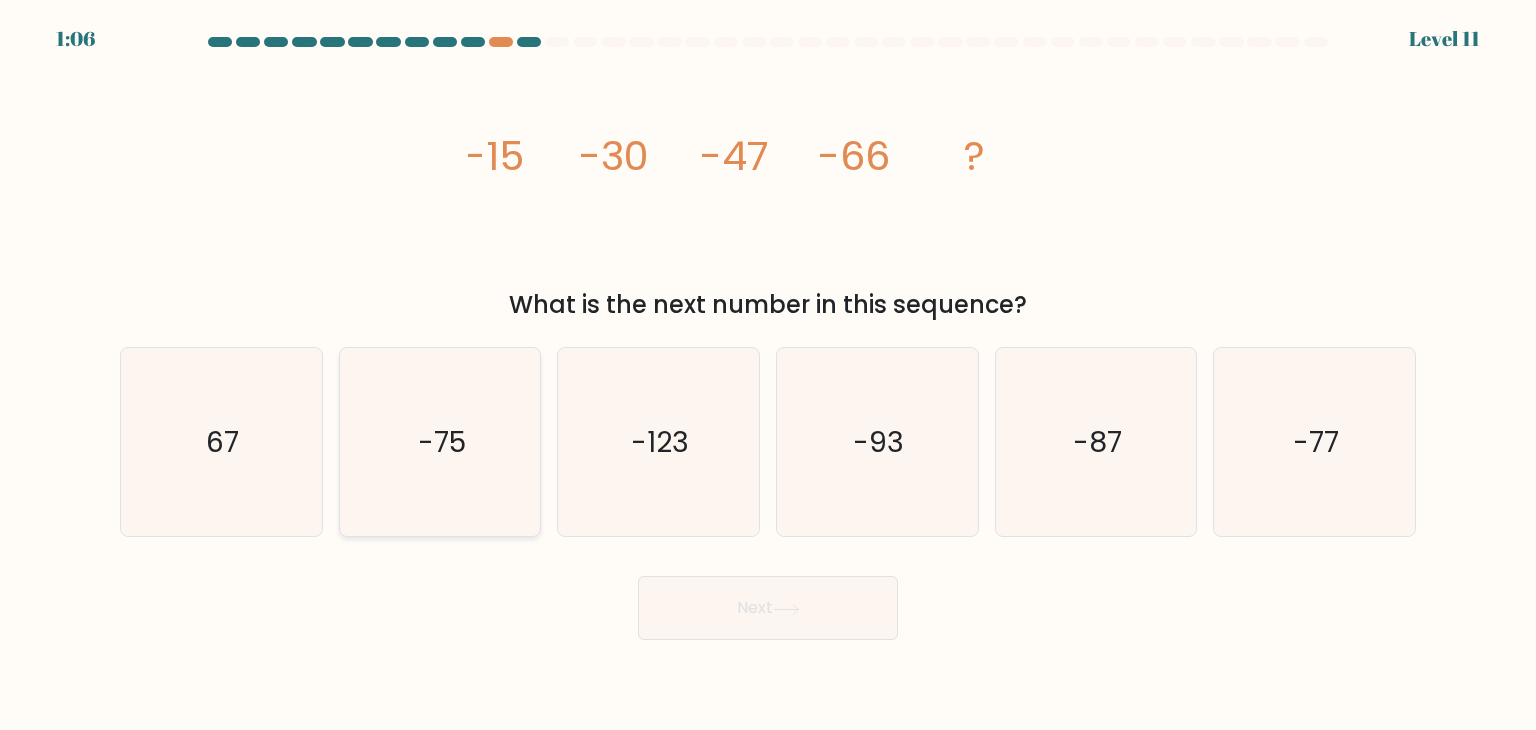 click on "-75" 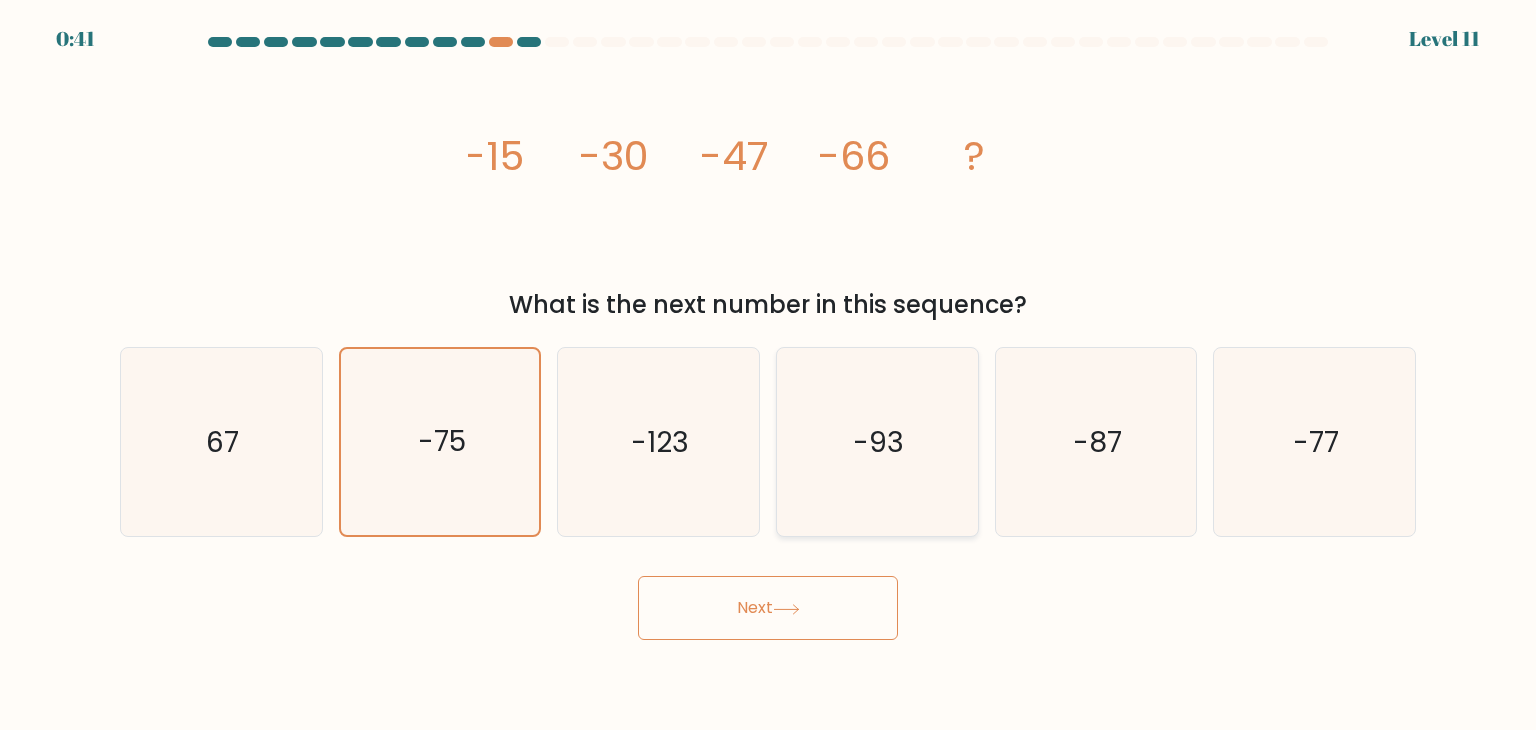 click on "-93" 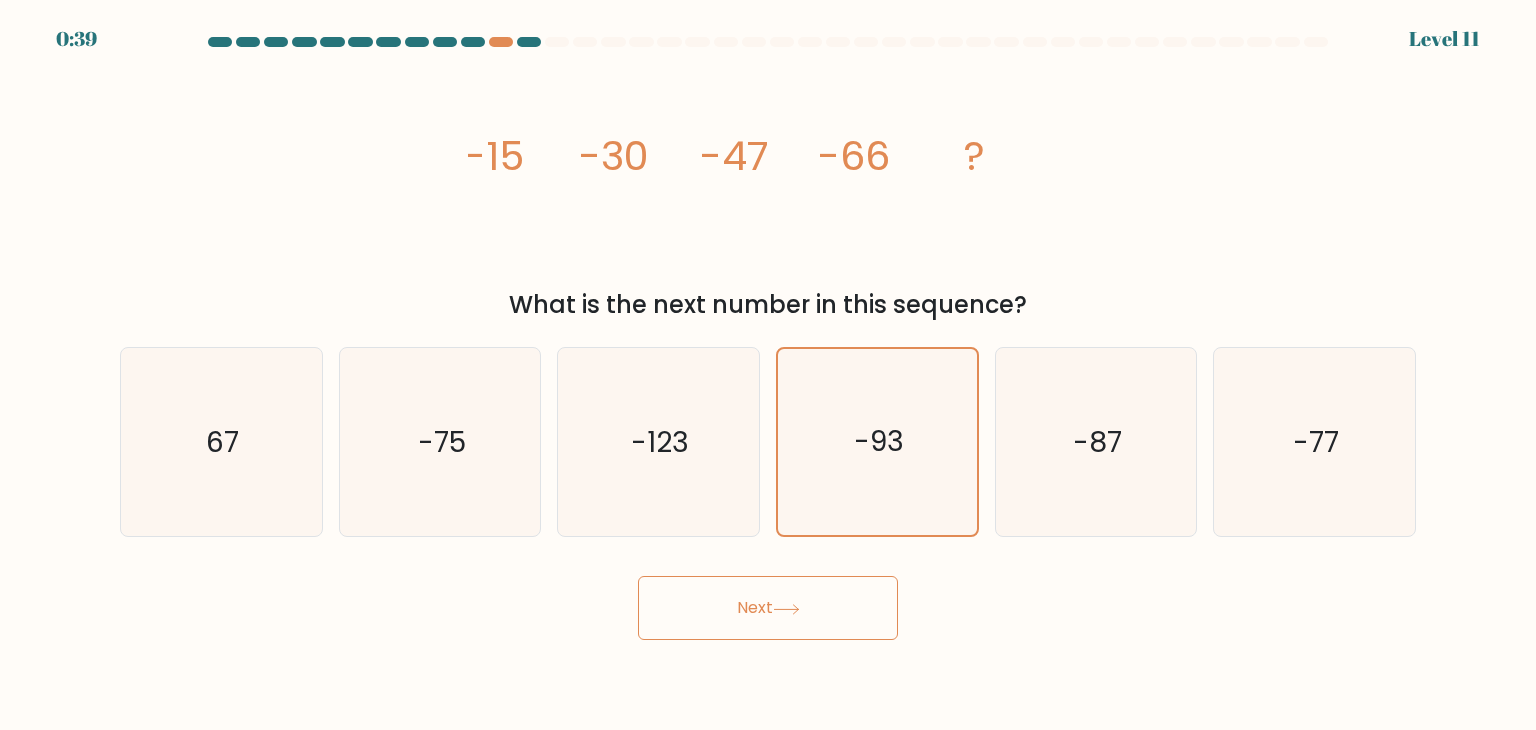 click on "Next" at bounding box center (768, 608) 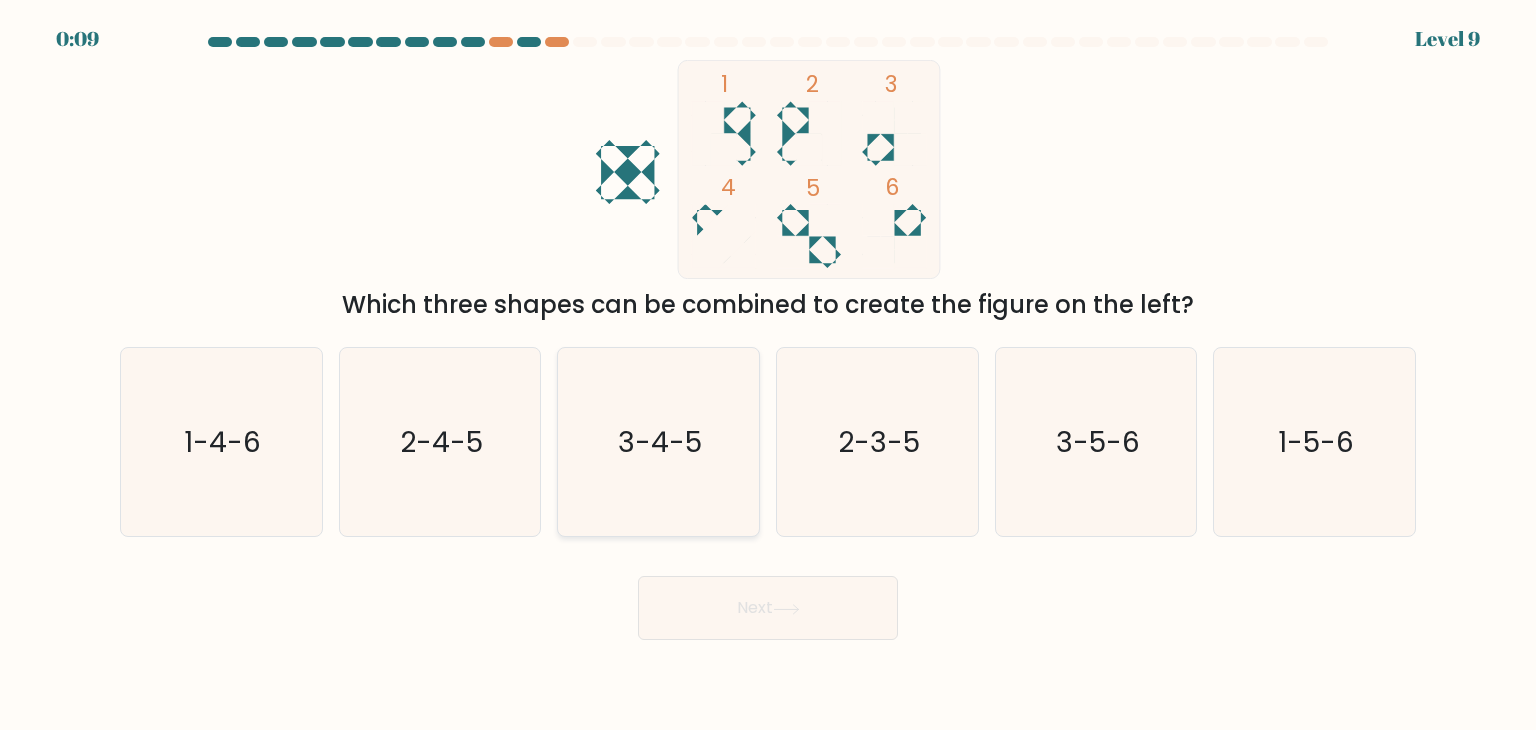 click on "3-4-5" 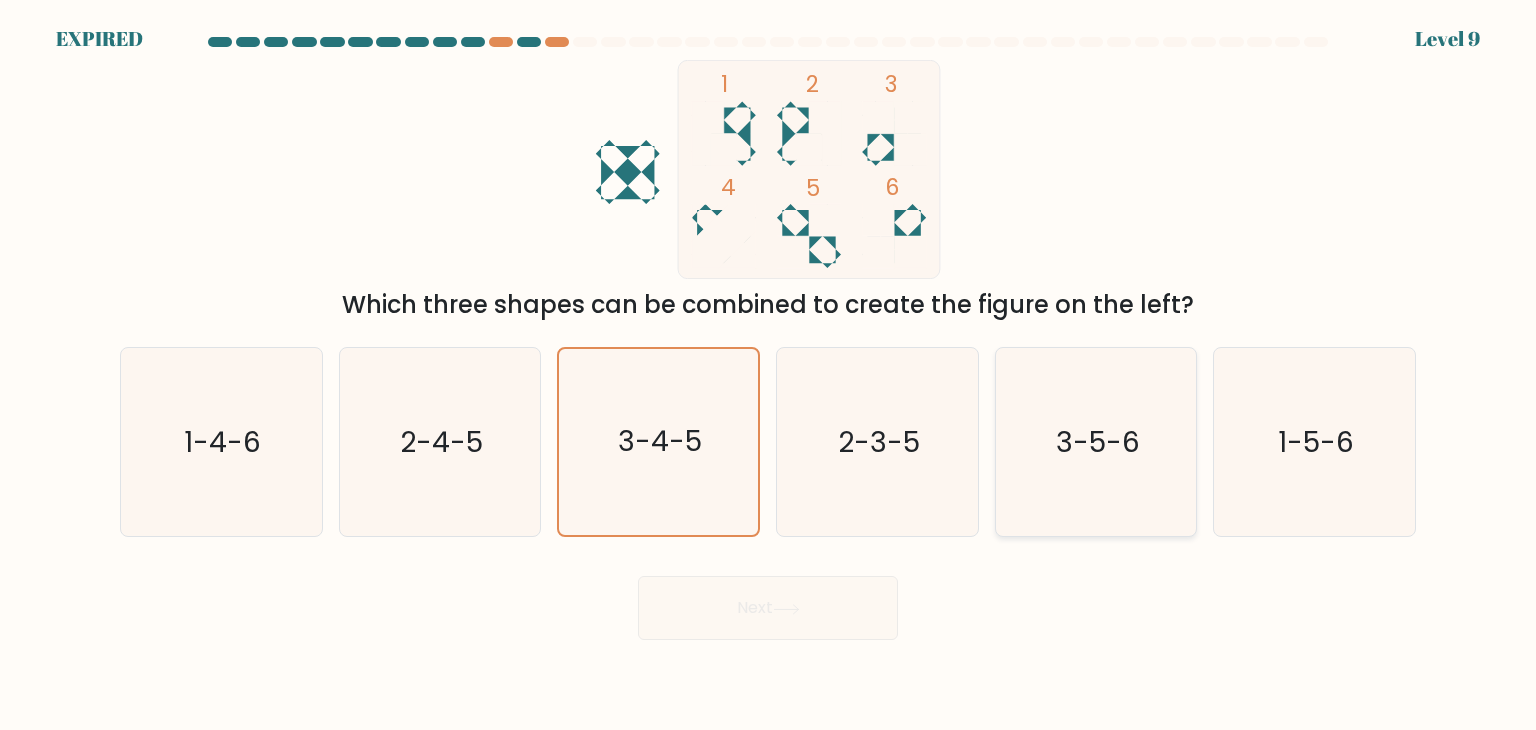 click on "3-5-6" 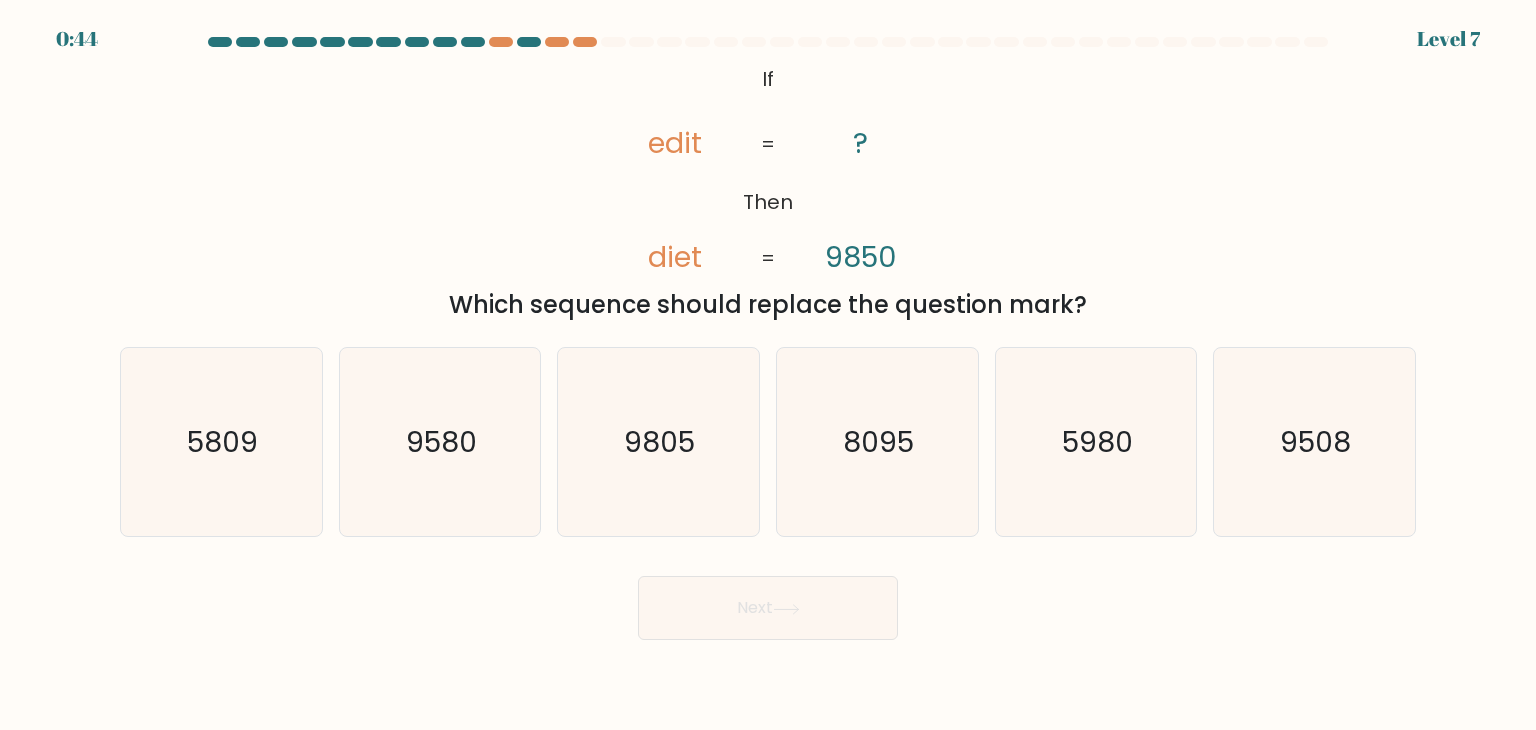 scroll, scrollTop: 0, scrollLeft: 0, axis: both 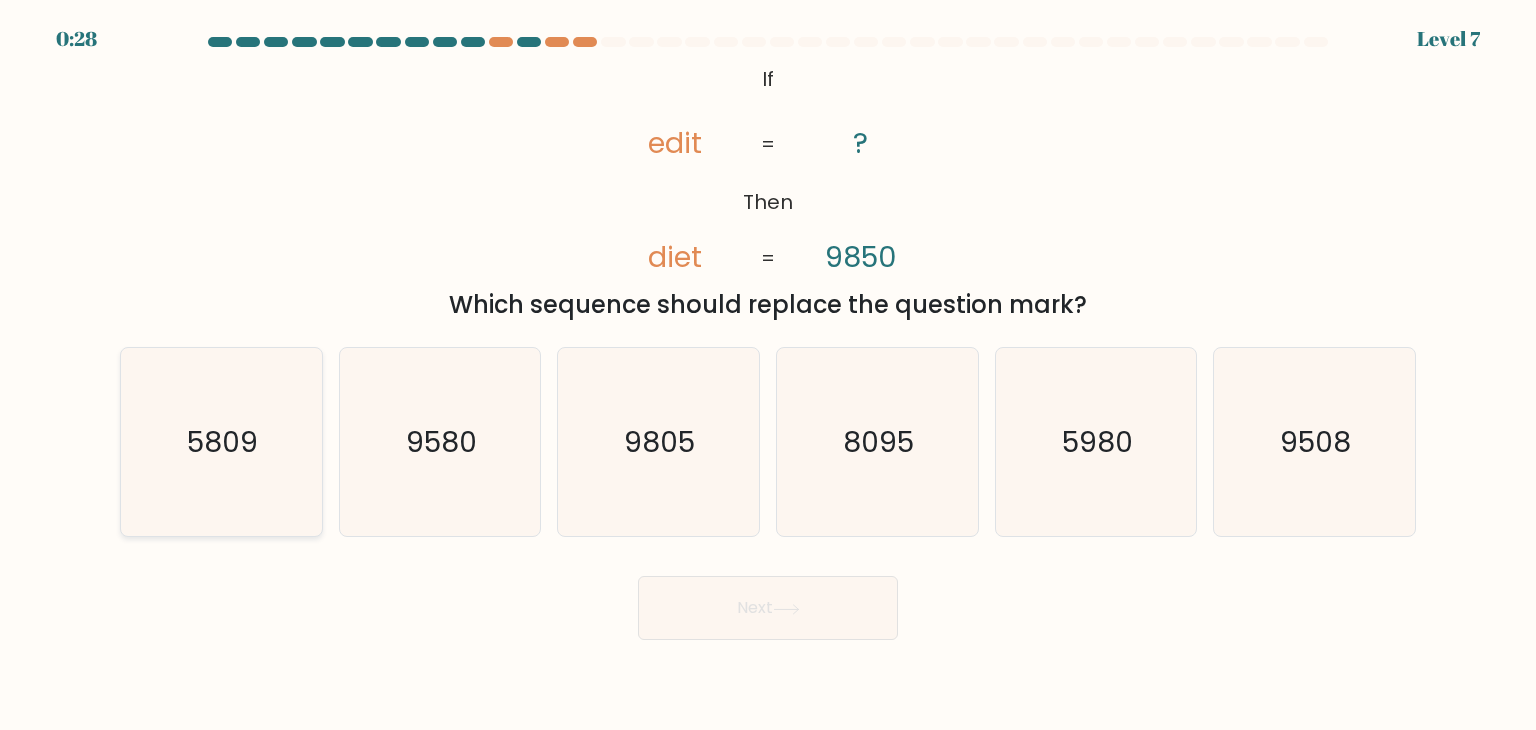 click on "5809" 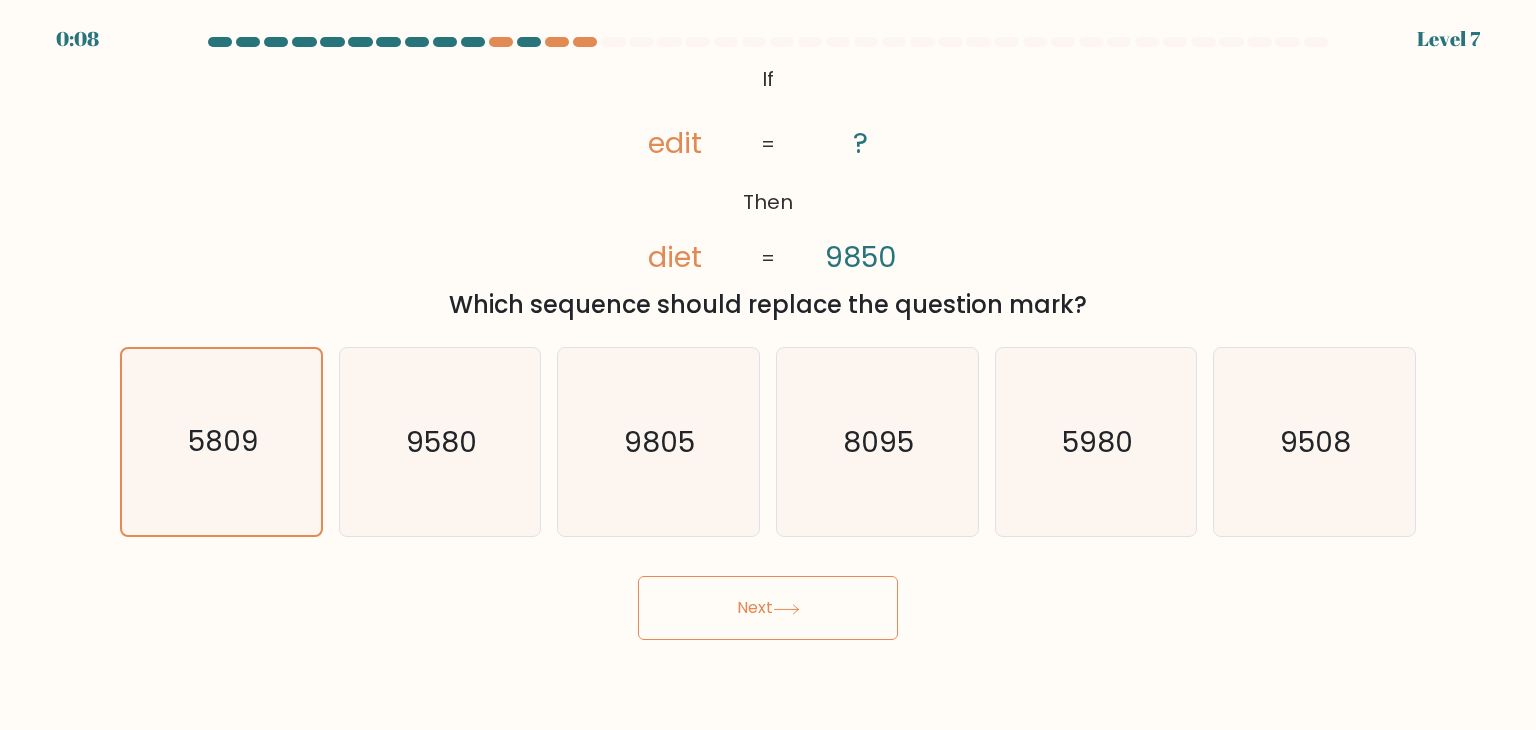 click on "Next" at bounding box center (768, 608) 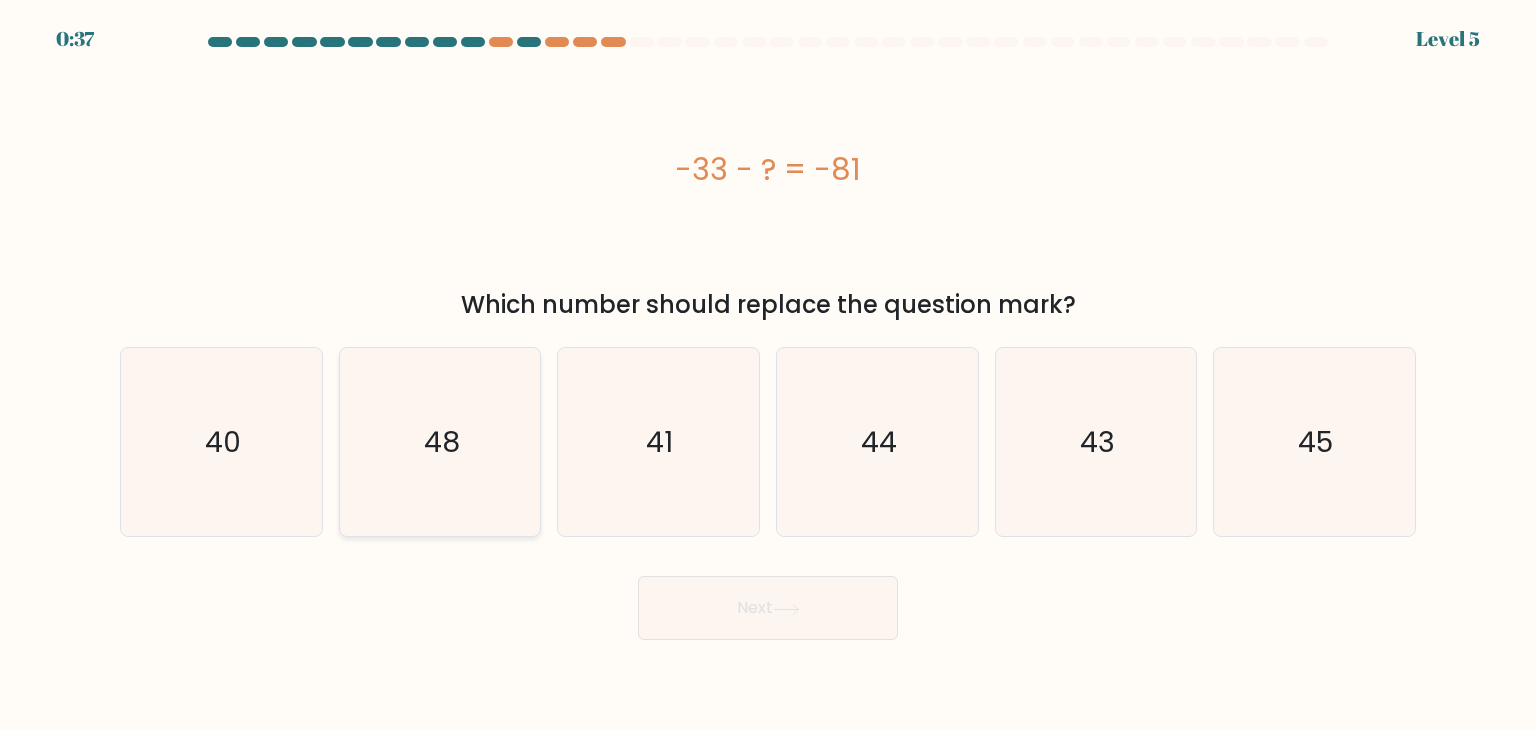 click on "48" 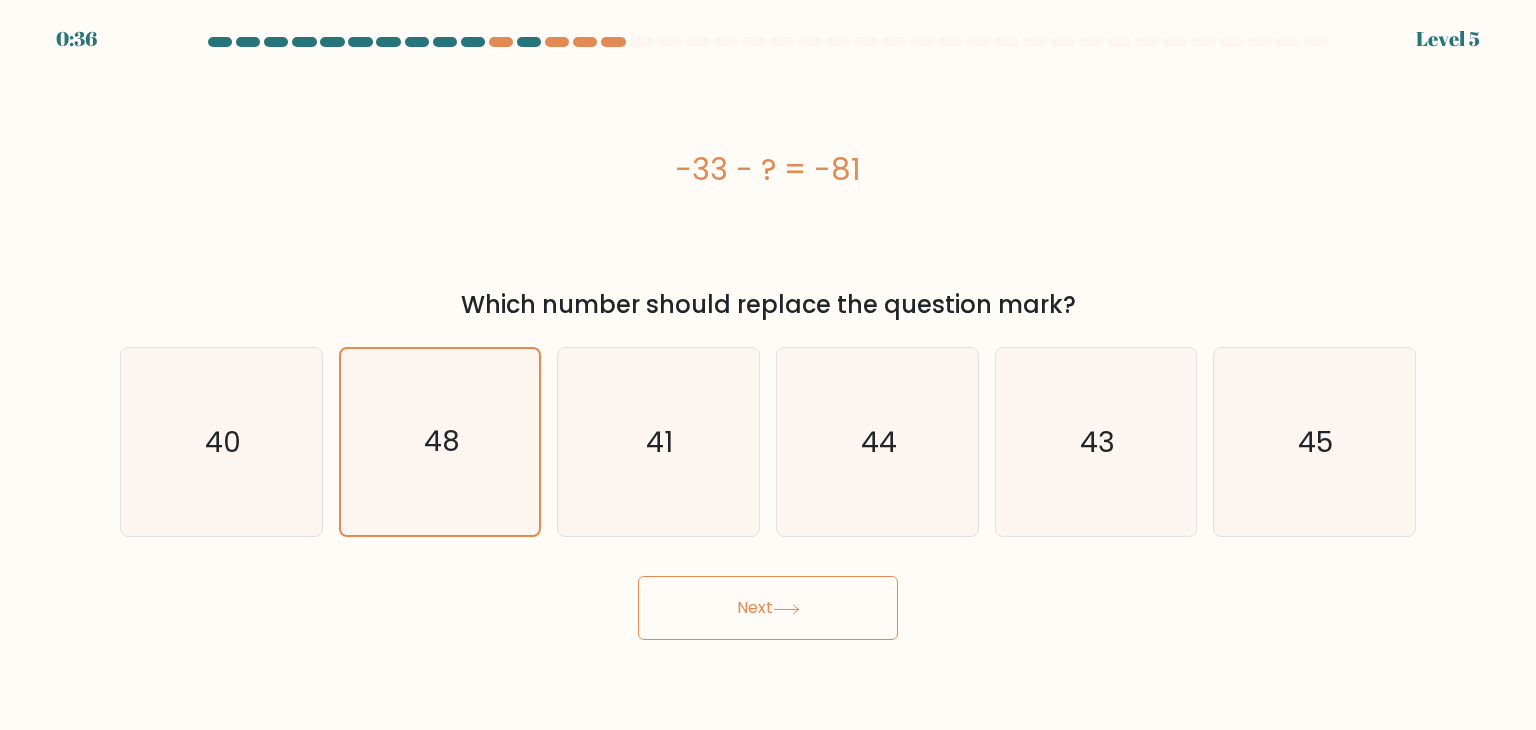 click on "Next" at bounding box center (768, 608) 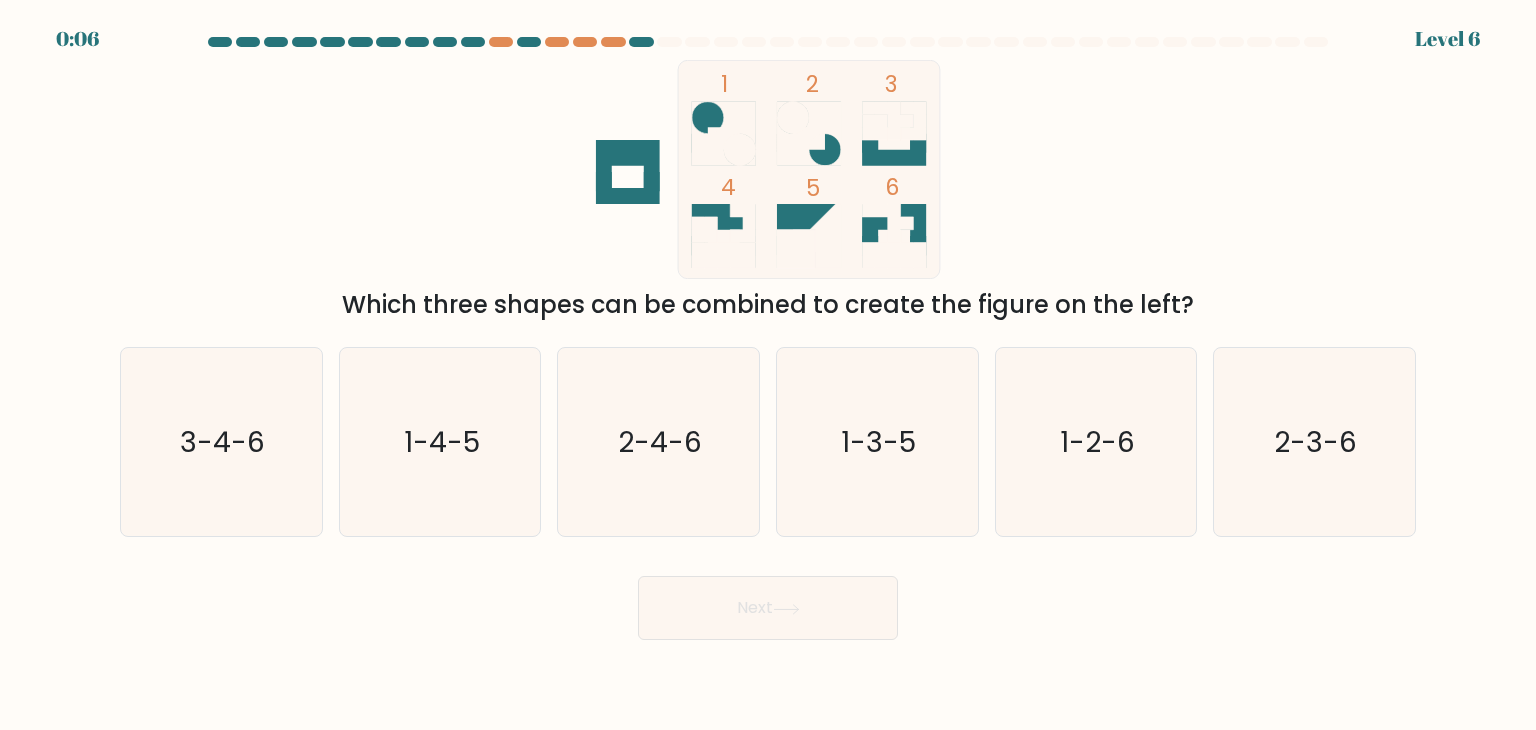 drag, startPoint x: 296, startPoint y: 432, endPoint x: 328, endPoint y: 470, distance: 49.67897 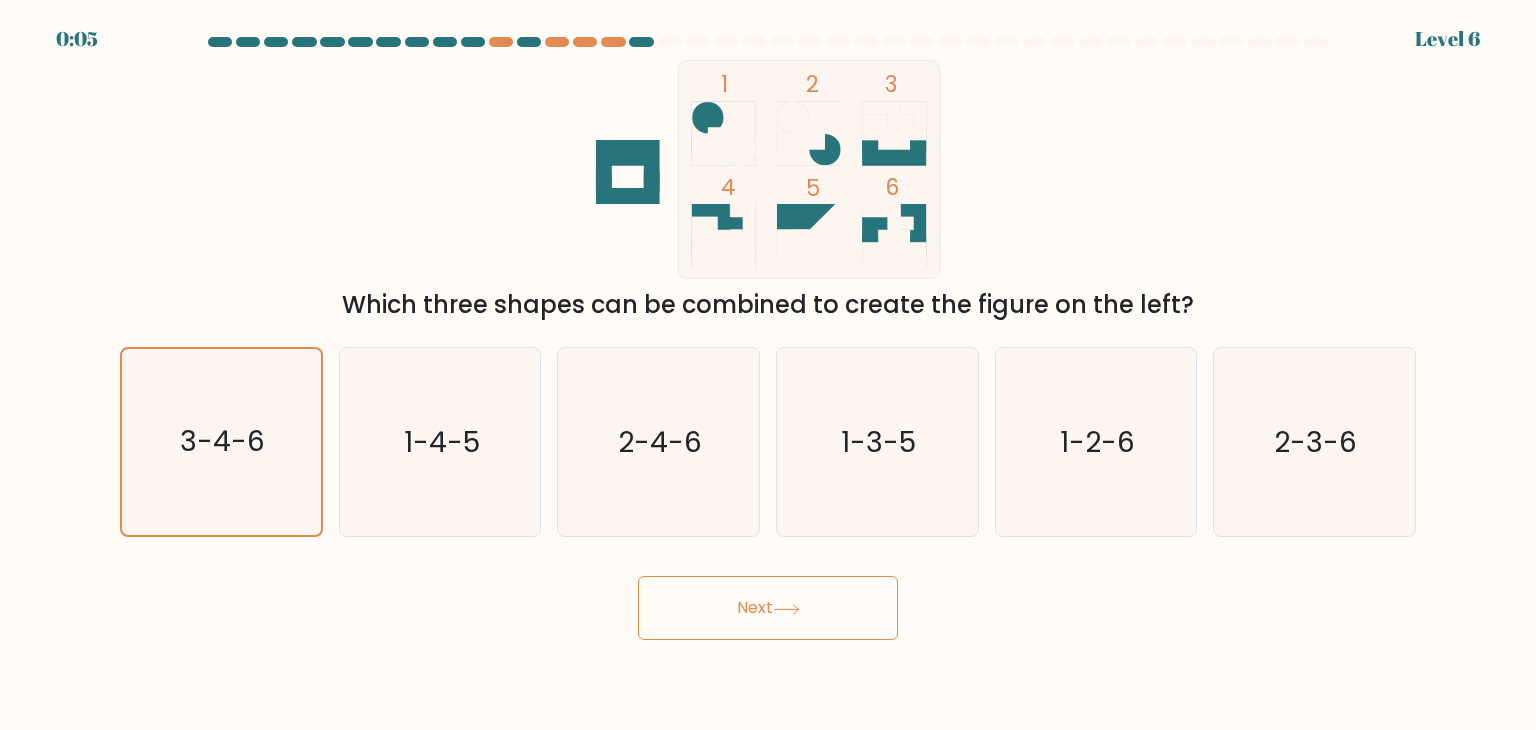 click on "Next" at bounding box center (768, 608) 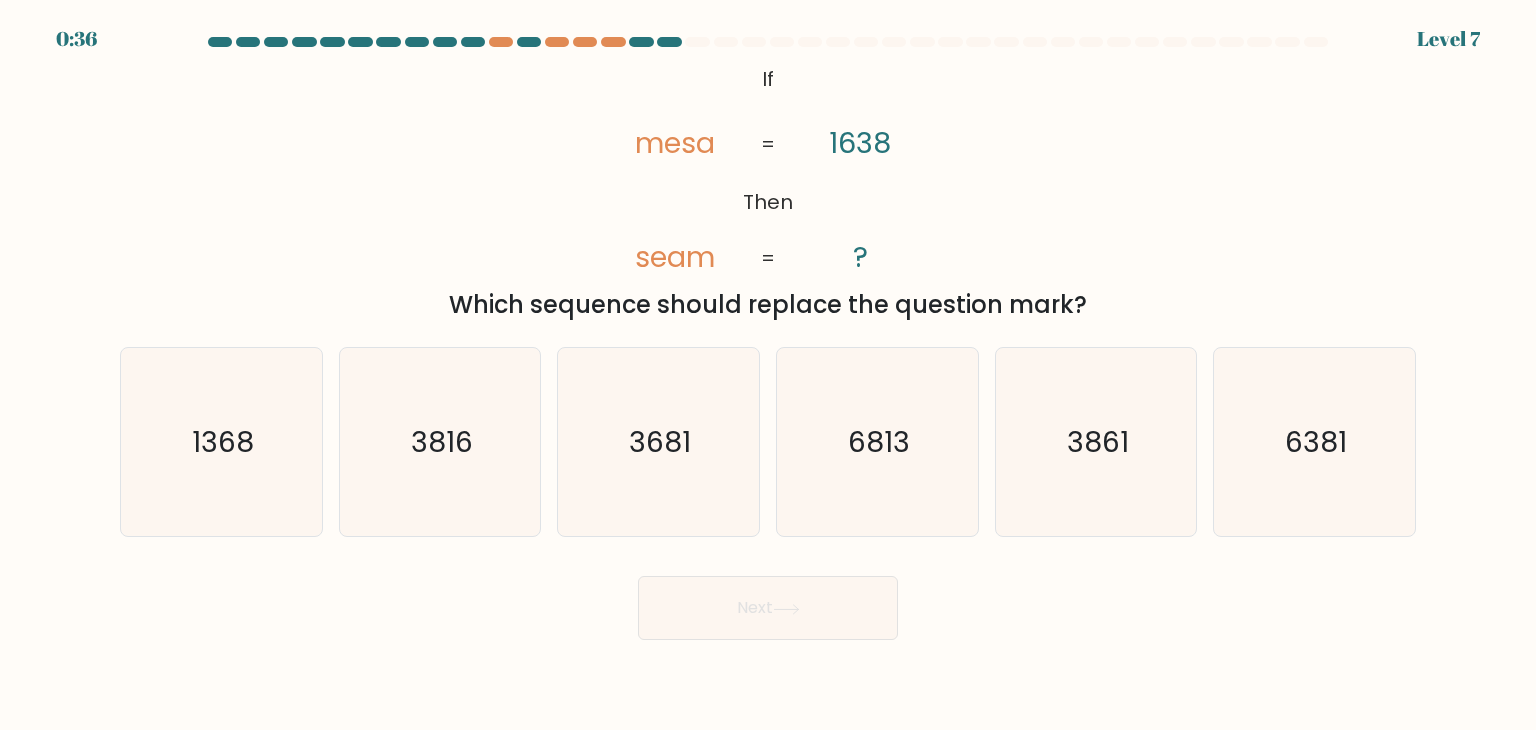 click on "1638" 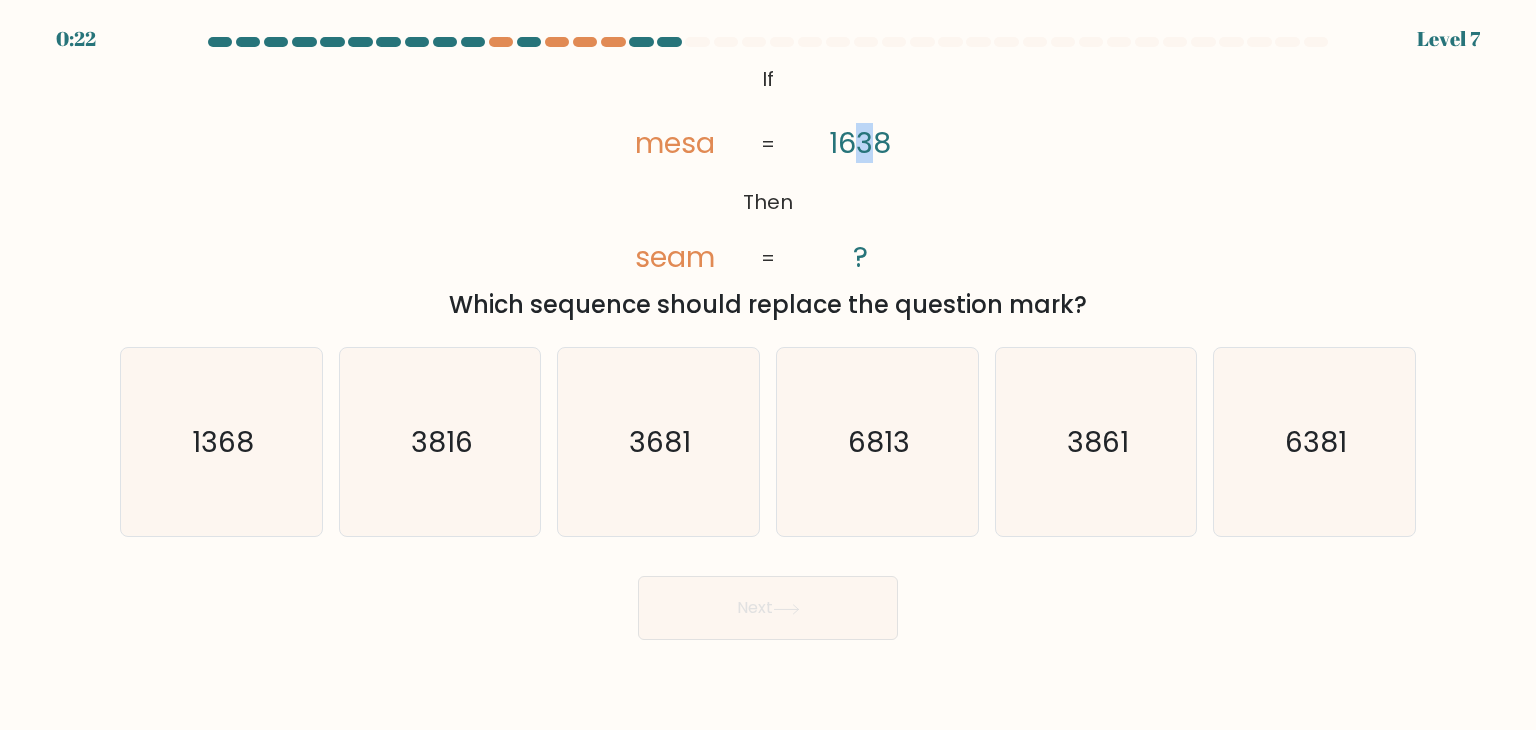 click on "1638" 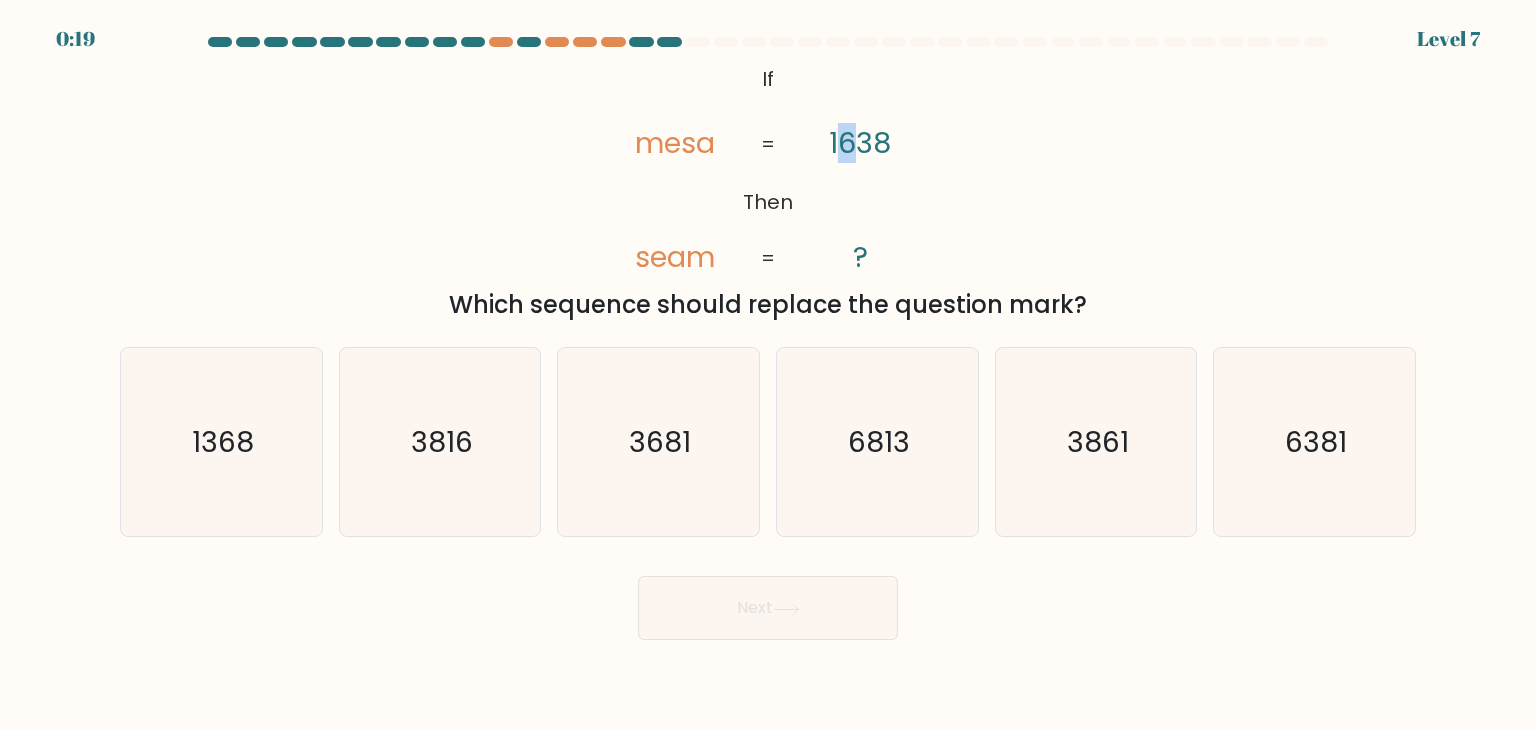 click on "1638" 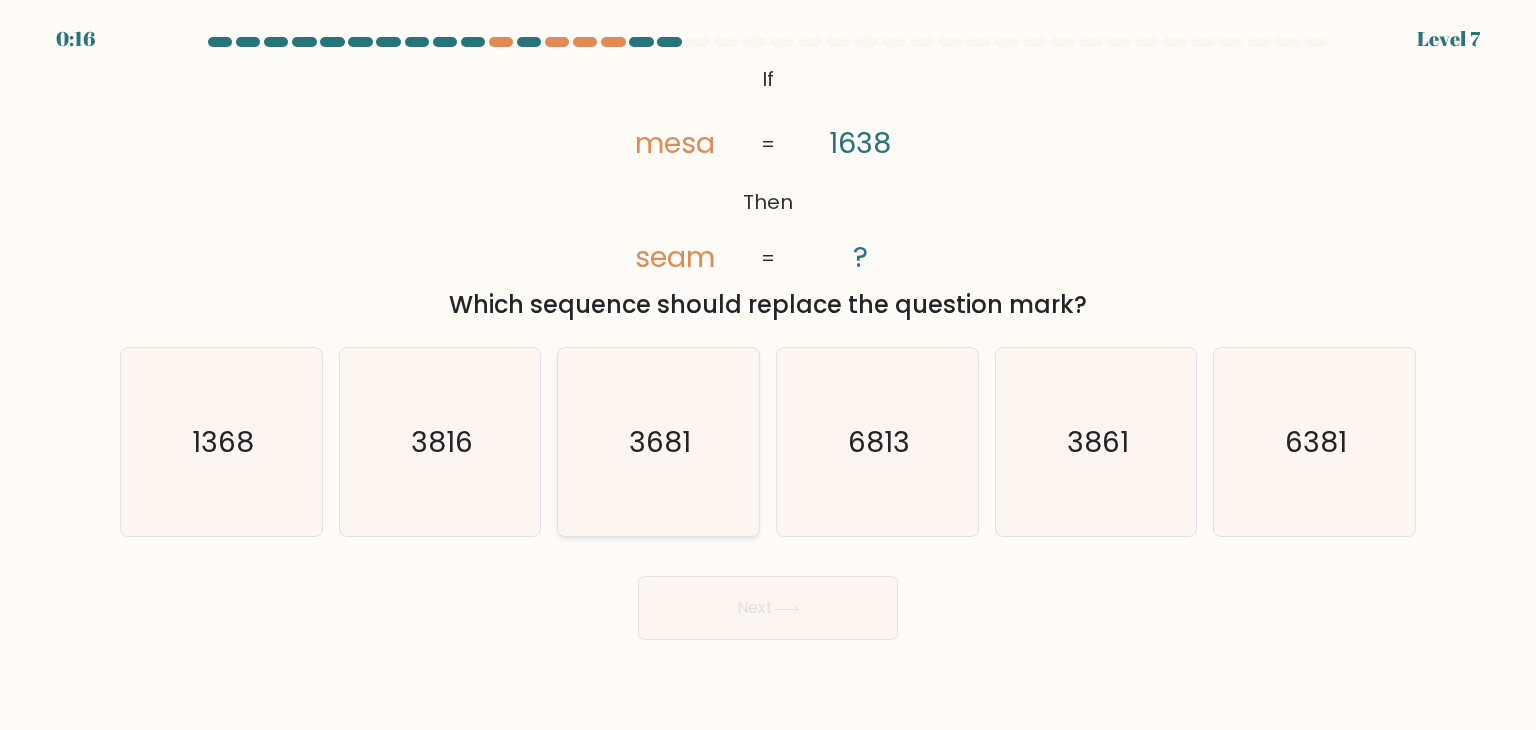click on "3681" 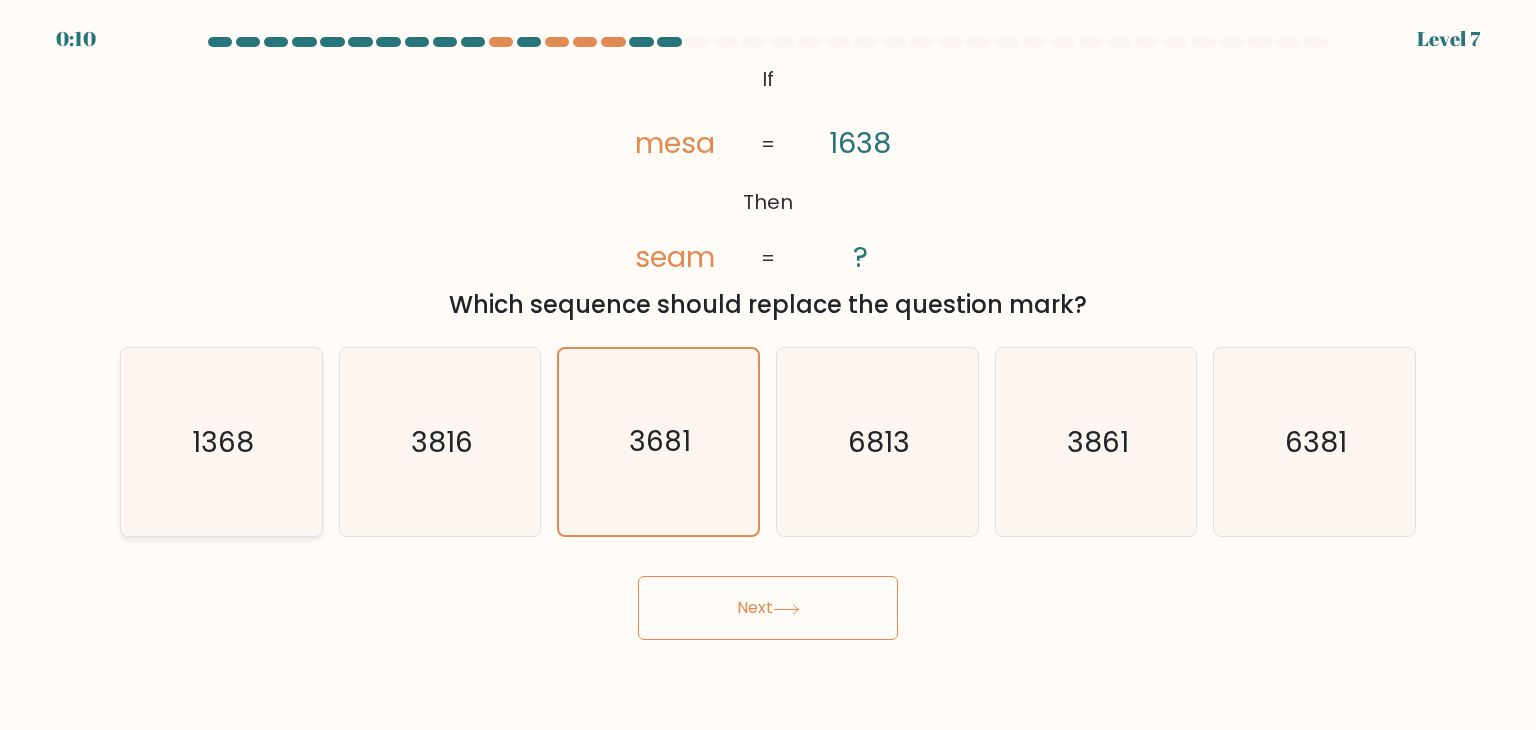 click on "1368" 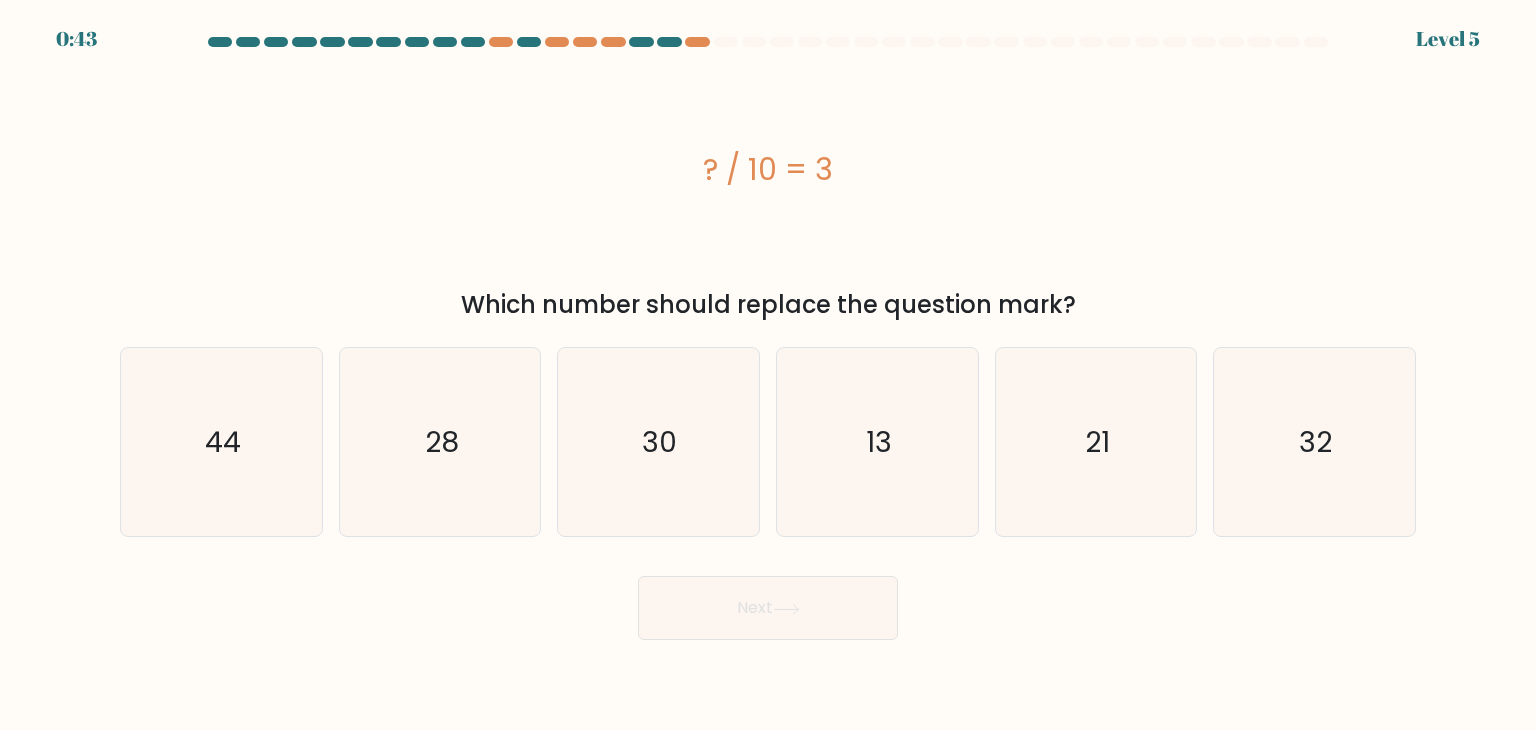 scroll, scrollTop: 0, scrollLeft: 0, axis: both 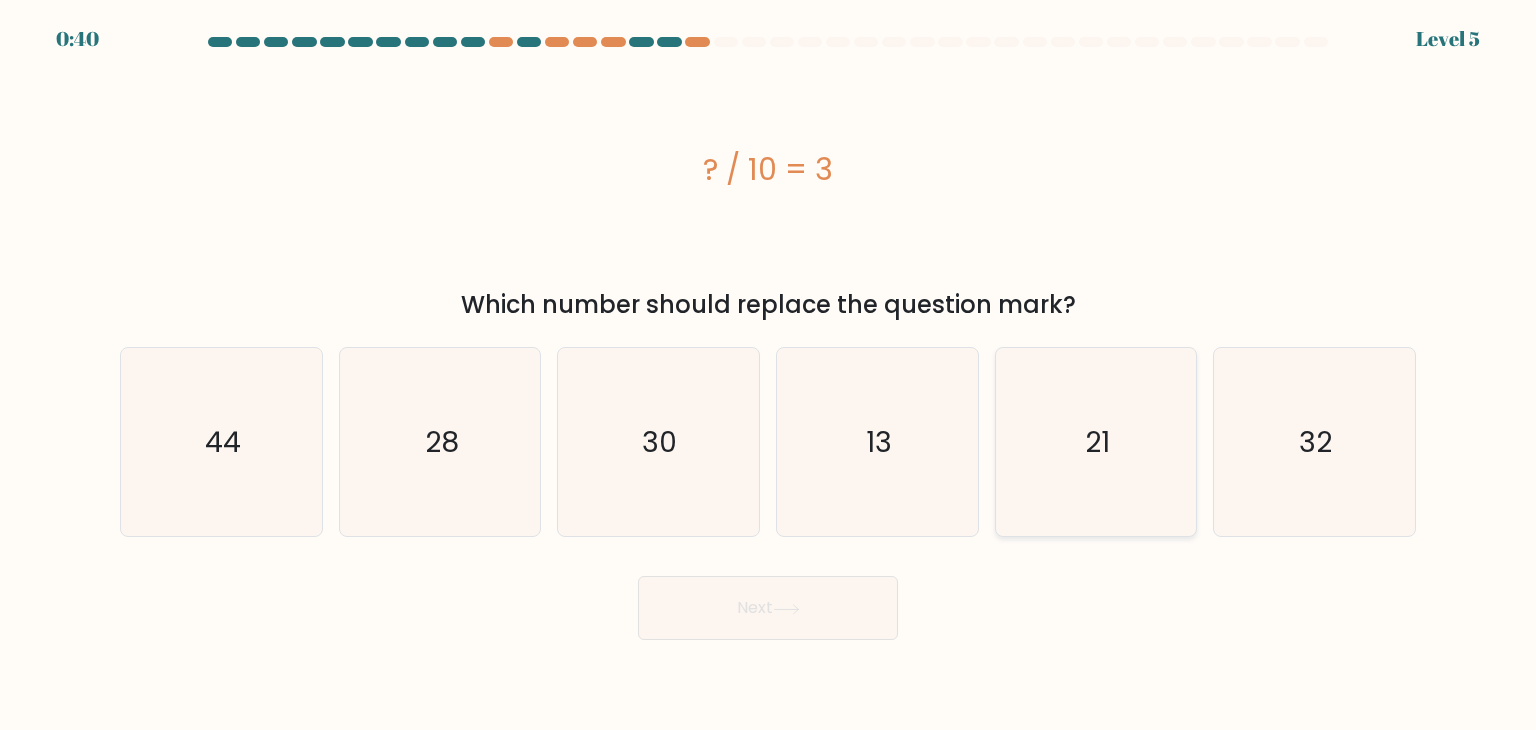 click on "21" 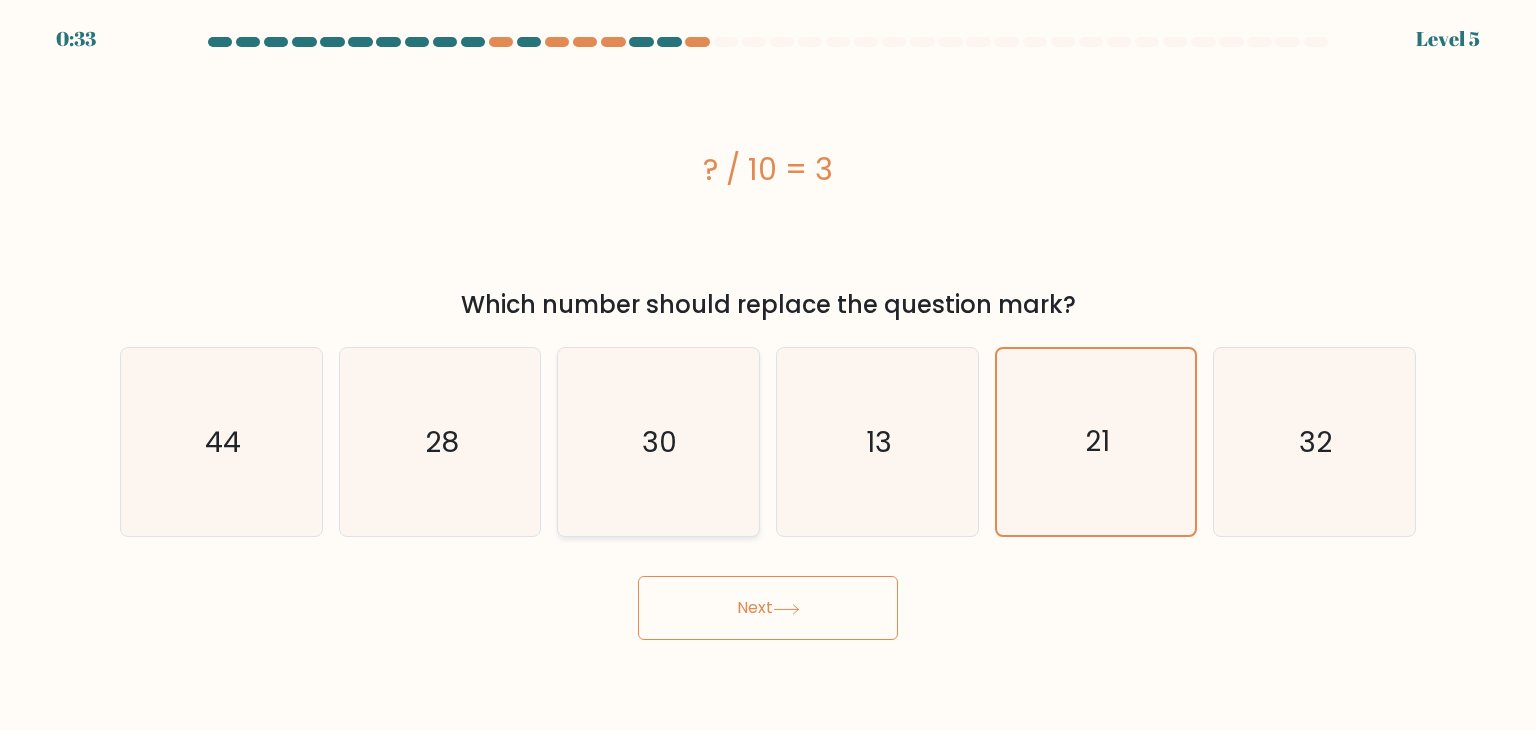 click on "30" 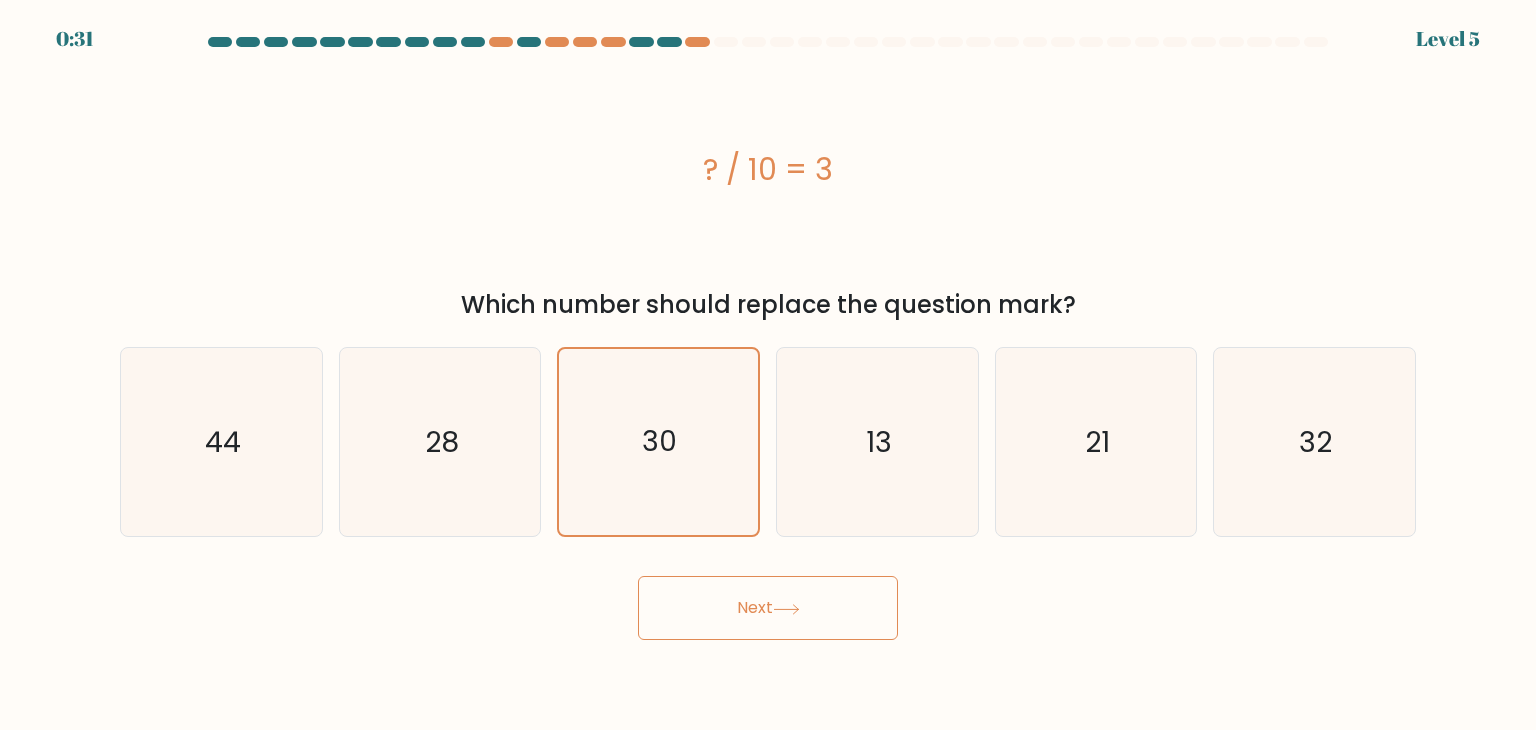 click on "Next" at bounding box center (768, 608) 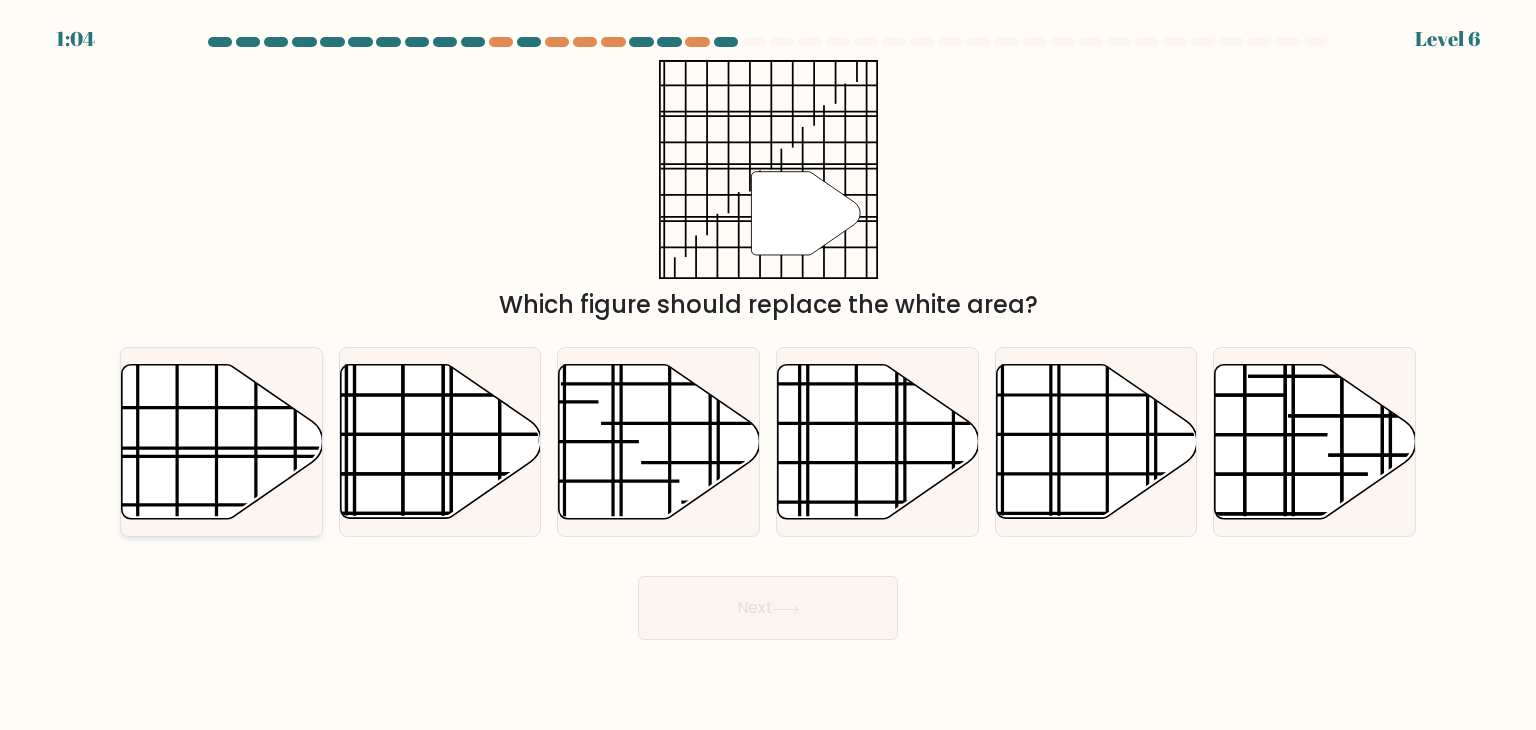 click 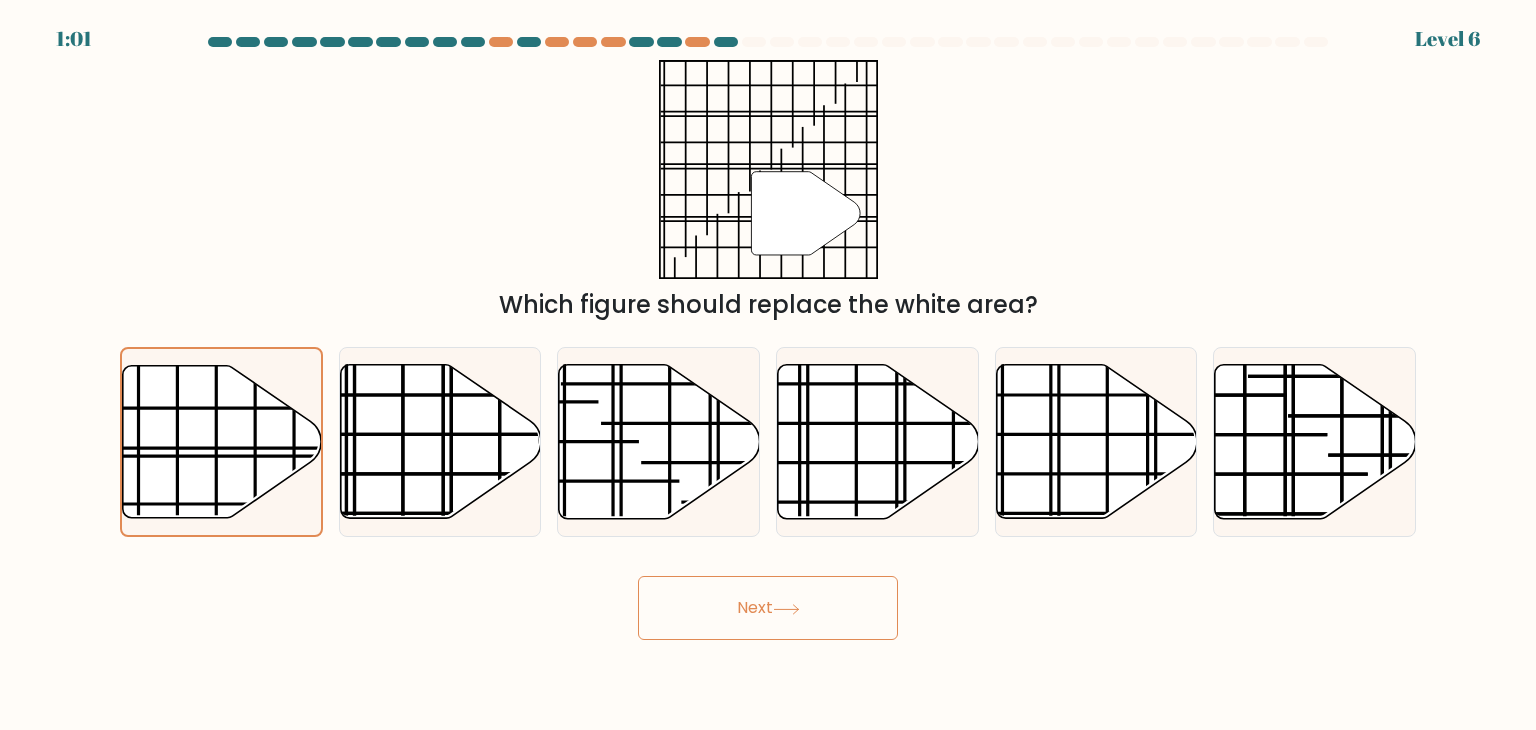 click on "Next" at bounding box center [768, 608] 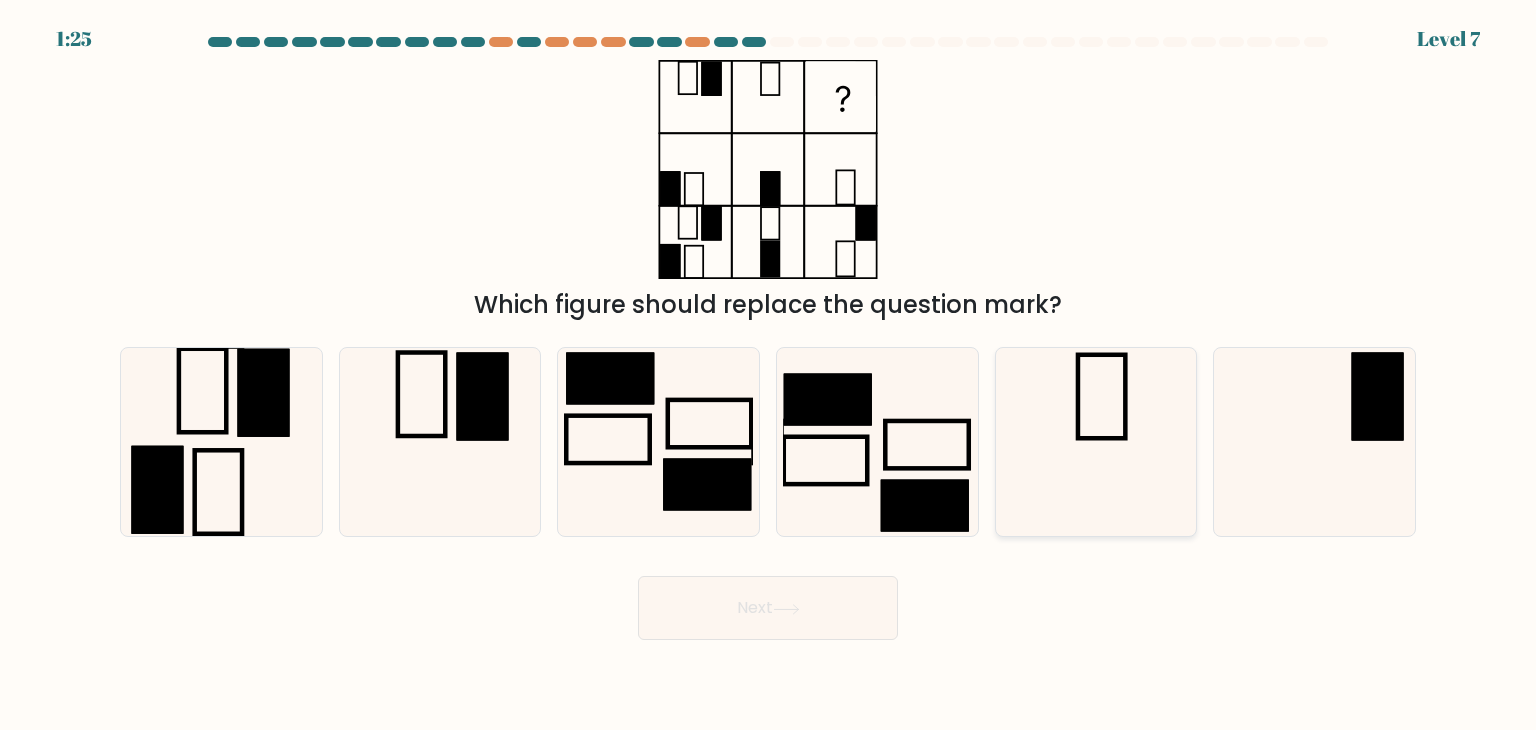 click 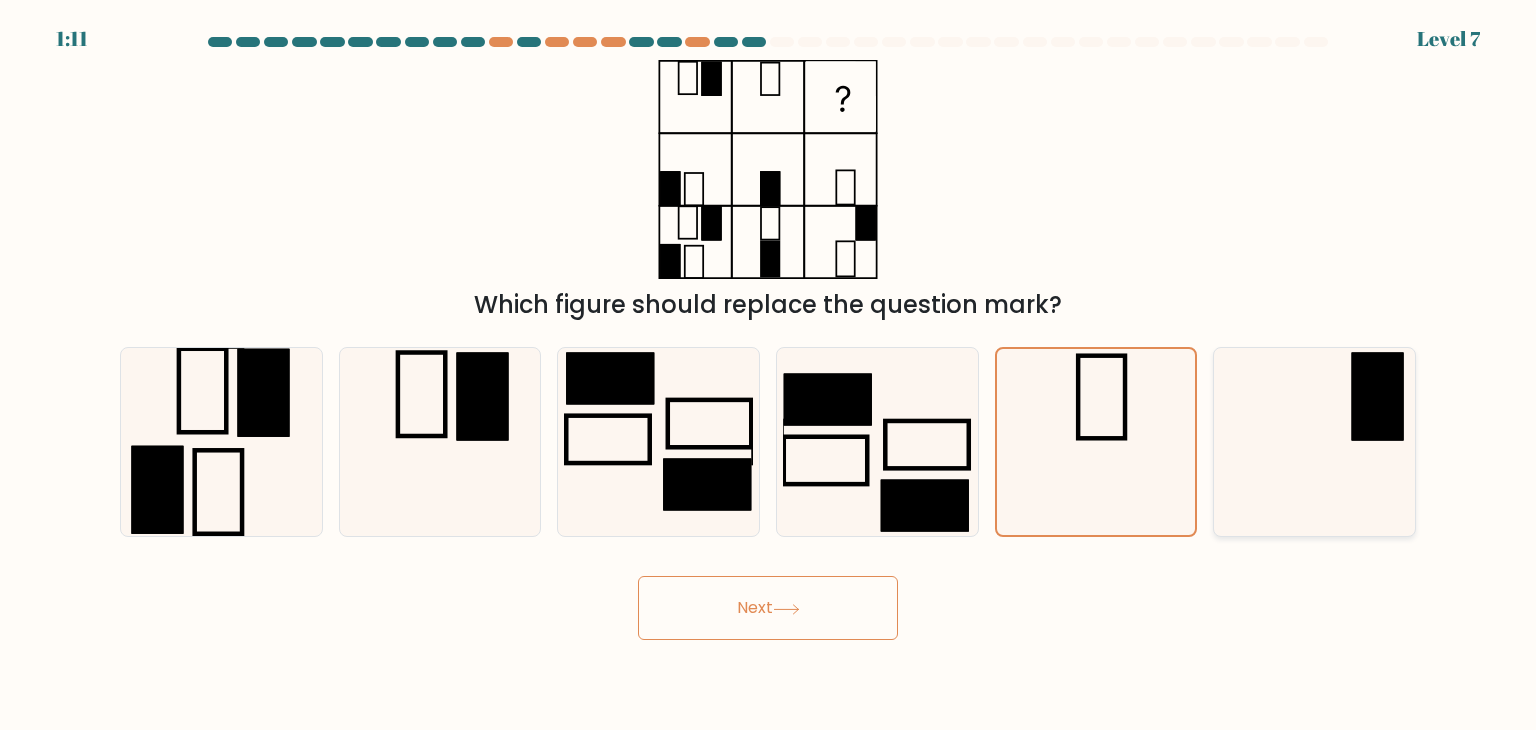 click 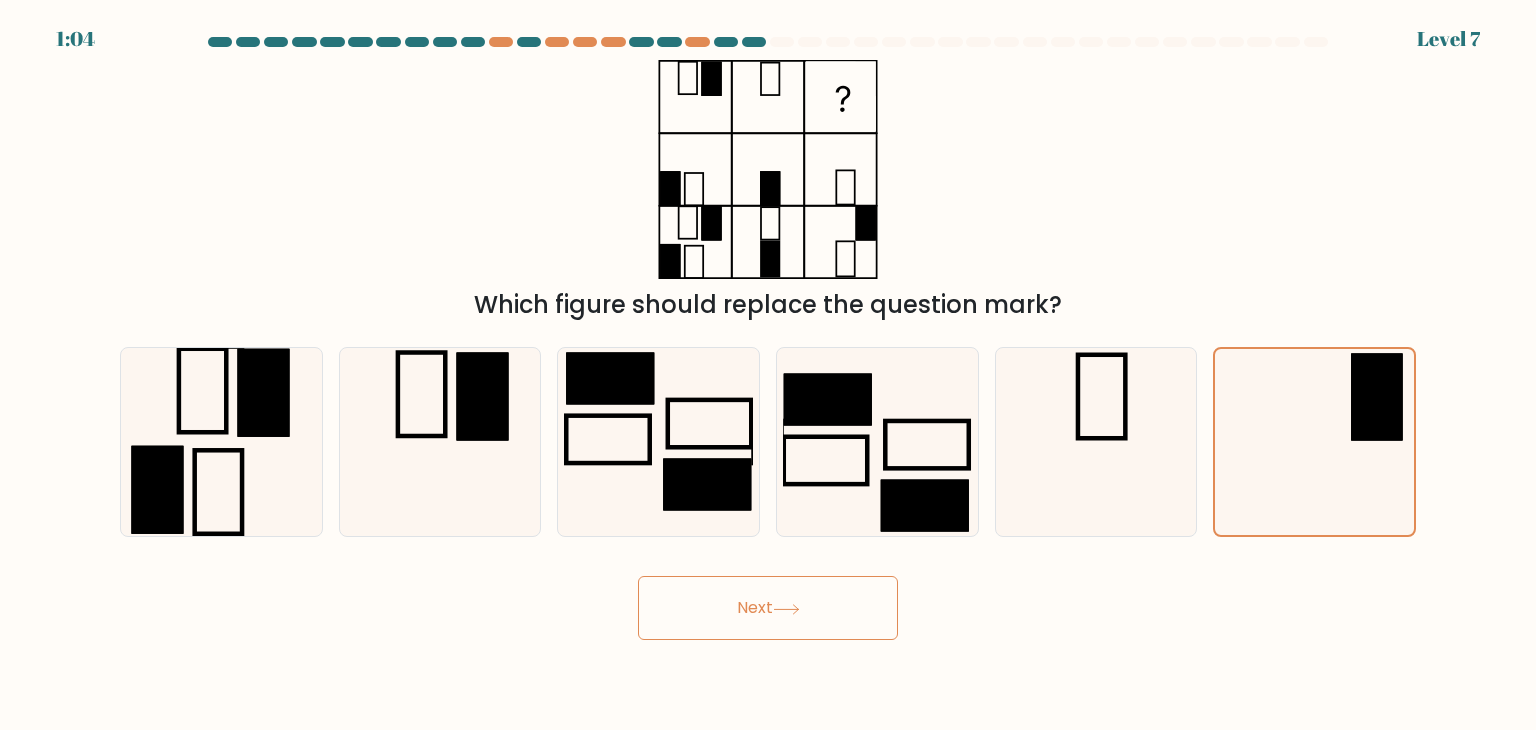 click on "Next" at bounding box center [768, 608] 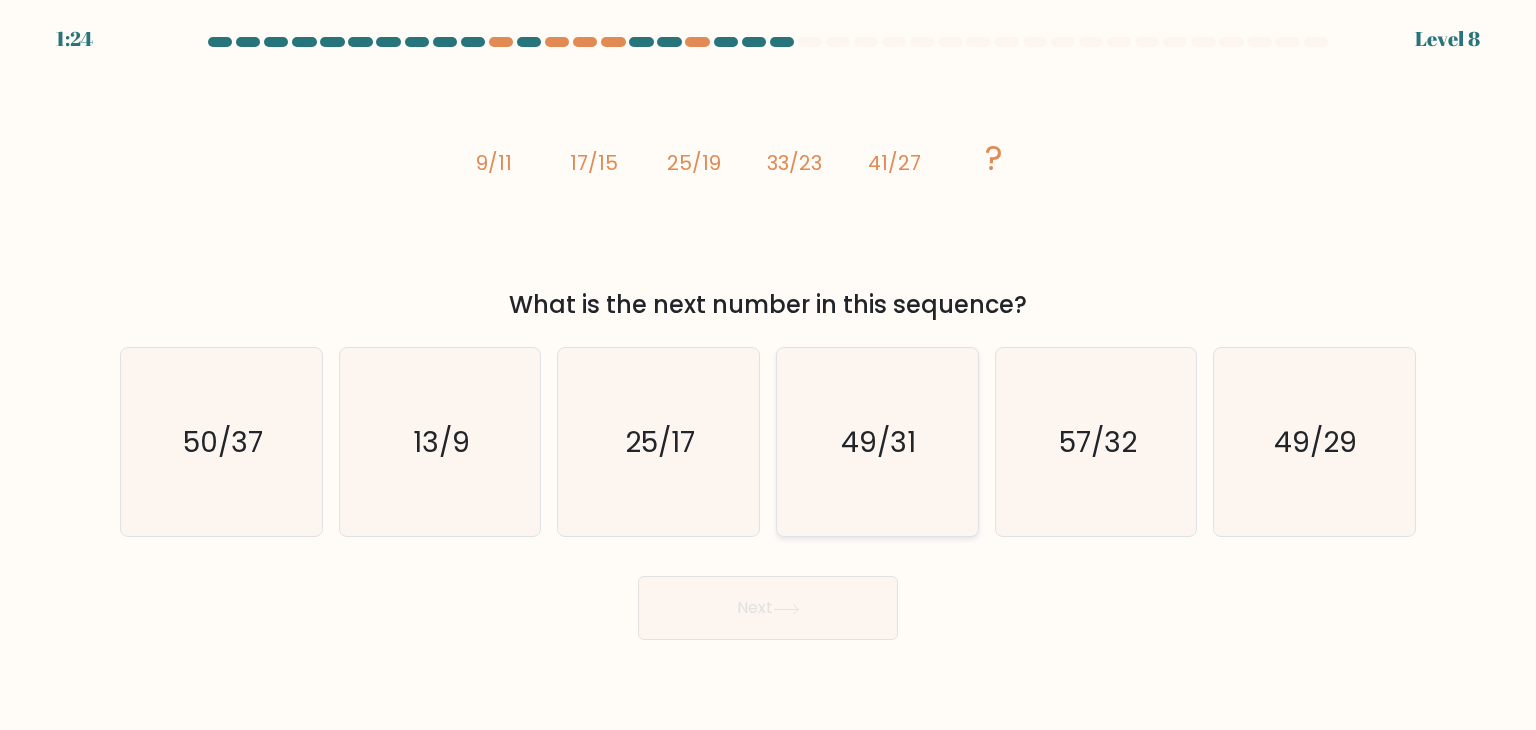 click on "49/31" 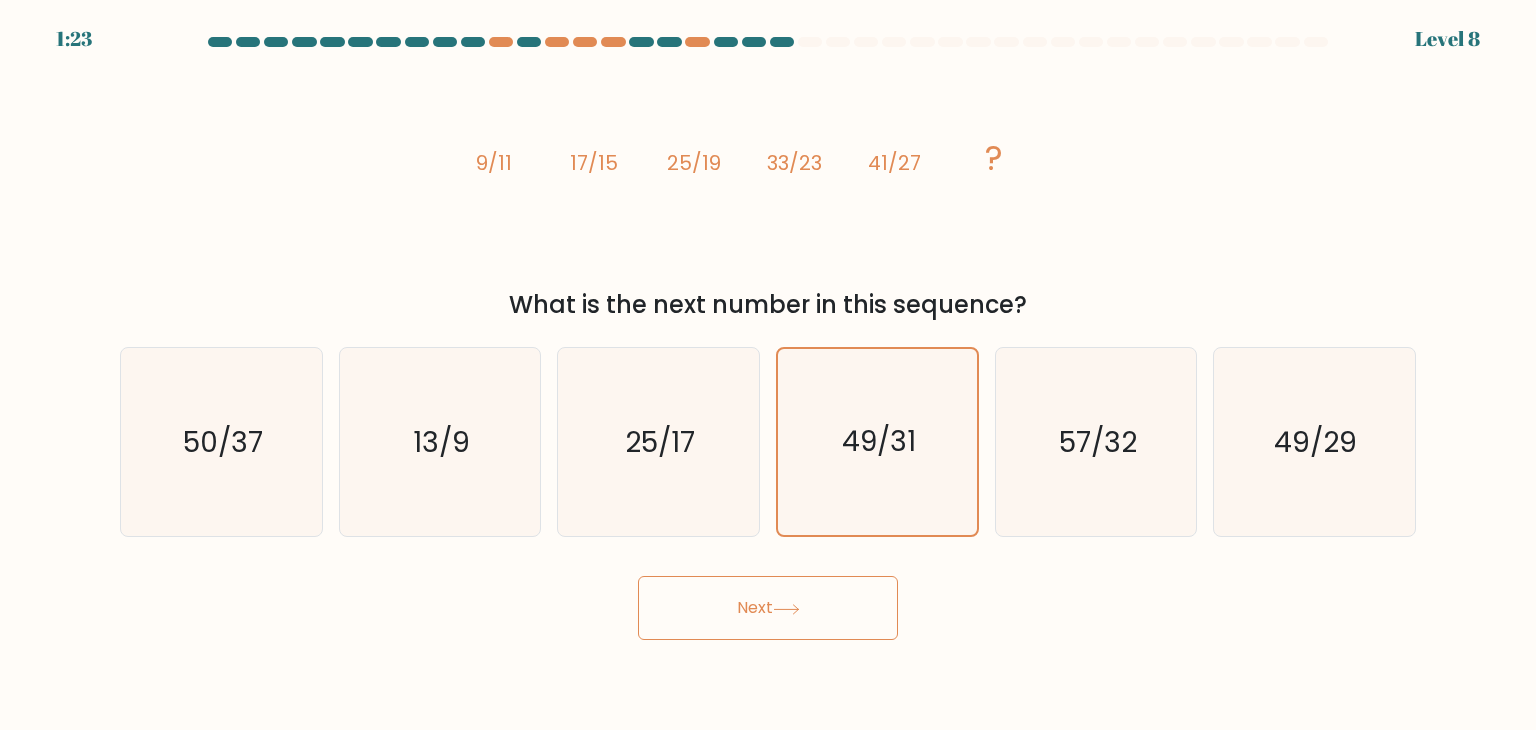 click on "Next" at bounding box center (768, 608) 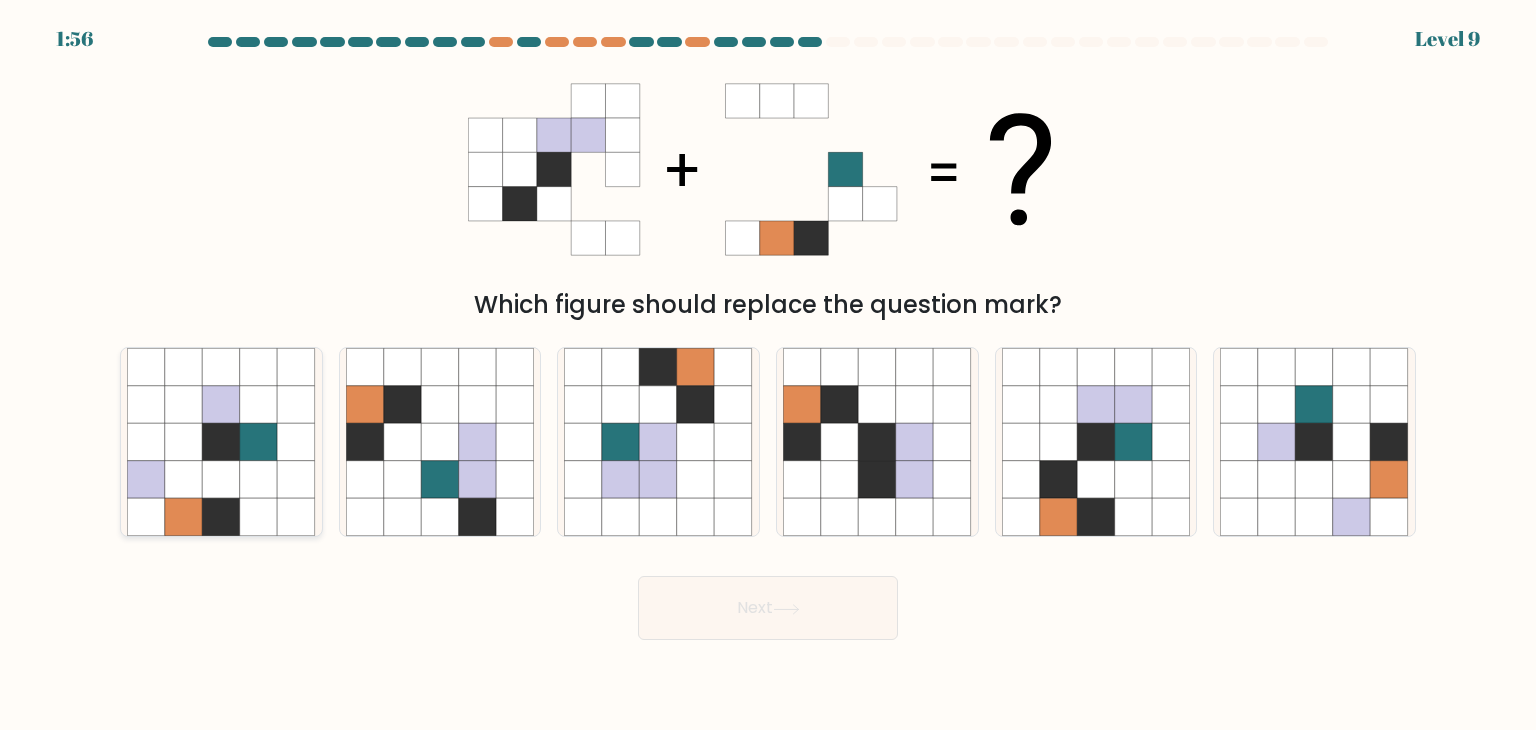 click 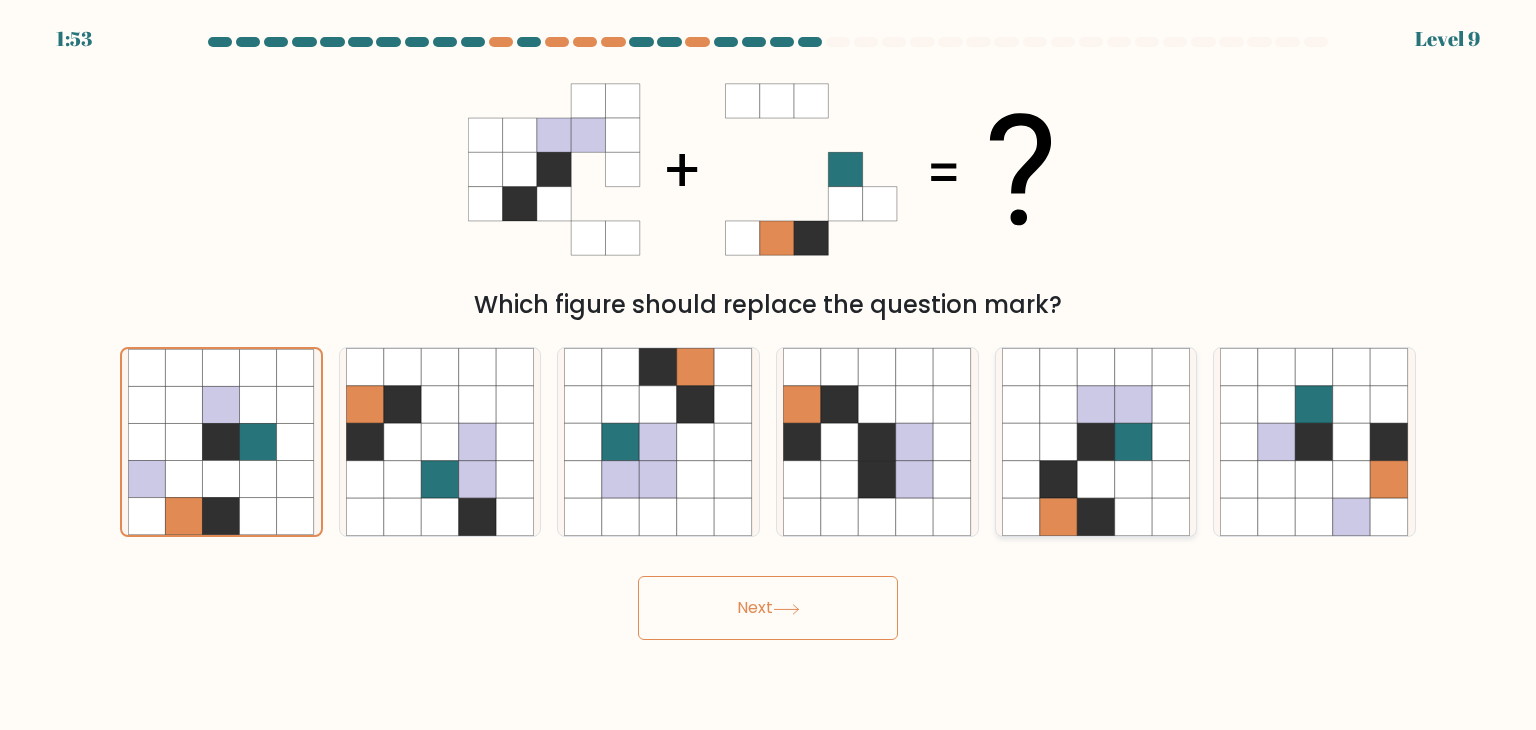 click 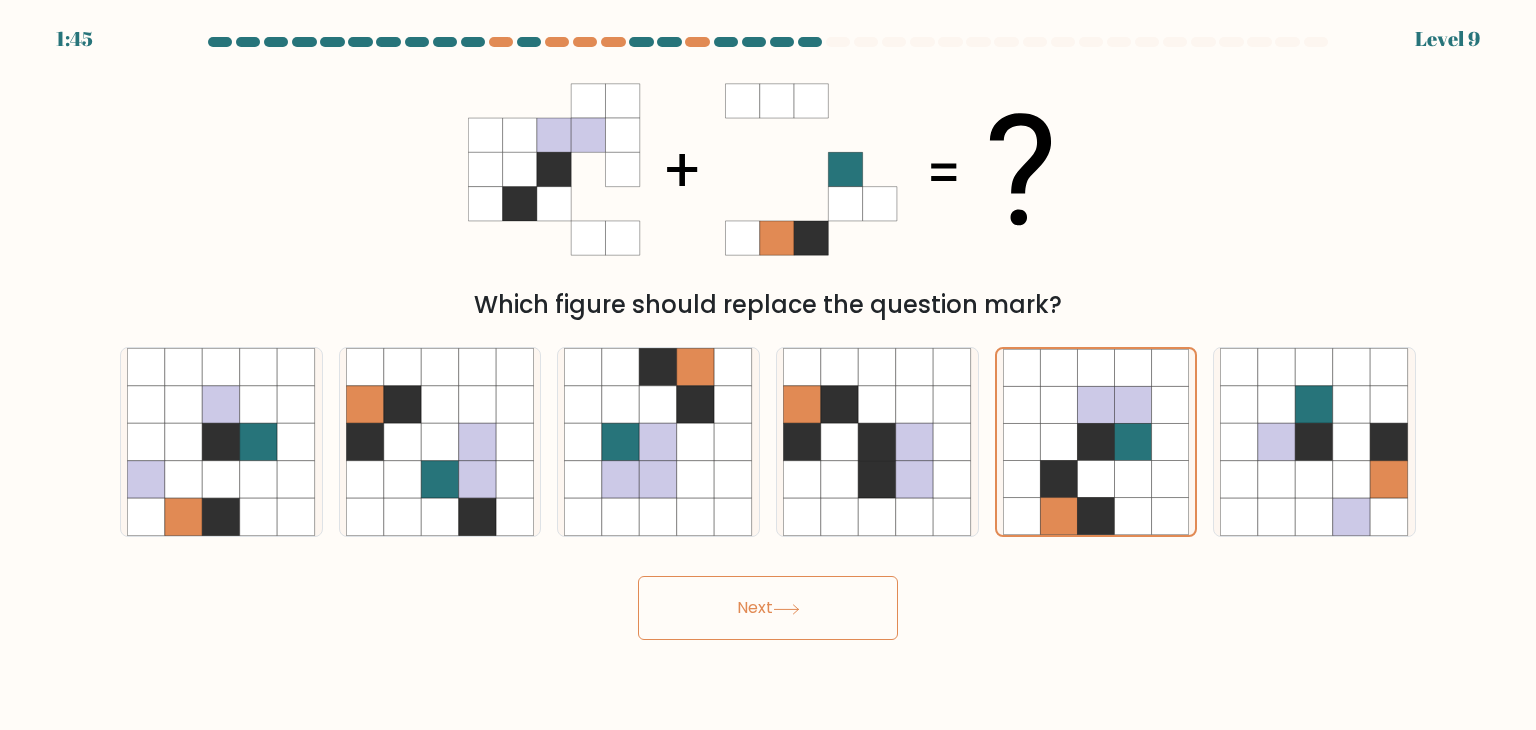 click on "Next" at bounding box center (768, 608) 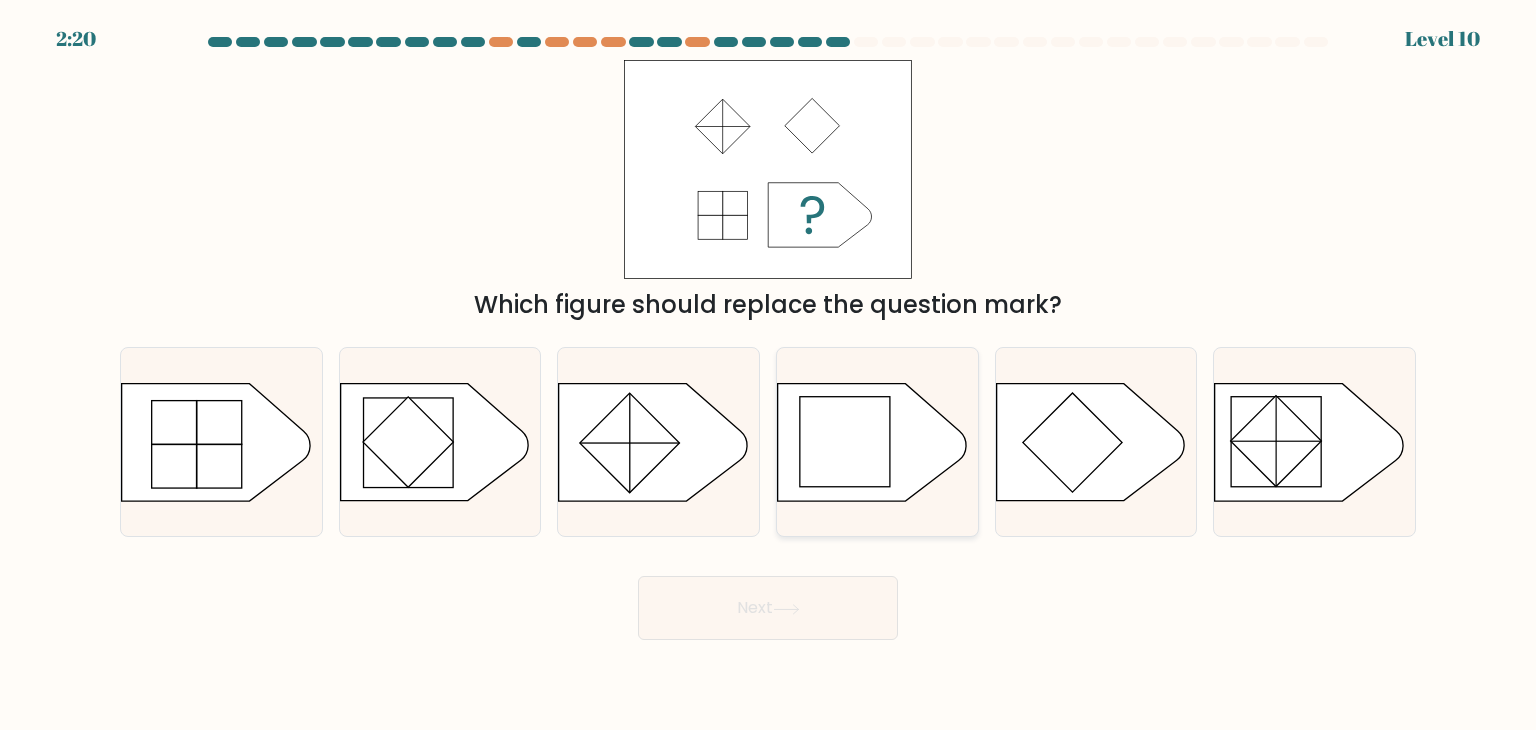 click 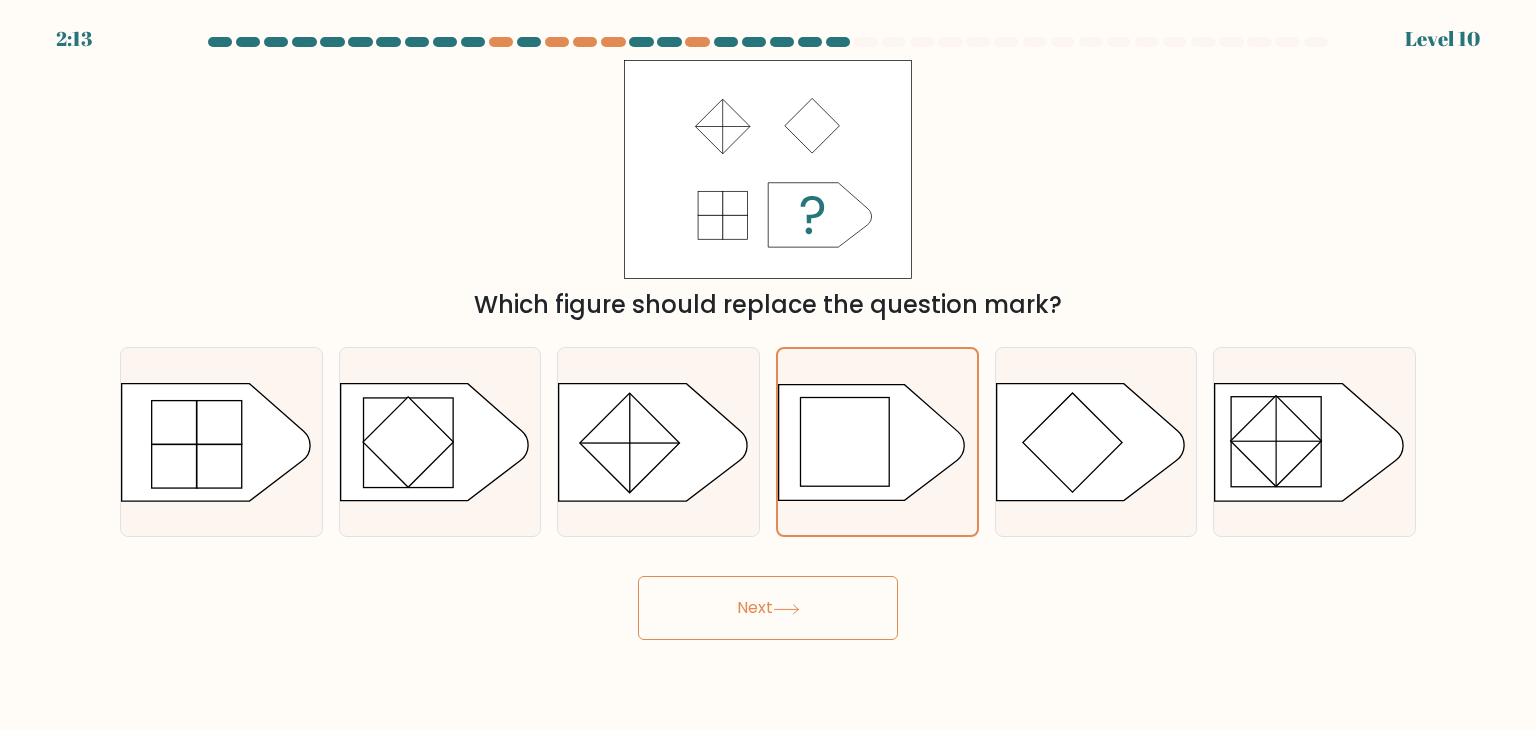 click on "Next" at bounding box center (768, 608) 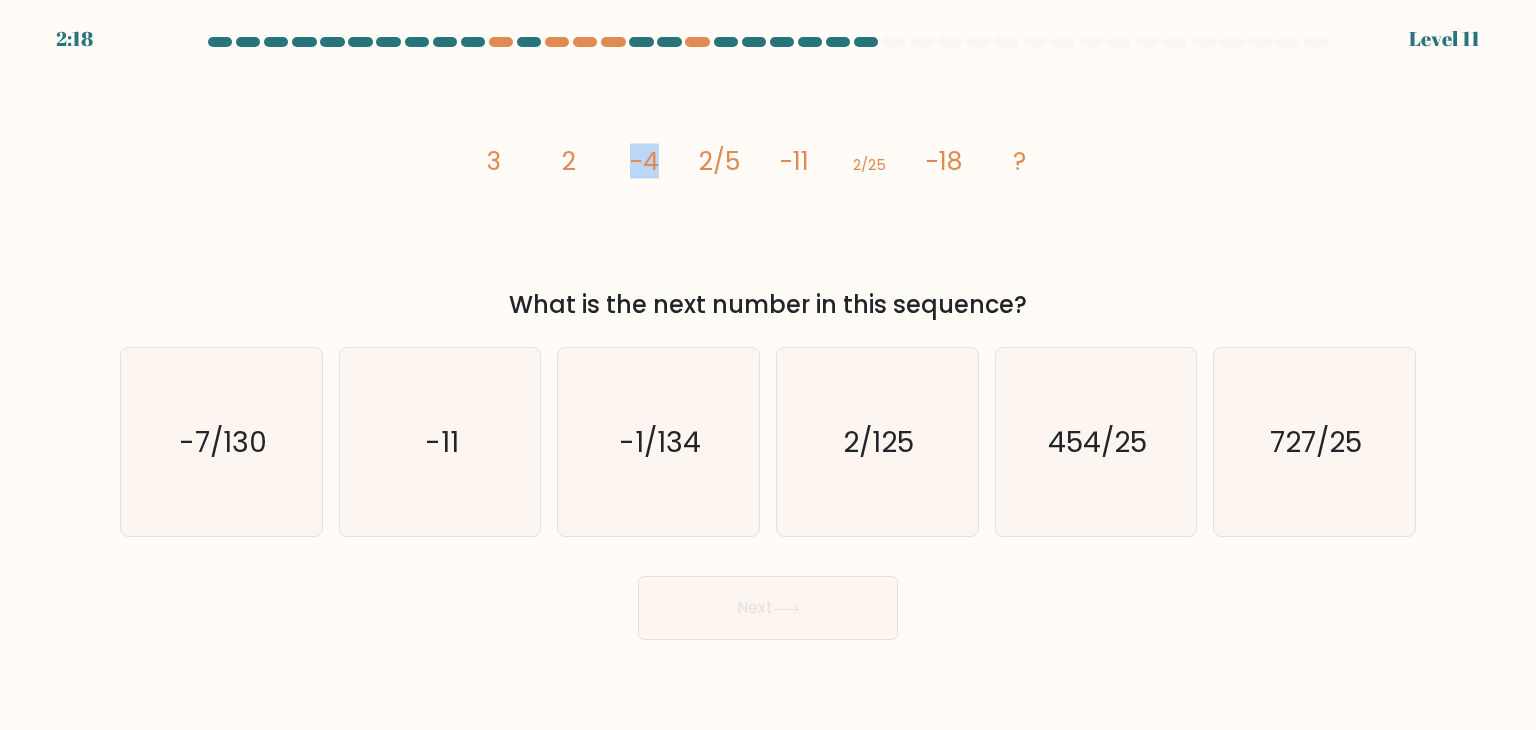 drag, startPoint x: 618, startPoint y: 155, endPoint x: 656, endPoint y: 163, distance: 38.832977 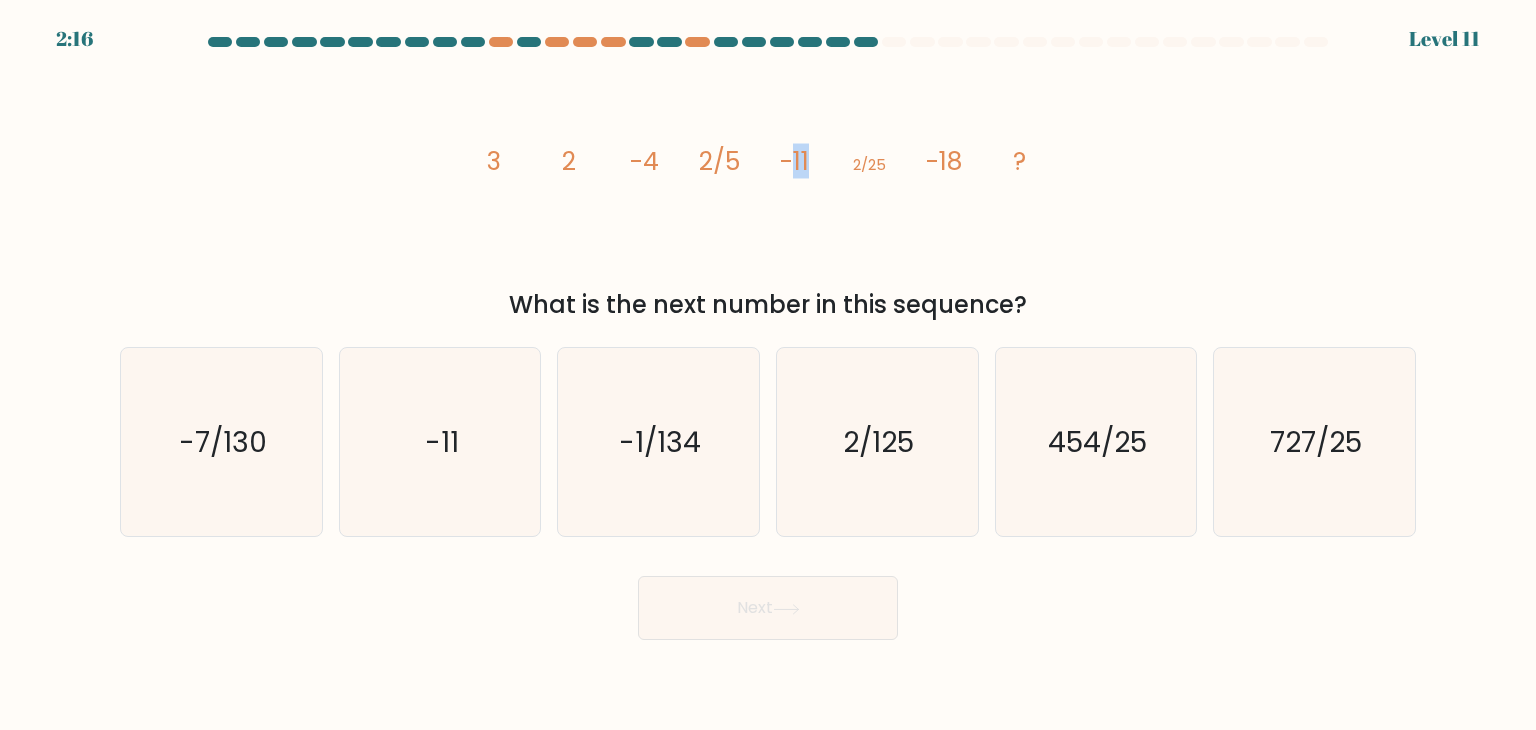 drag, startPoint x: 788, startPoint y: 158, endPoint x: 814, endPoint y: 161, distance: 26.172504 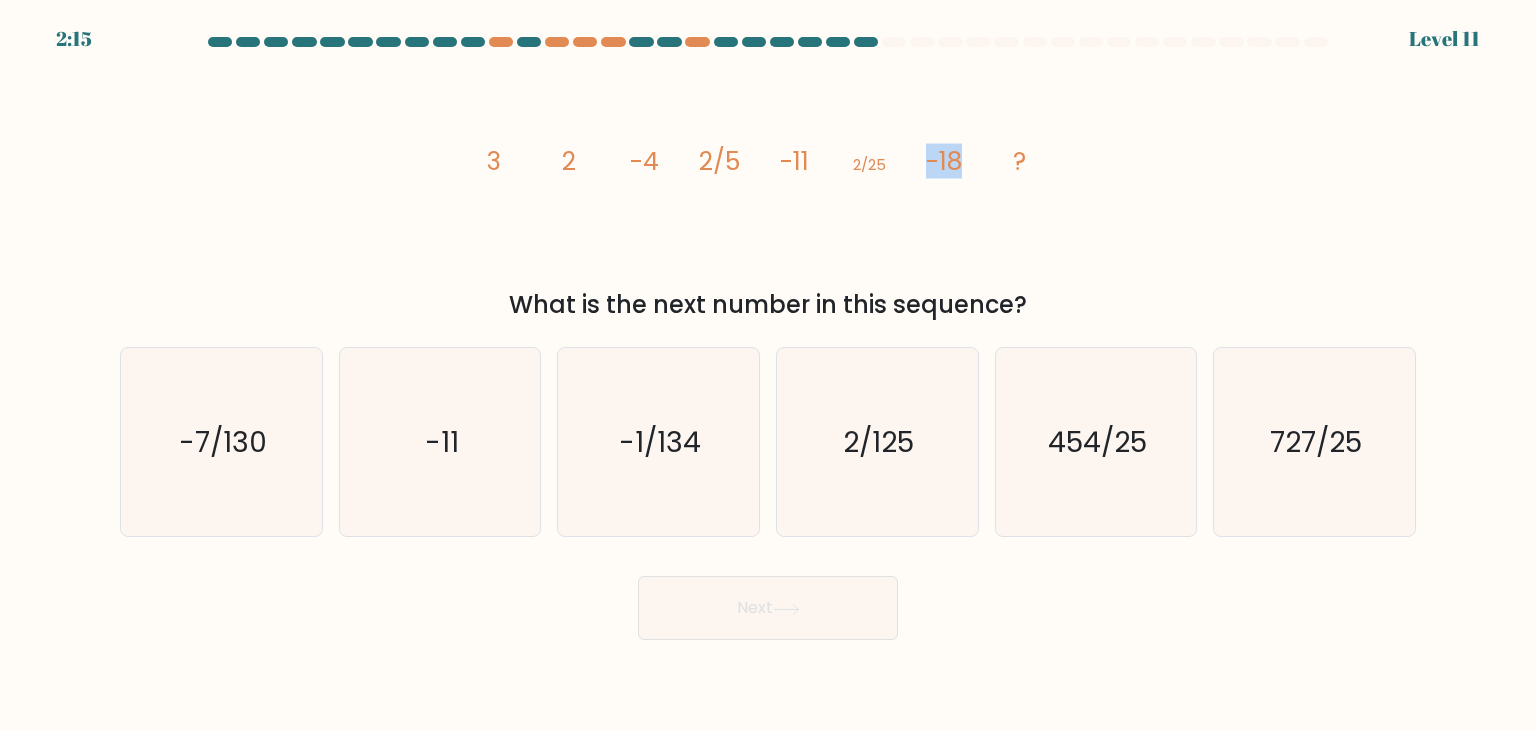 drag, startPoint x: 920, startPoint y: 167, endPoint x: 966, endPoint y: 171, distance: 46.173584 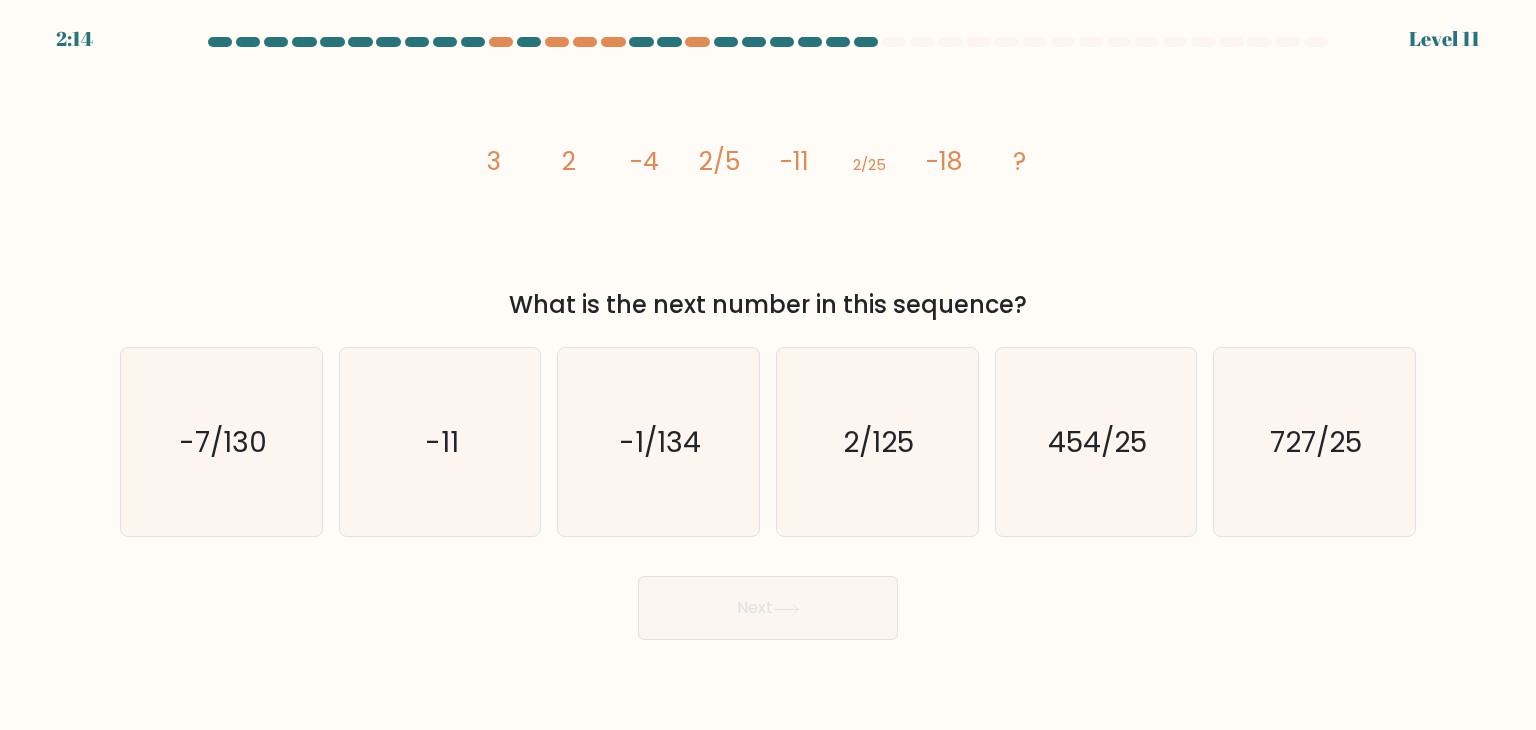 click on "2/5" 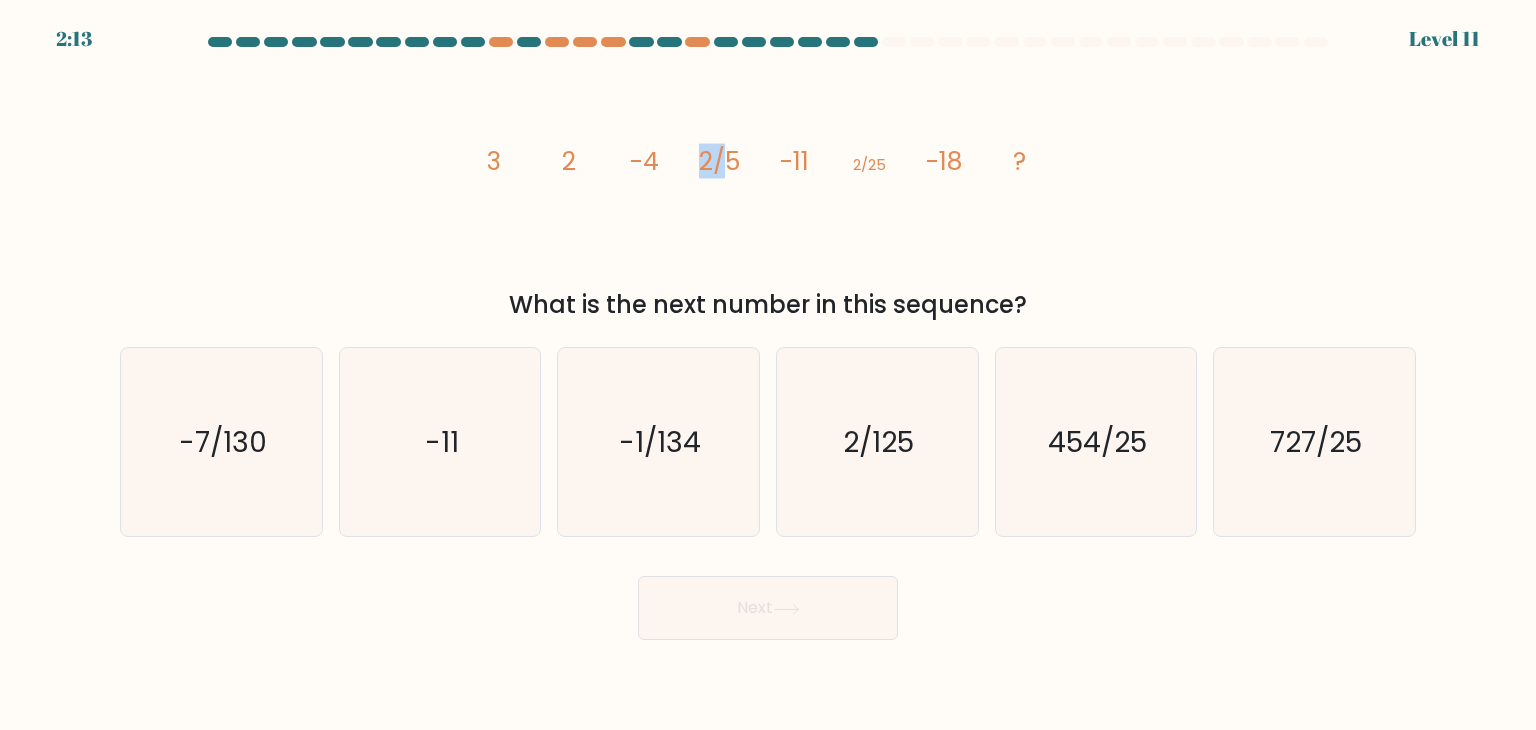 drag, startPoint x: 699, startPoint y: 158, endPoint x: 724, endPoint y: 163, distance: 25.495098 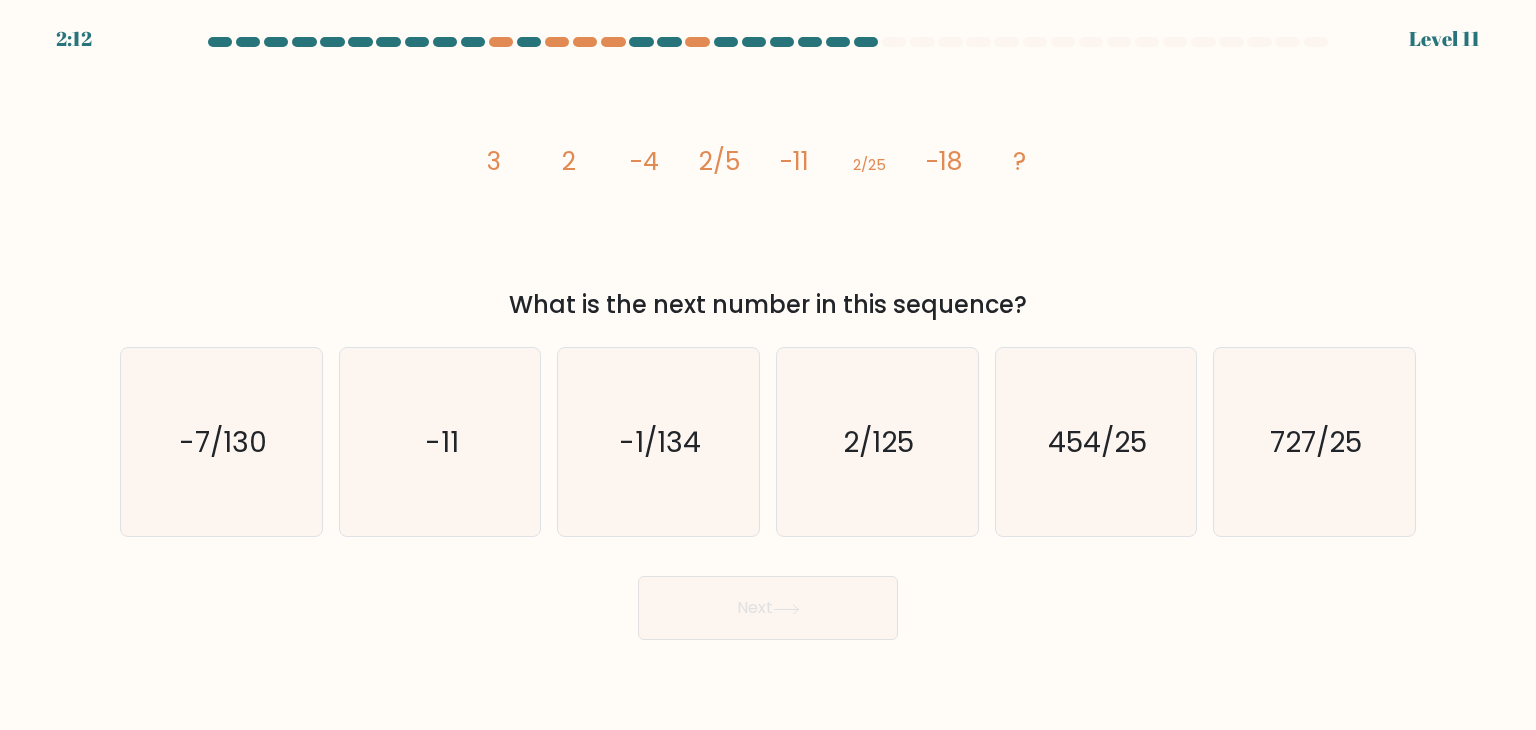click on "2/25" 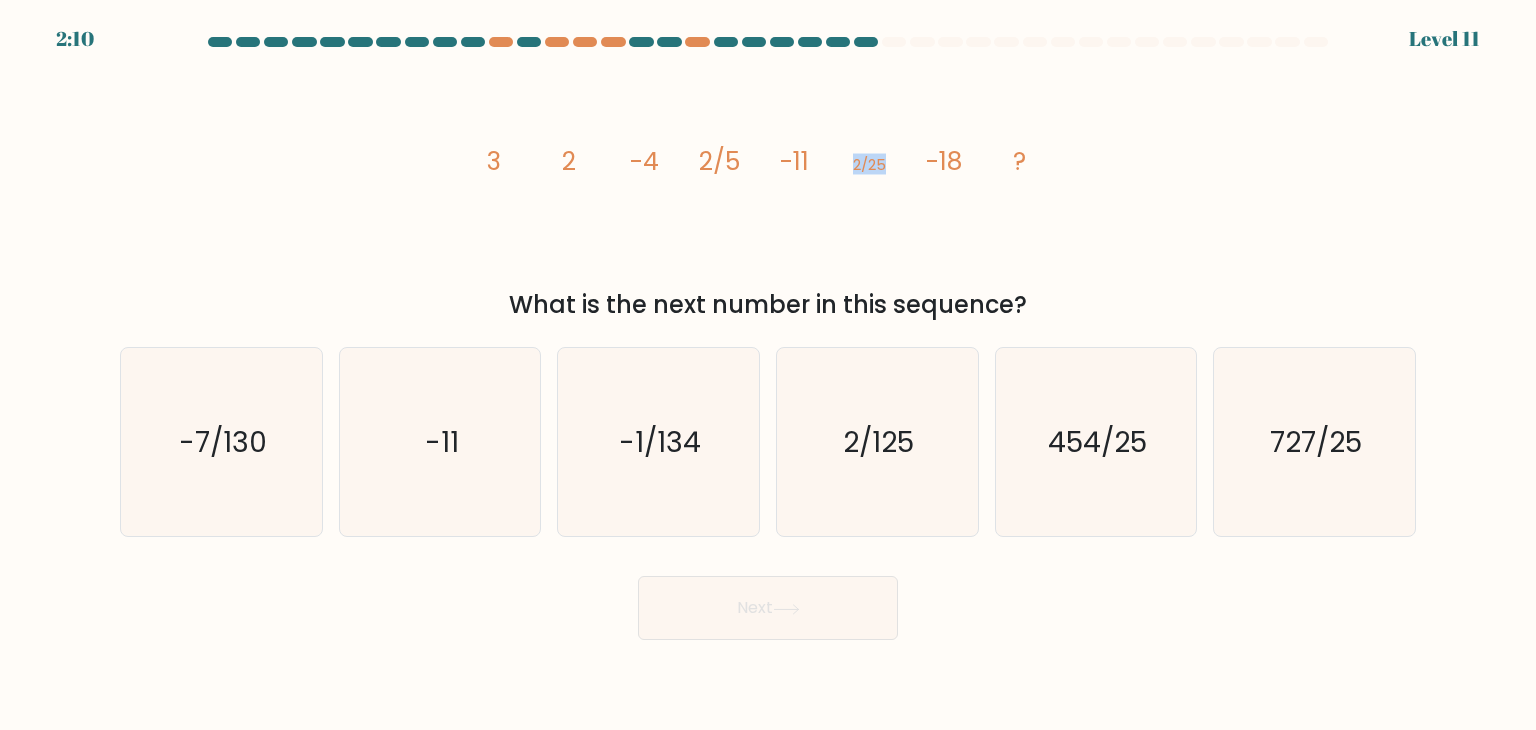 drag, startPoint x: 838, startPoint y: 161, endPoint x: 900, endPoint y: 169, distance: 62.514 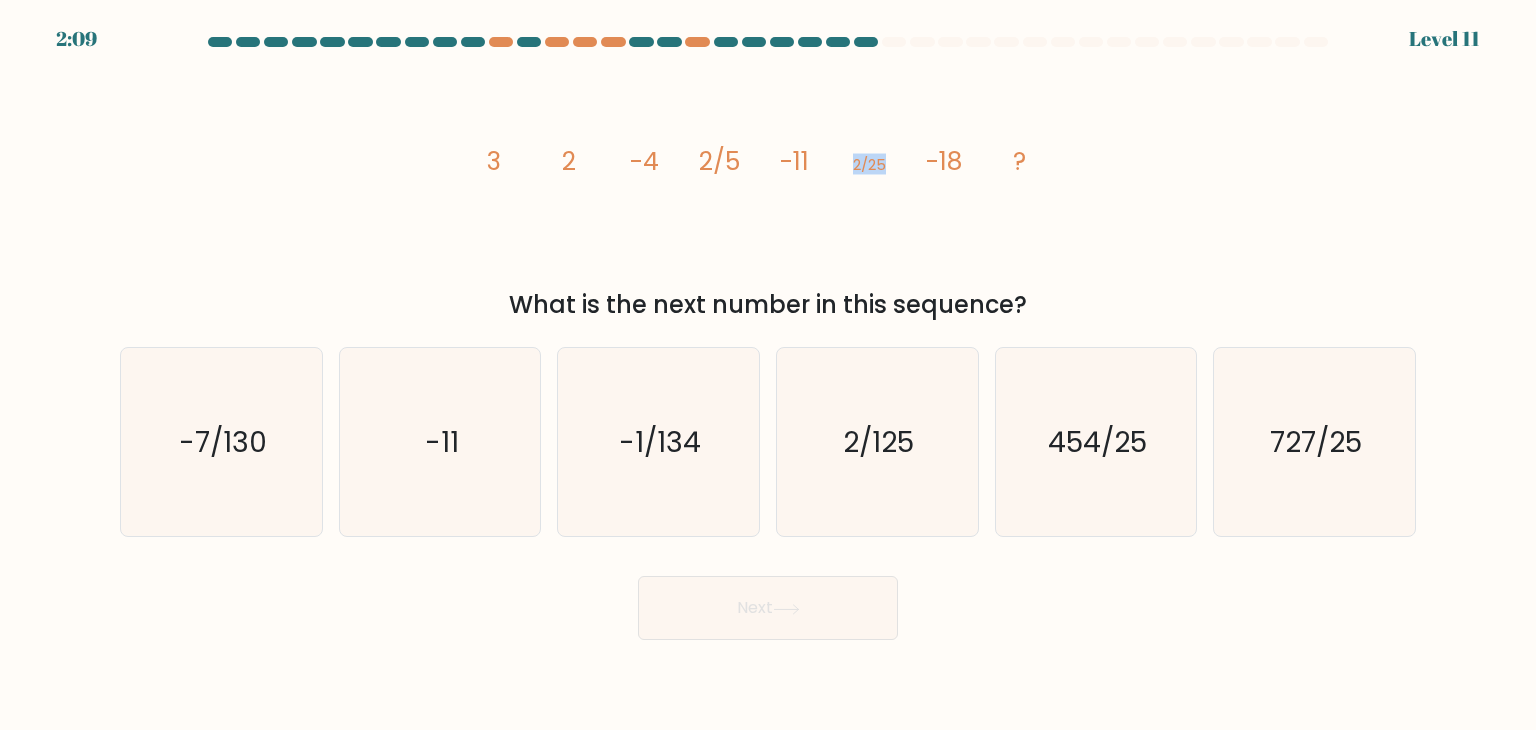 click on "image/svg+xml
3
2
-4
2/5
-11
2/25
-18
?" 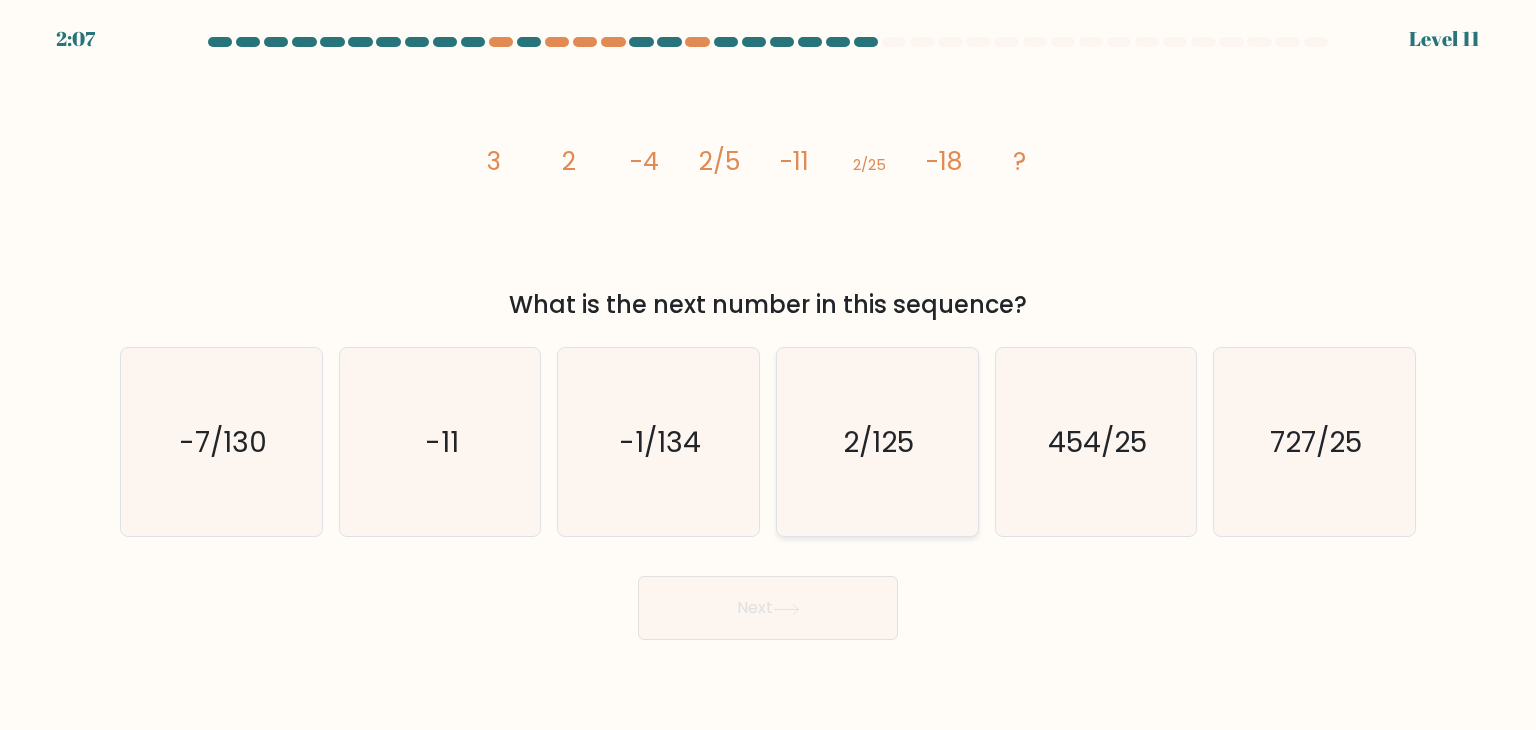 click on "2/125" 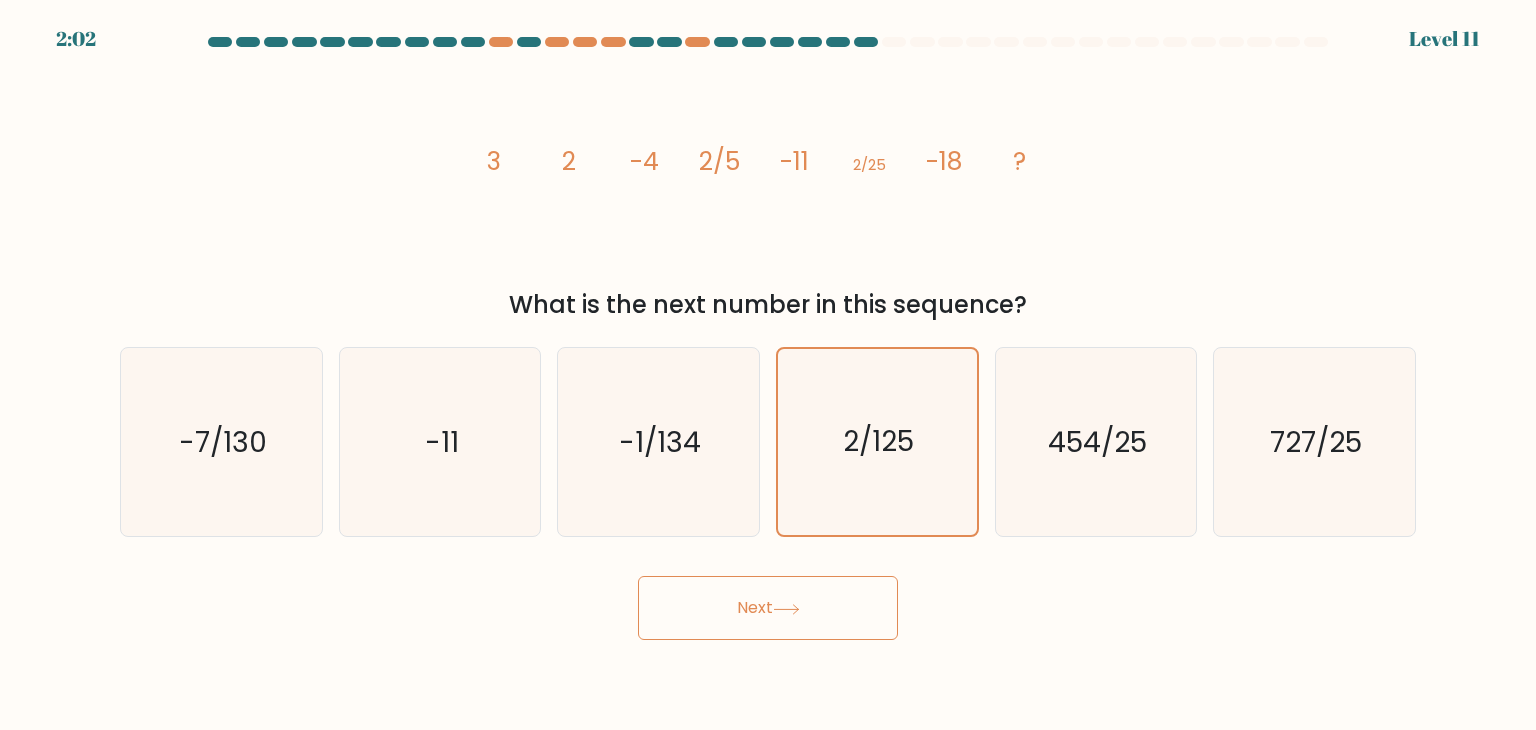 click 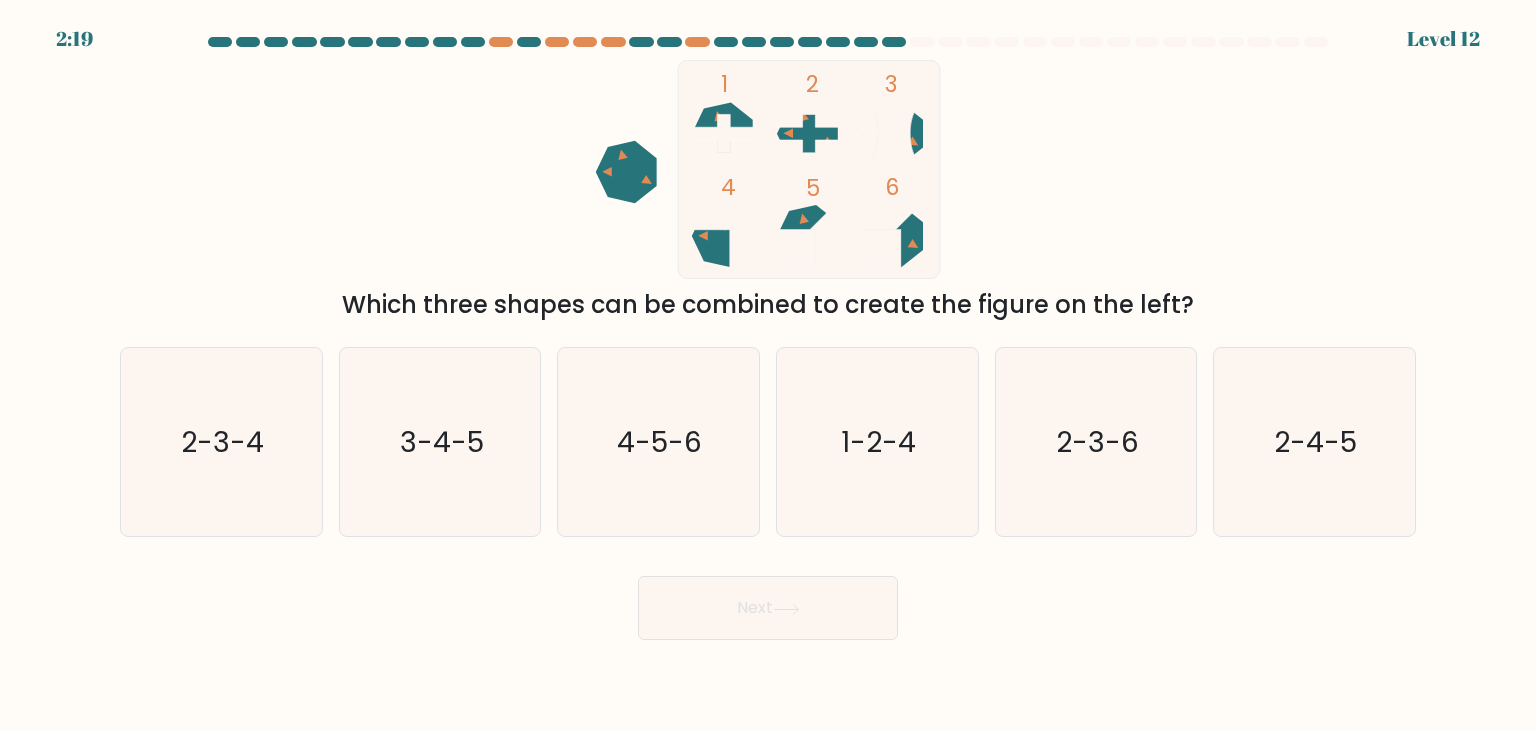 drag, startPoint x: 563, startPoint y: 309, endPoint x: 1146, endPoint y: 309, distance: 583 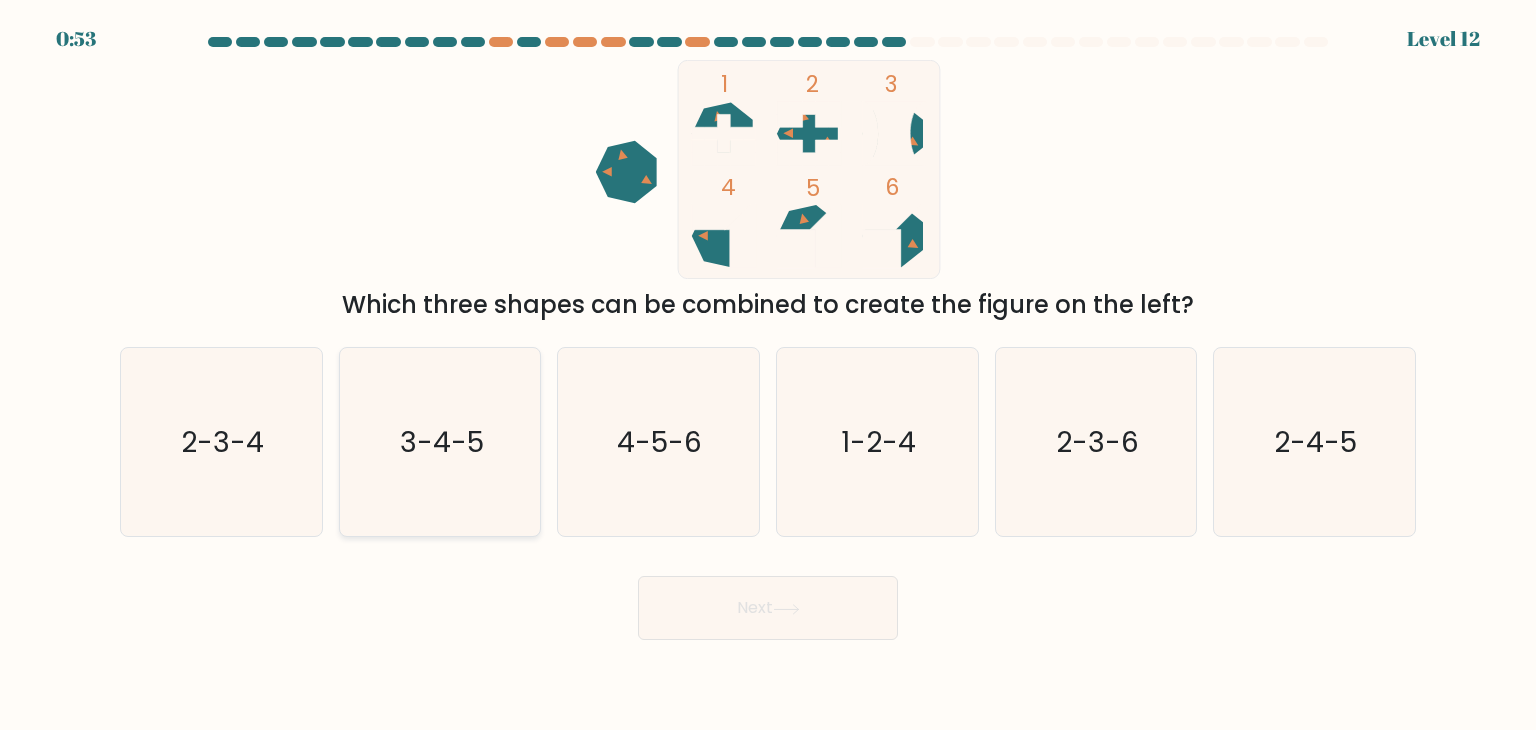 click on "3-4-5" 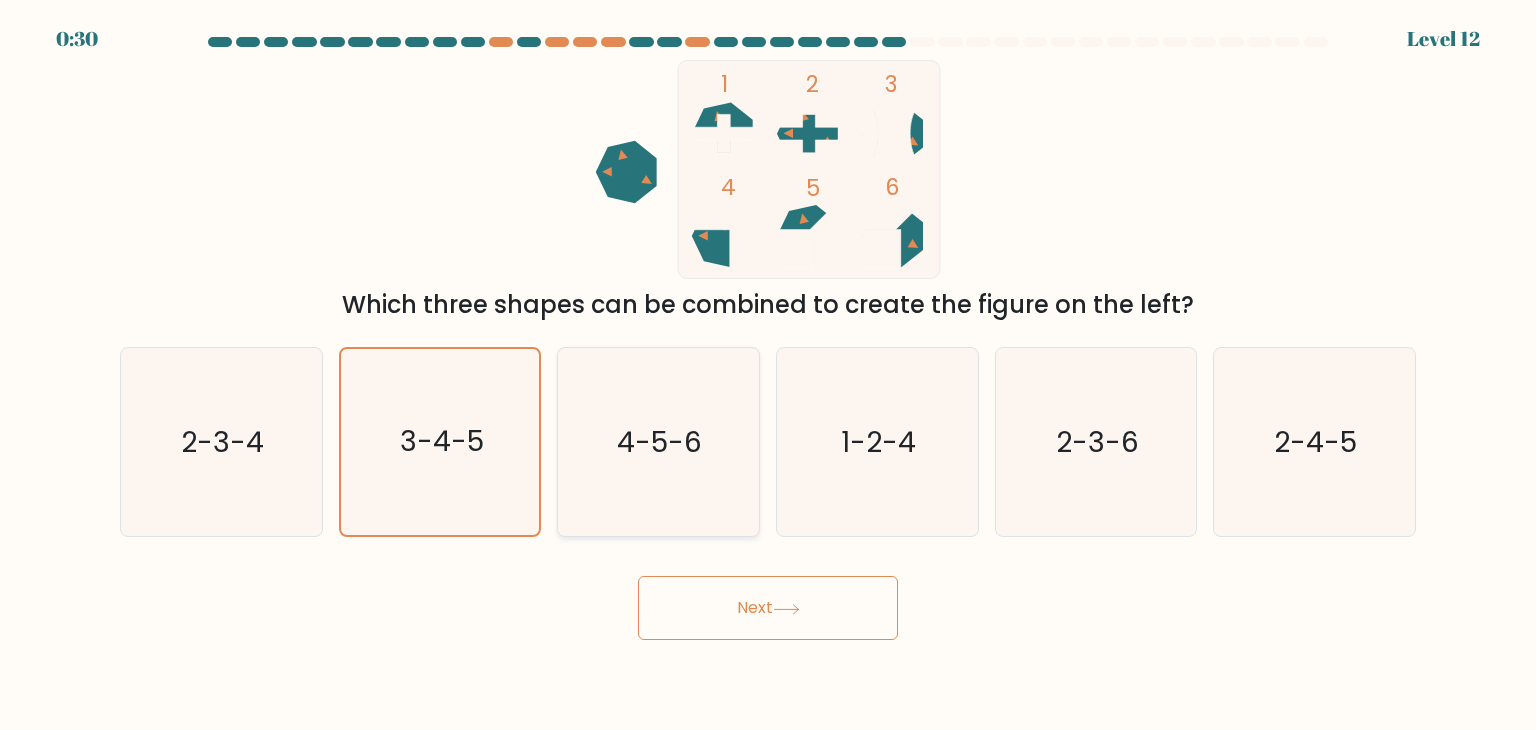 click on "4-5-6" 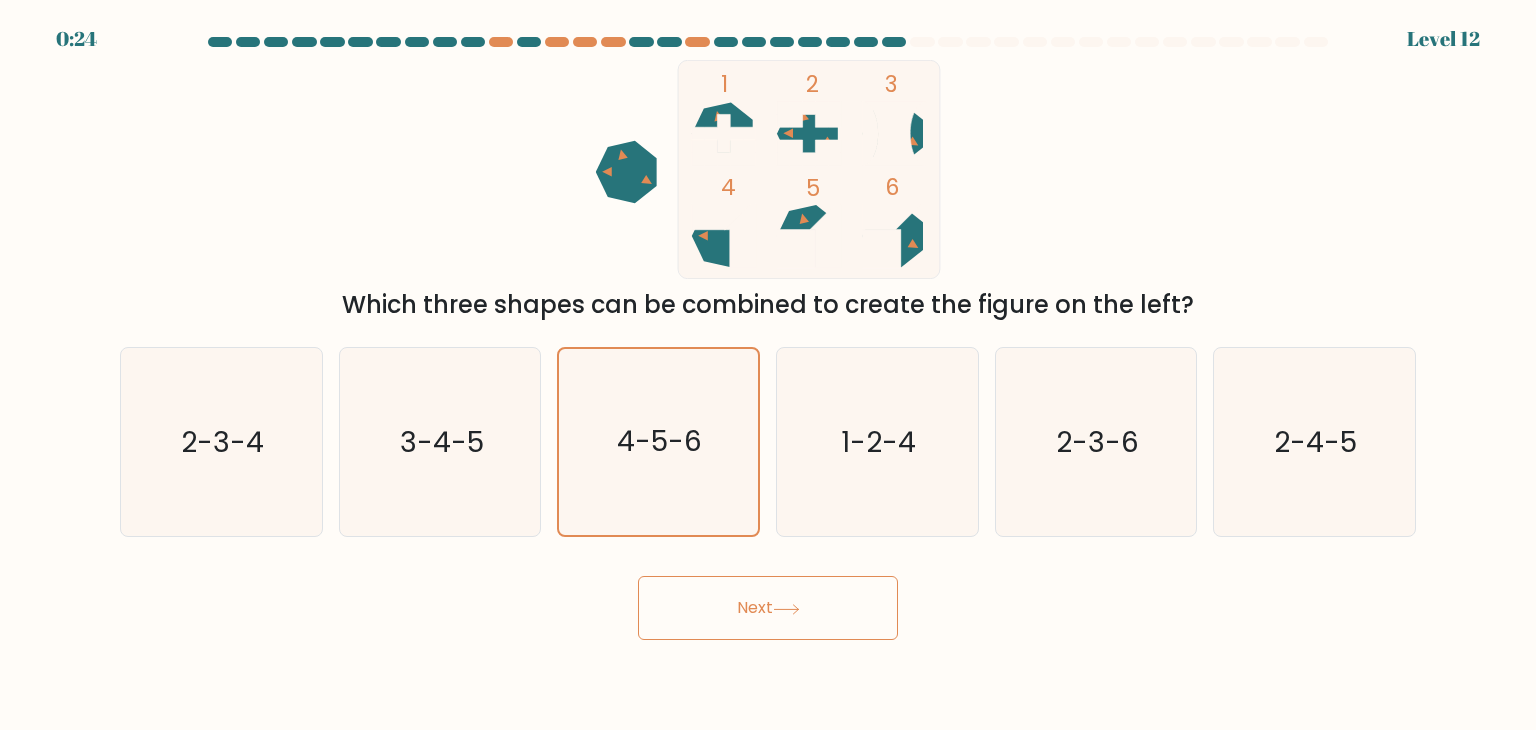 click on "Next" at bounding box center (768, 608) 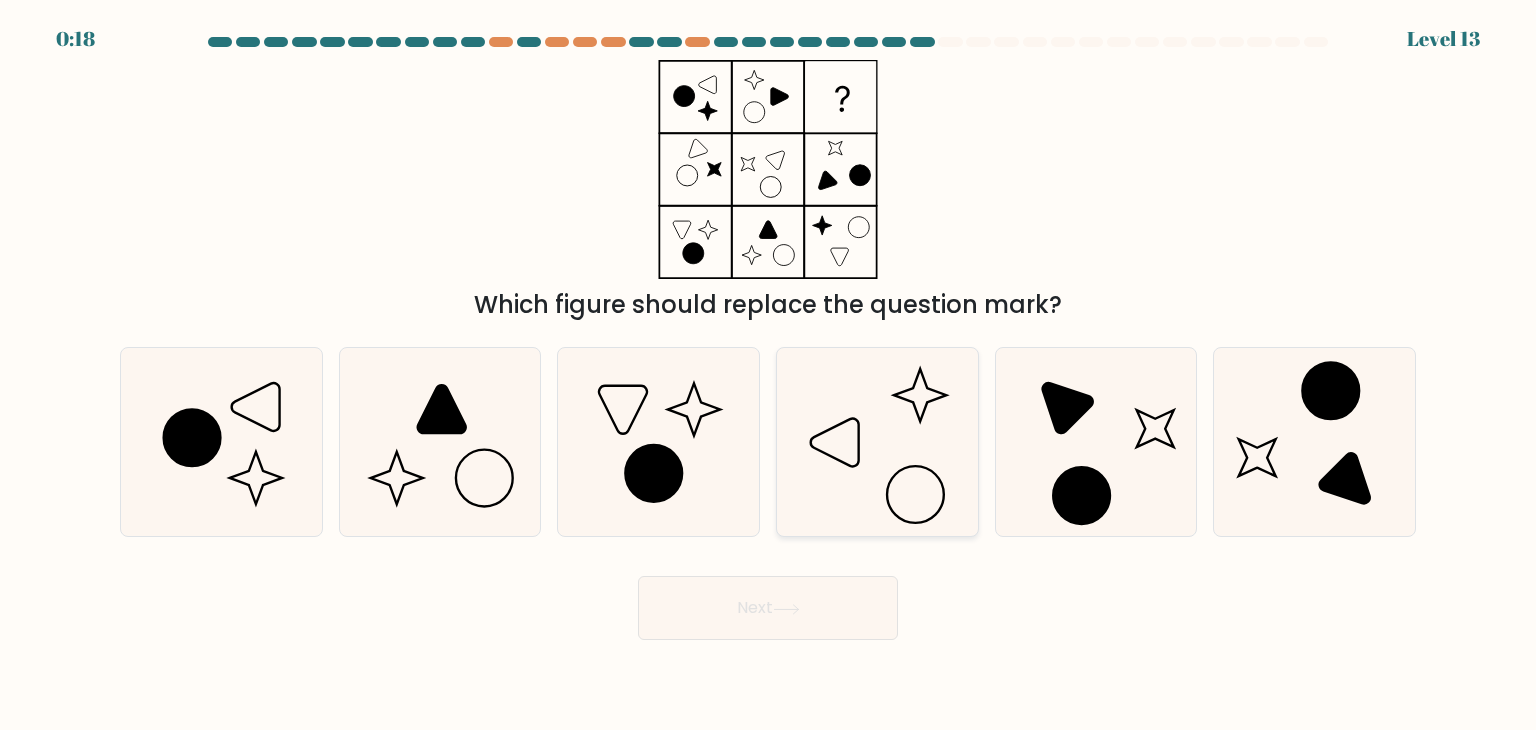 click 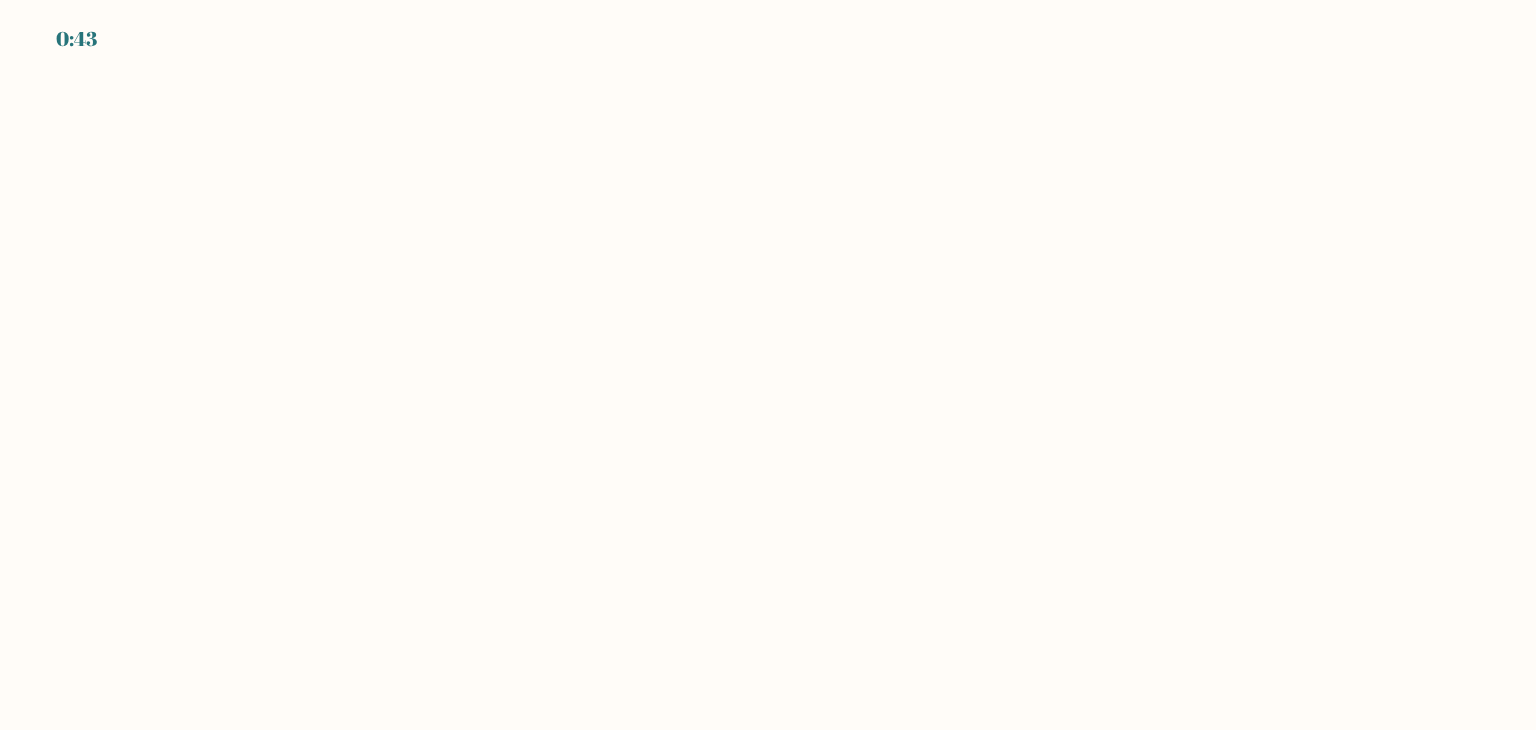 scroll, scrollTop: 0, scrollLeft: 0, axis: both 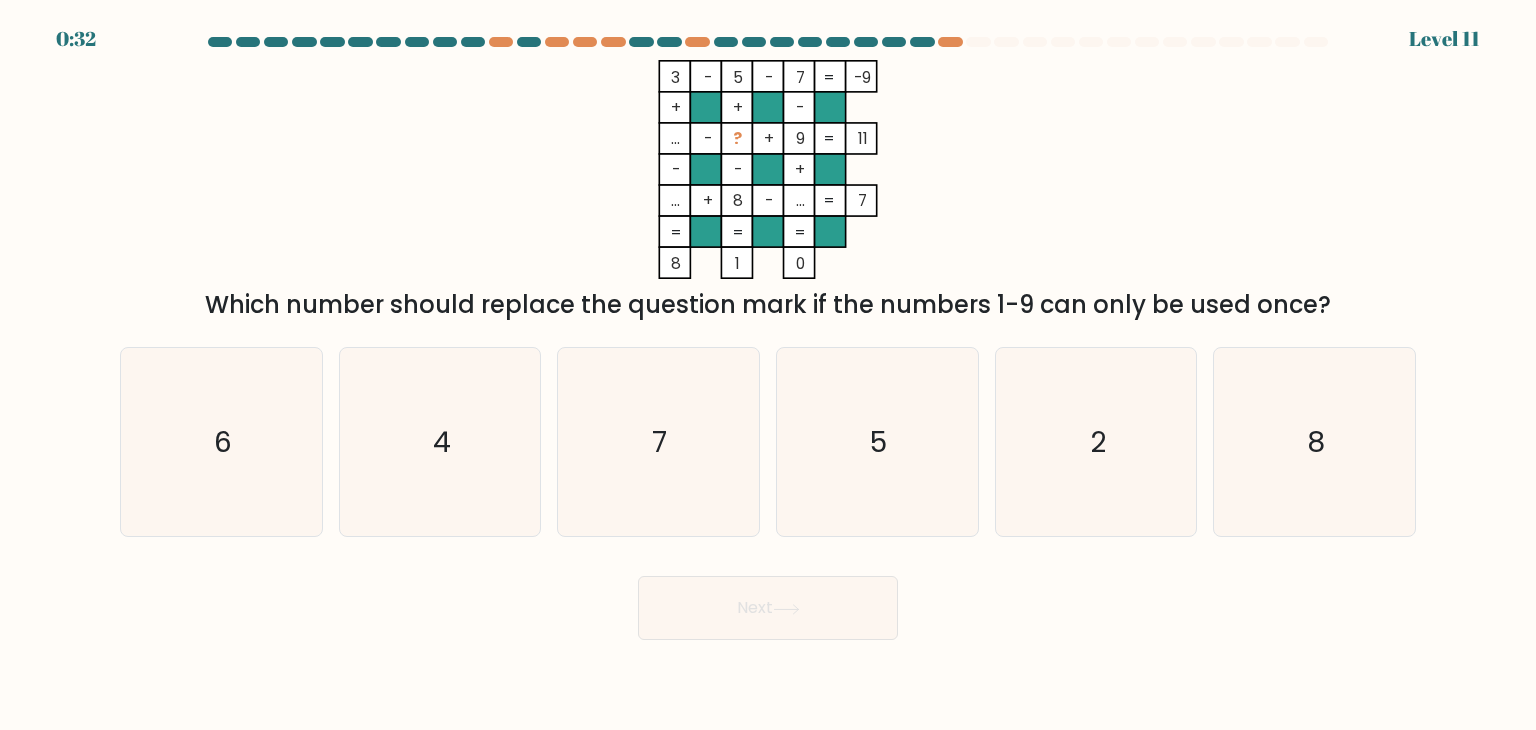 click on "?" 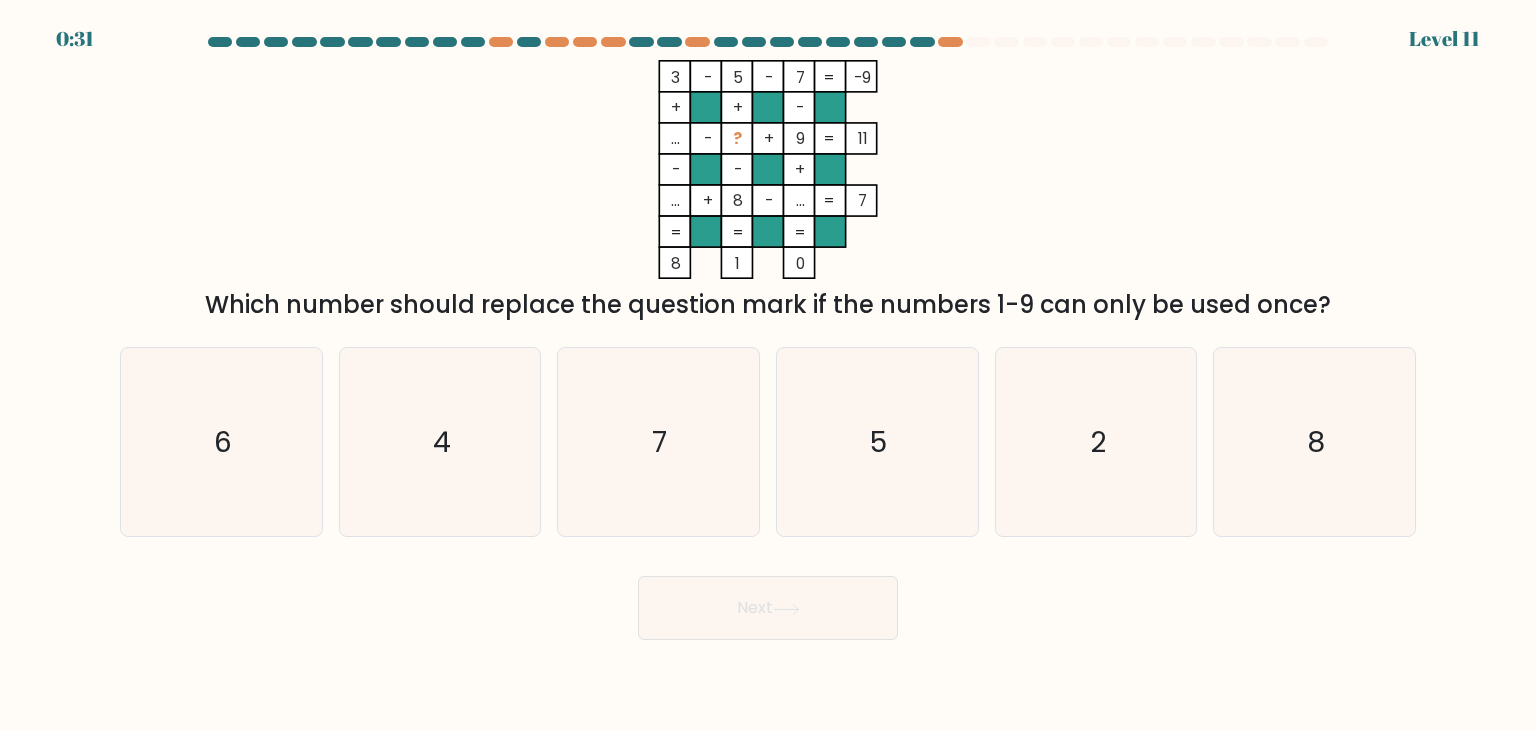 click on "?" 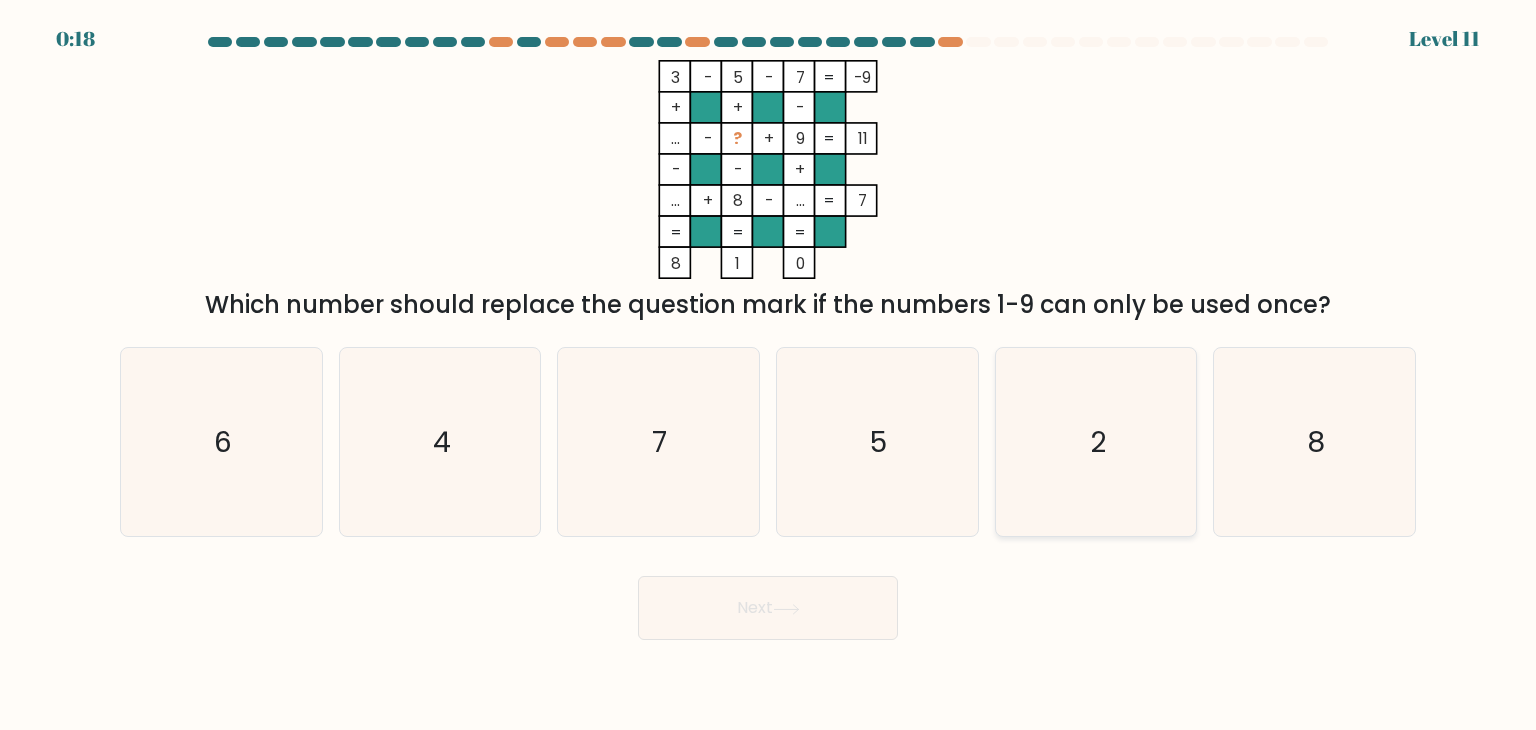 click on "2" 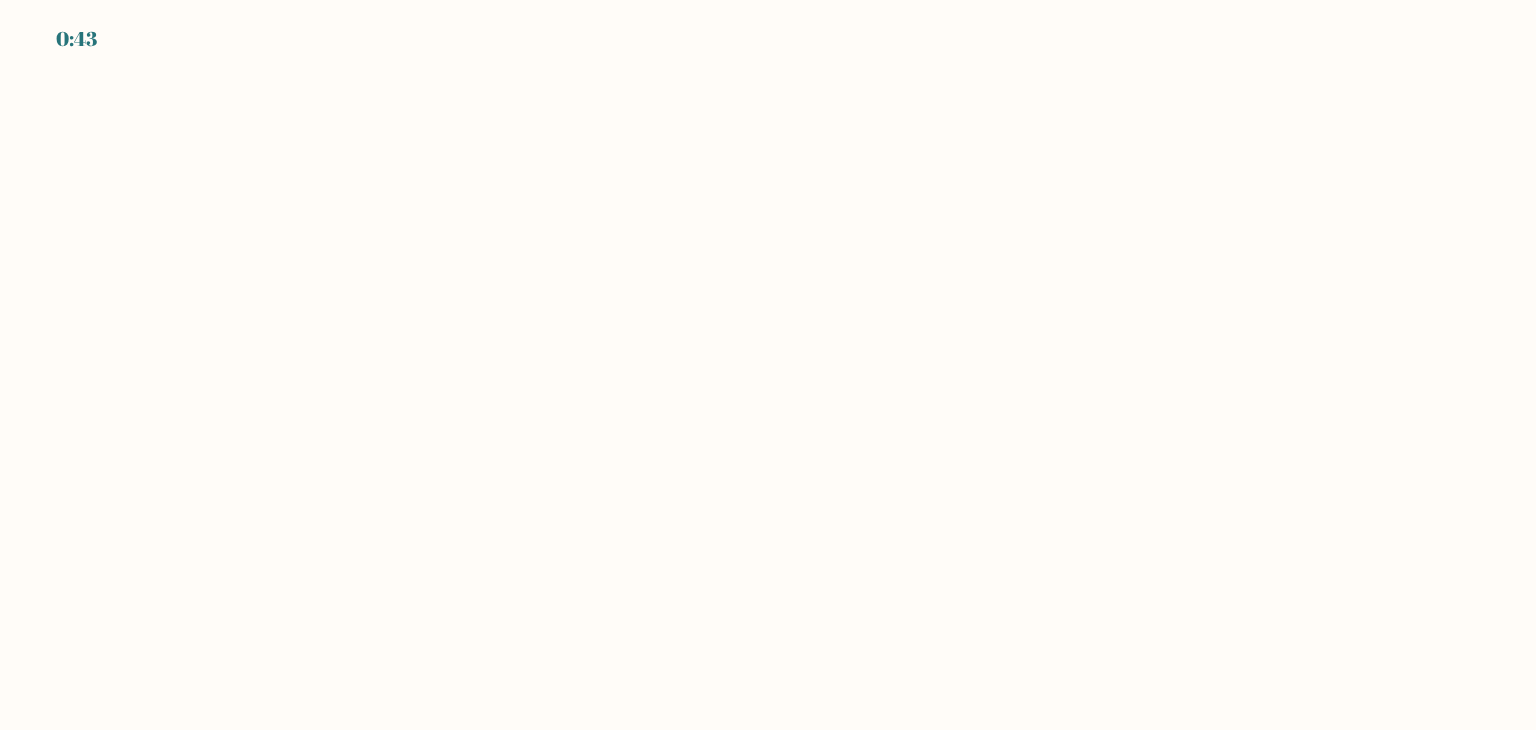 scroll, scrollTop: 0, scrollLeft: 0, axis: both 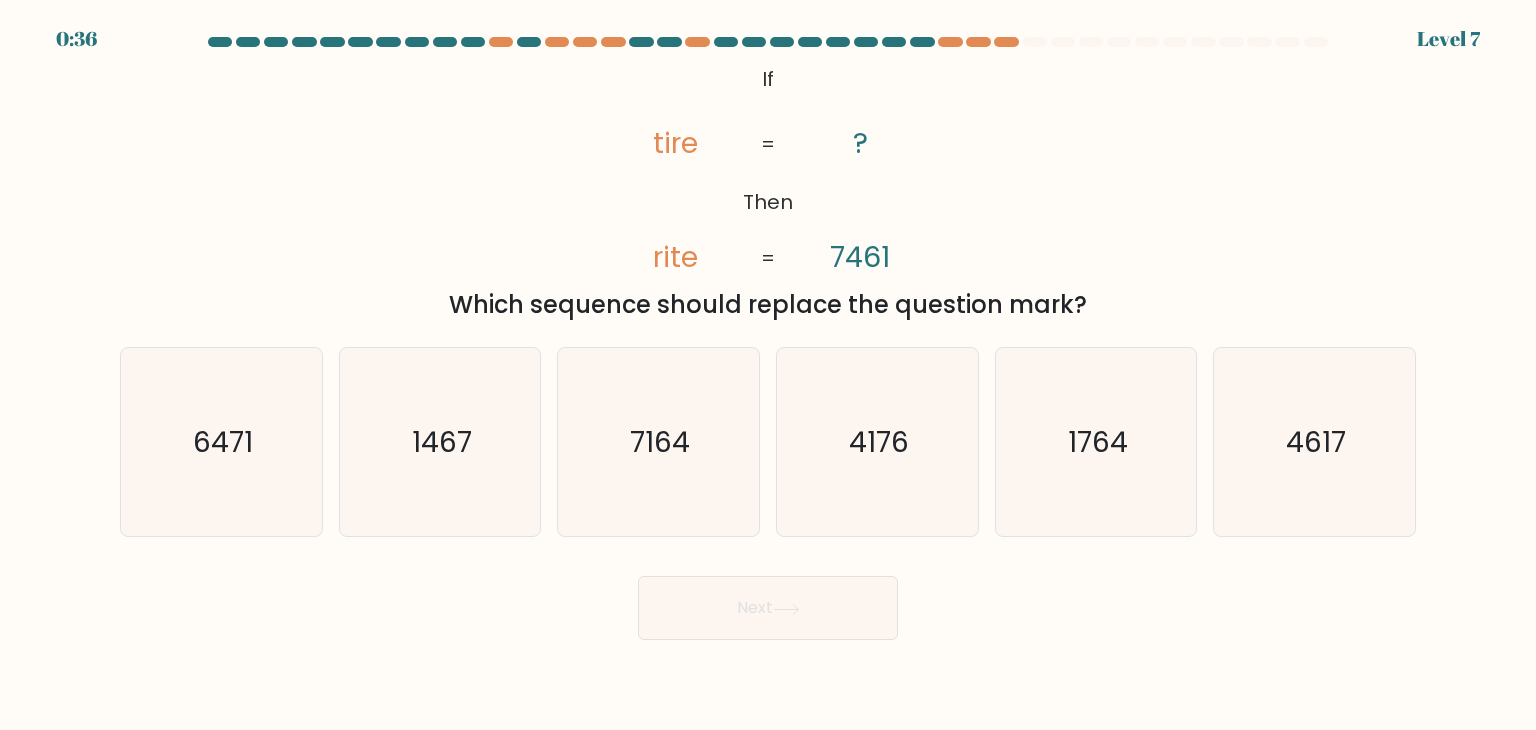 click on "7461" 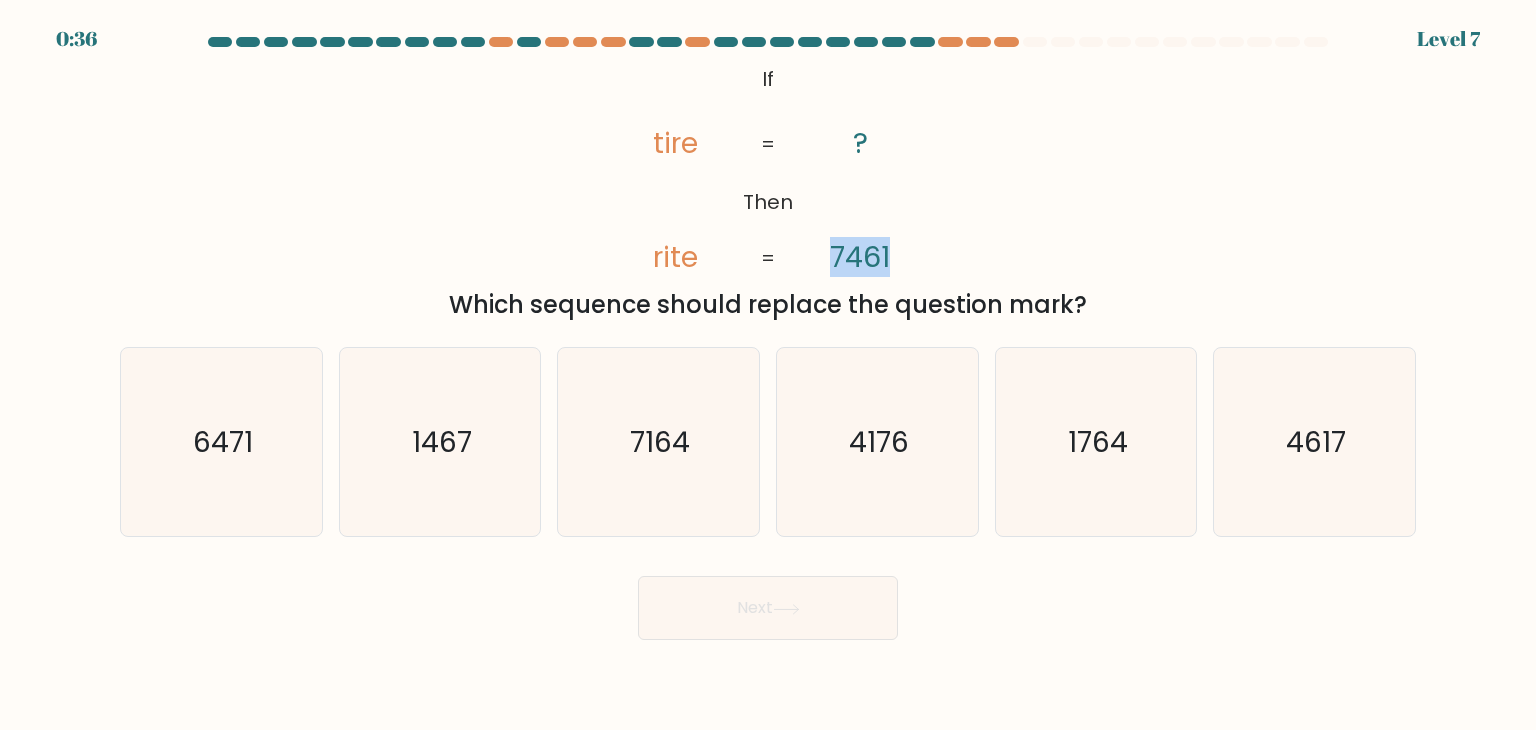 click on "7461" 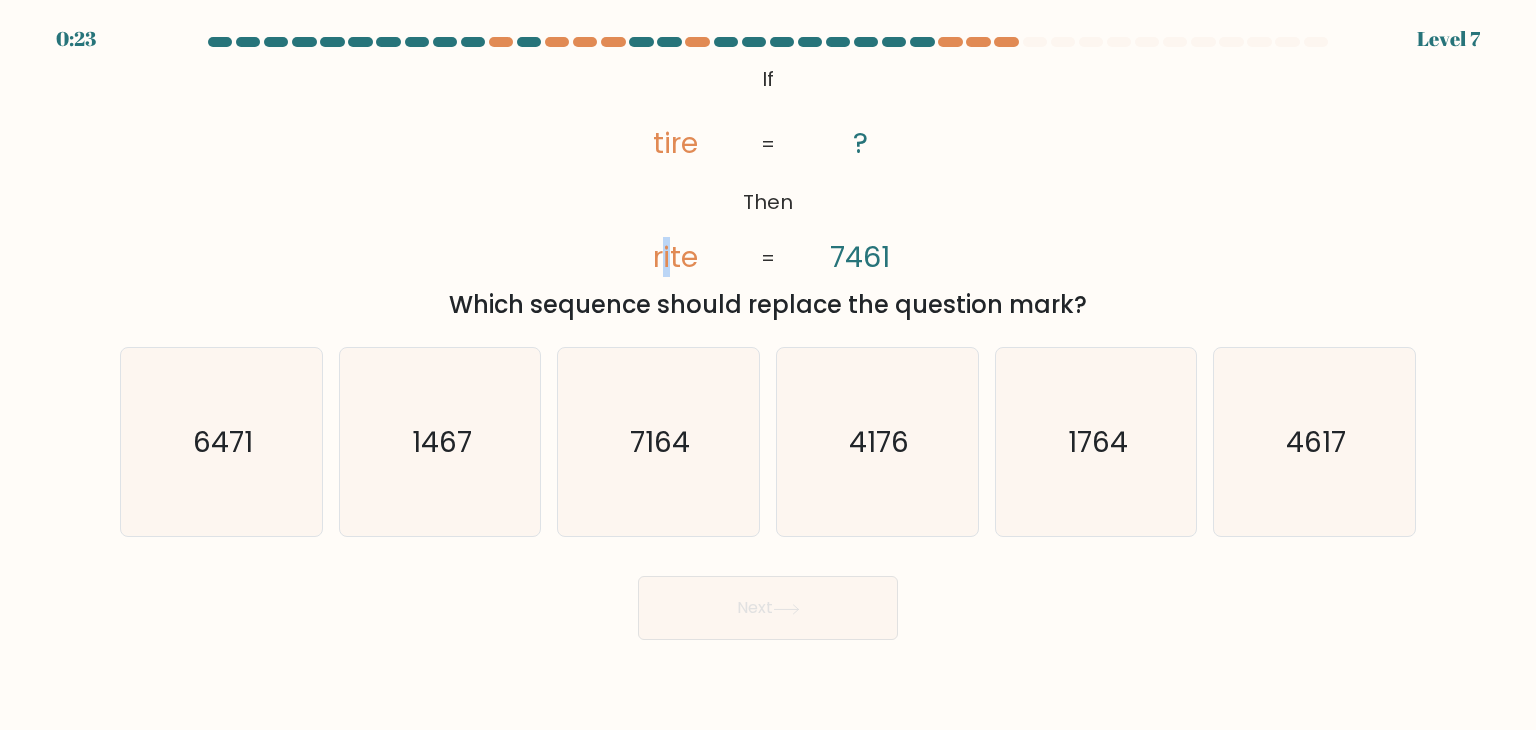 click on "rite" 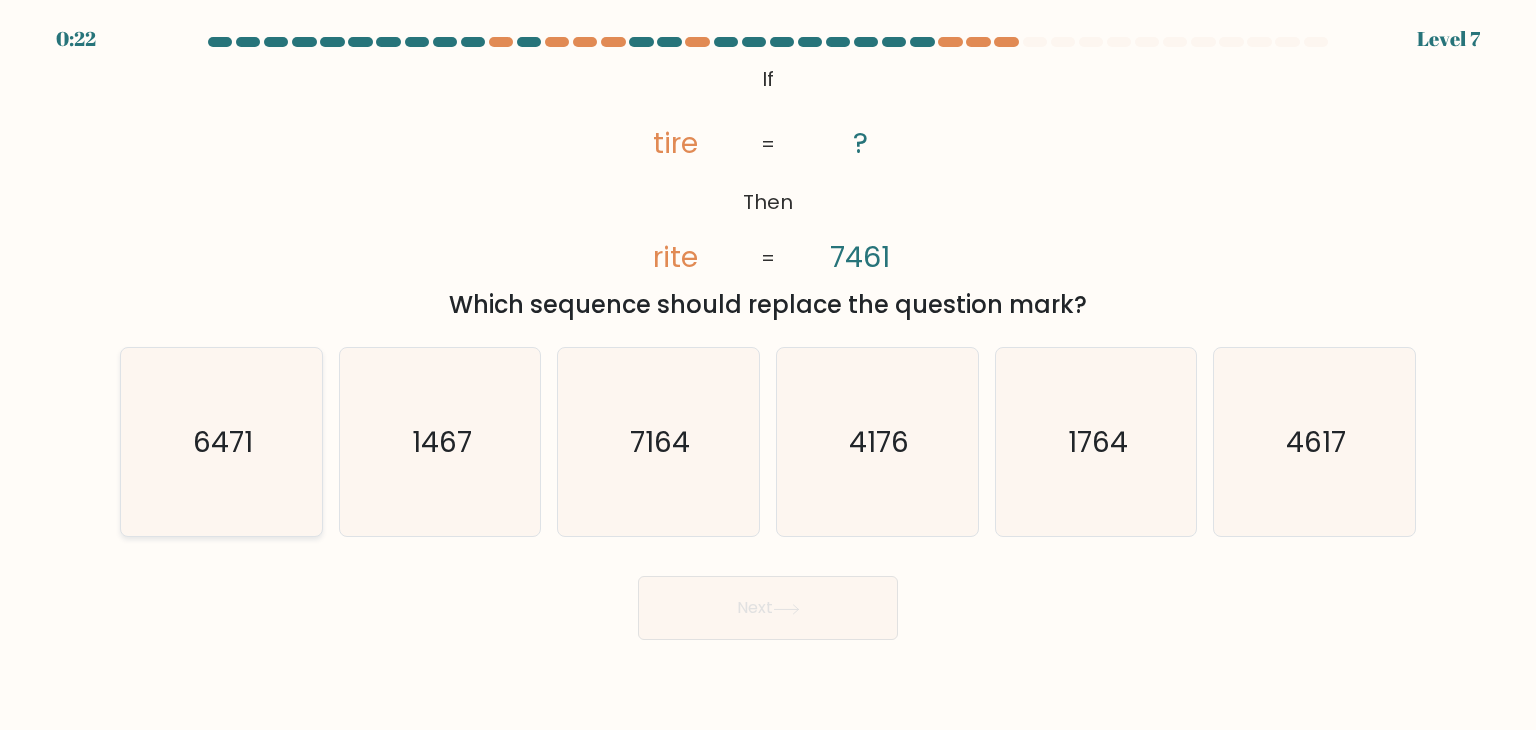 click on "6471" 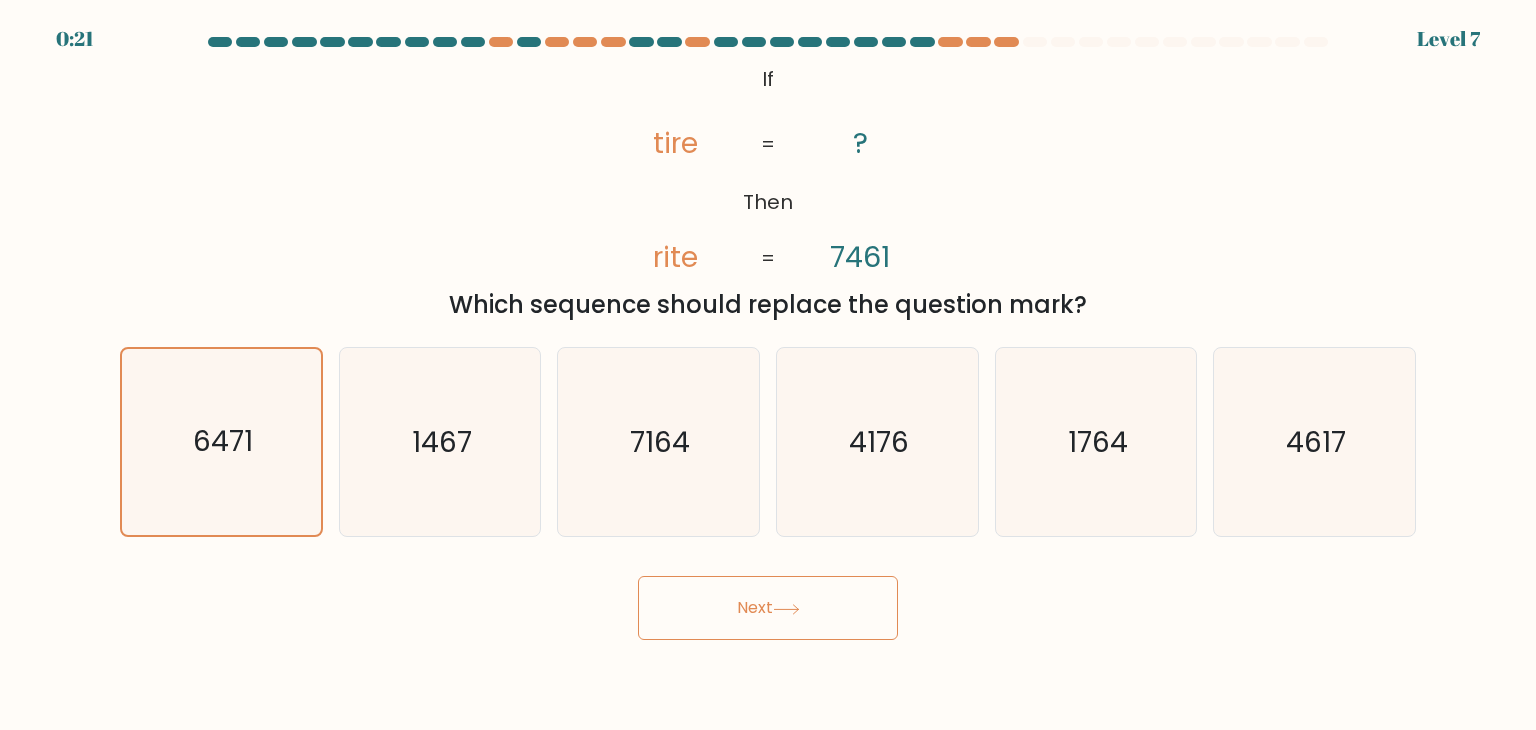 click on "Next" at bounding box center (768, 608) 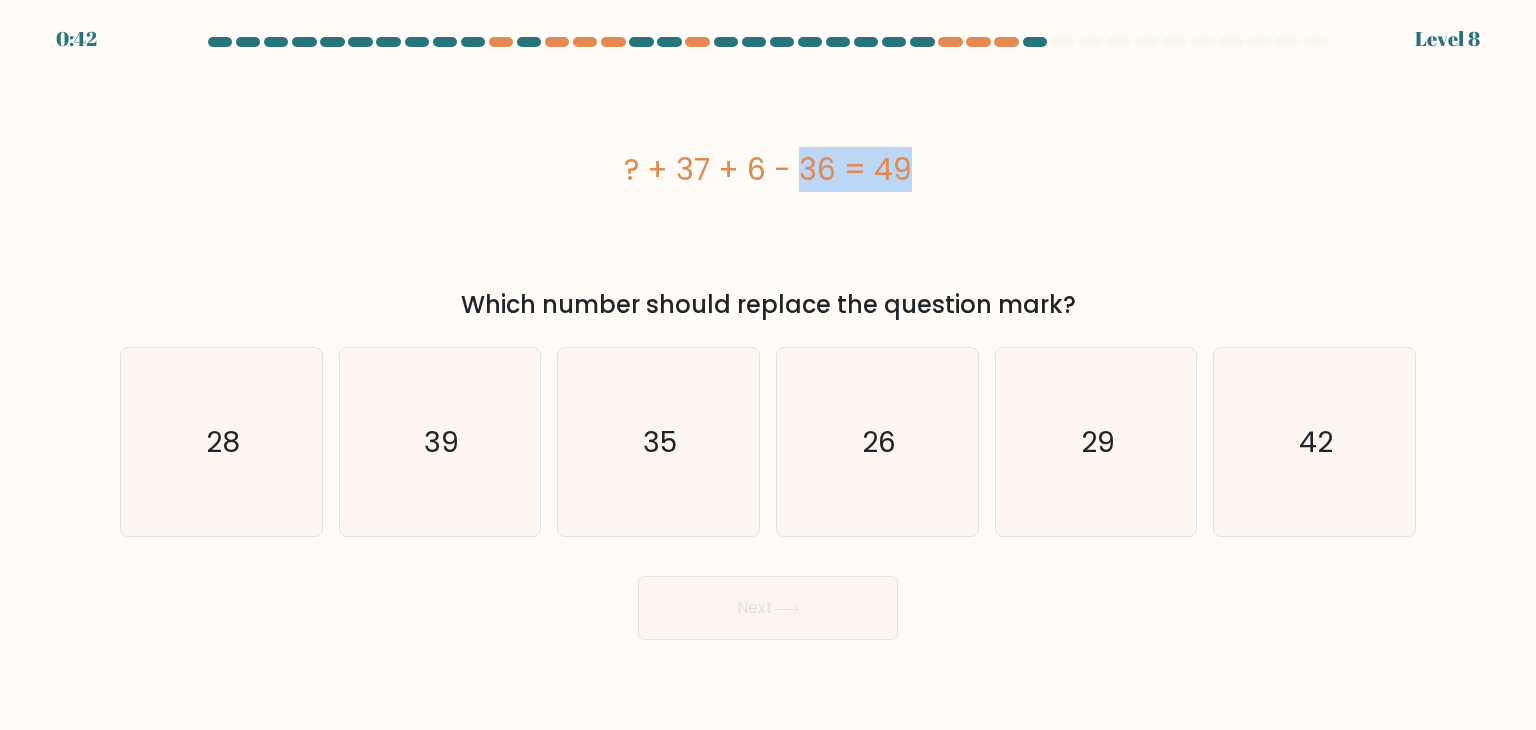 drag, startPoint x: 678, startPoint y: 169, endPoint x: 778, endPoint y: 177, distance: 100.31949 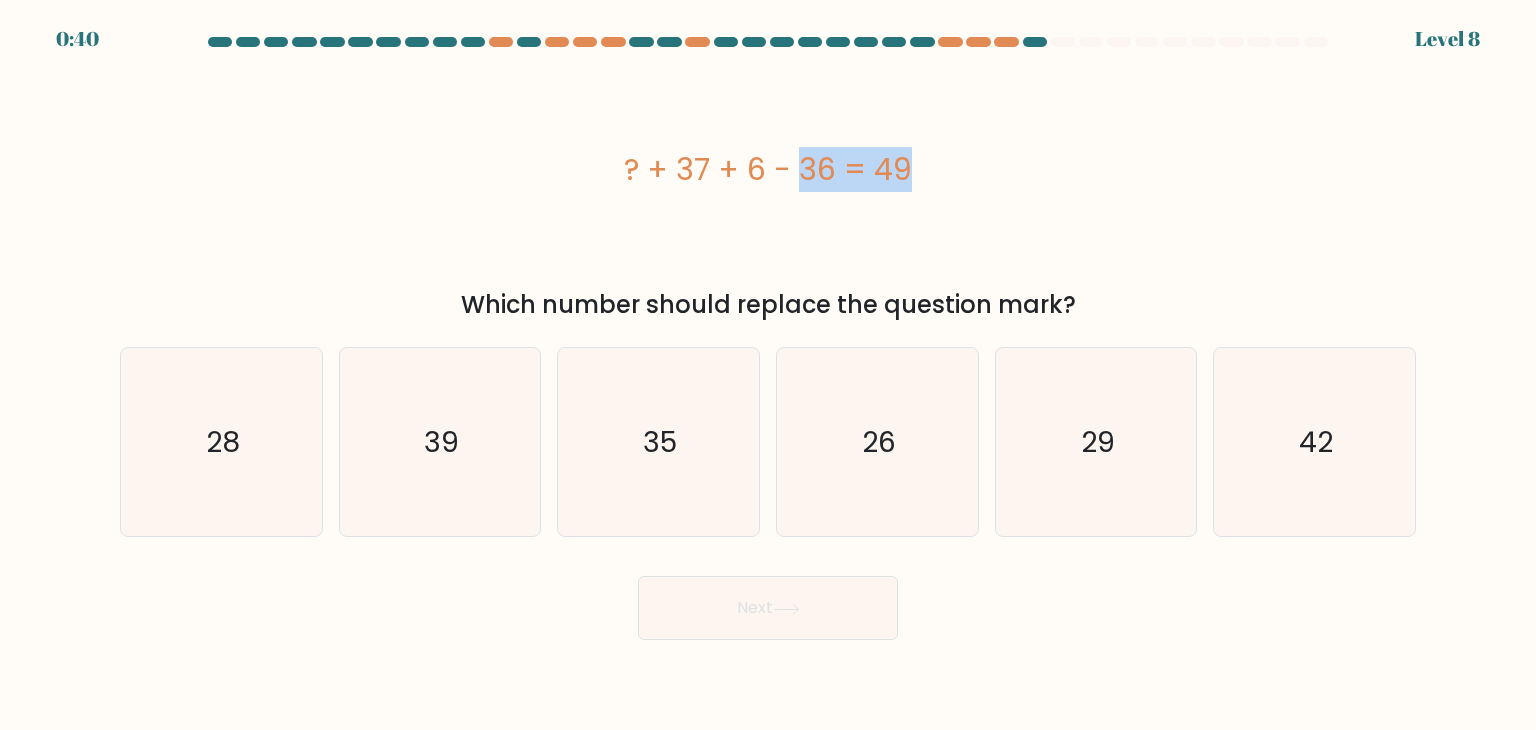 drag, startPoint x: 805, startPoint y: 169, endPoint x: 839, endPoint y: 175, distance: 34.525352 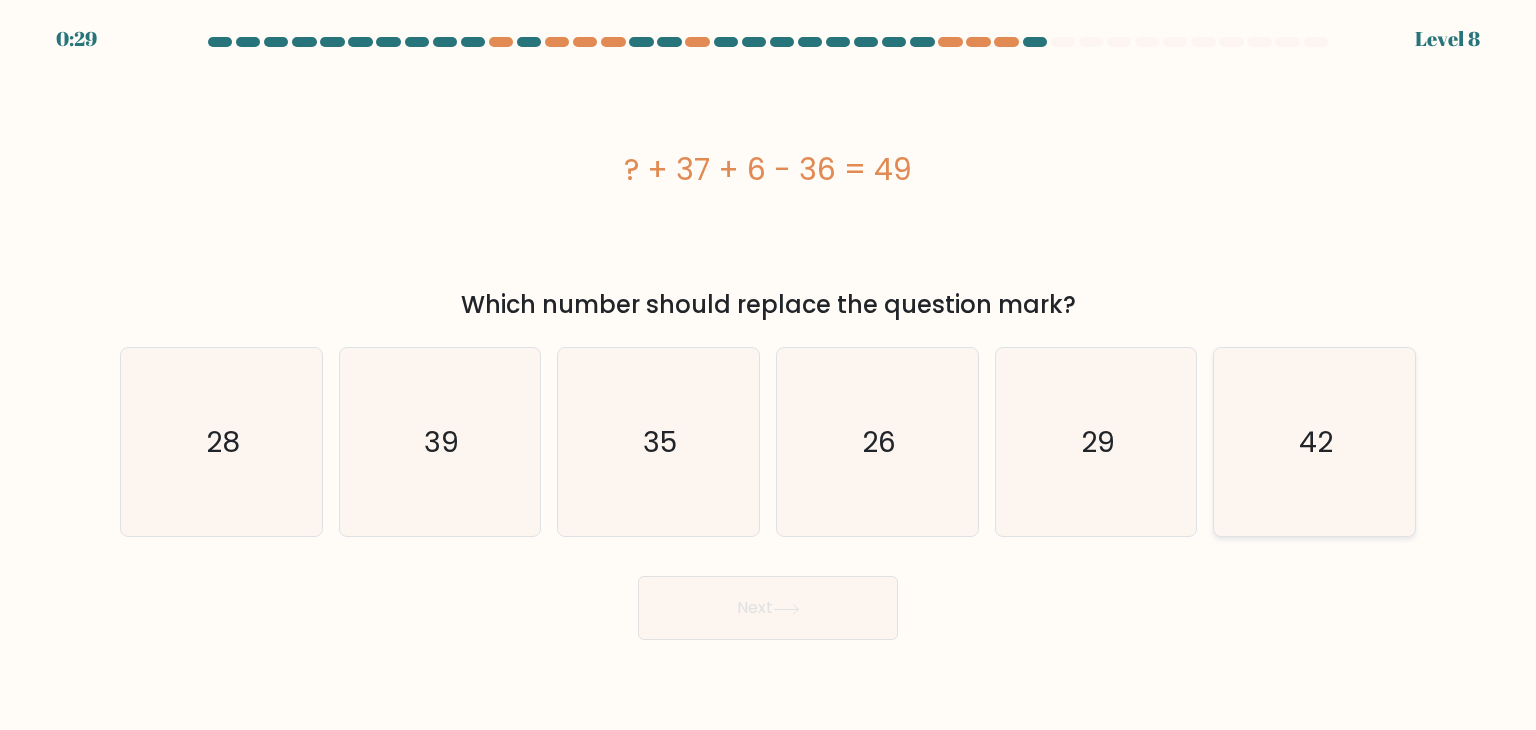 click on "42" 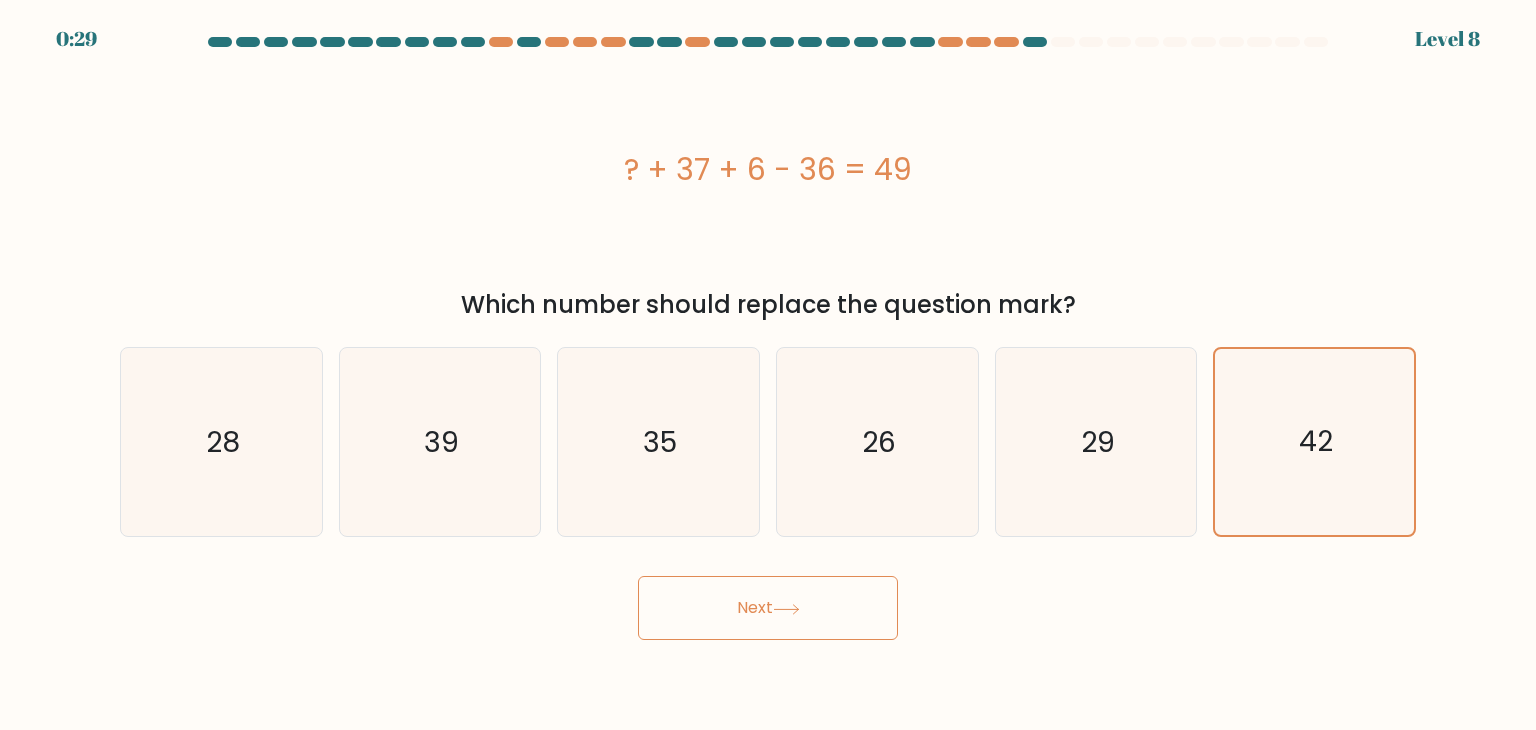 click on "Next" at bounding box center [768, 608] 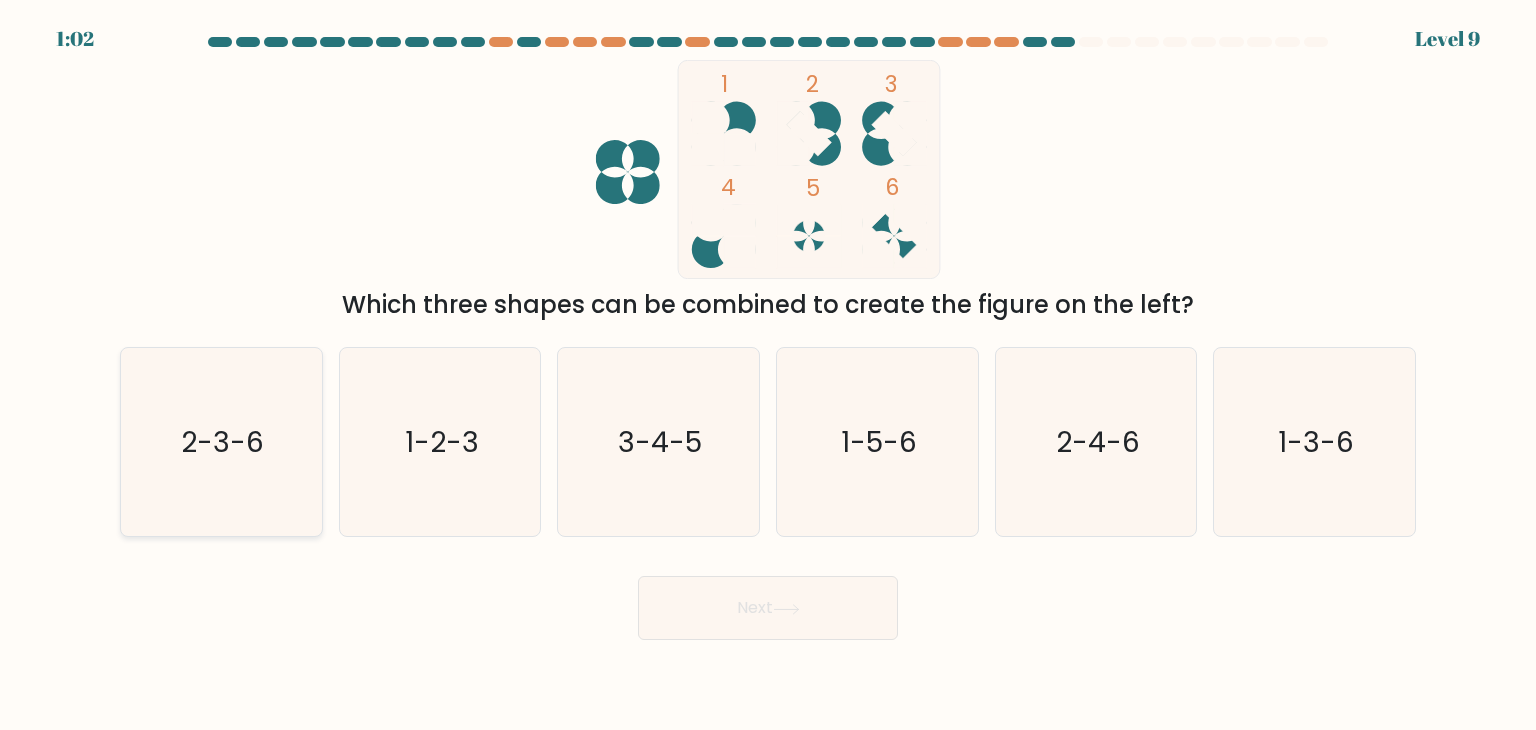 click on "2-3-6" 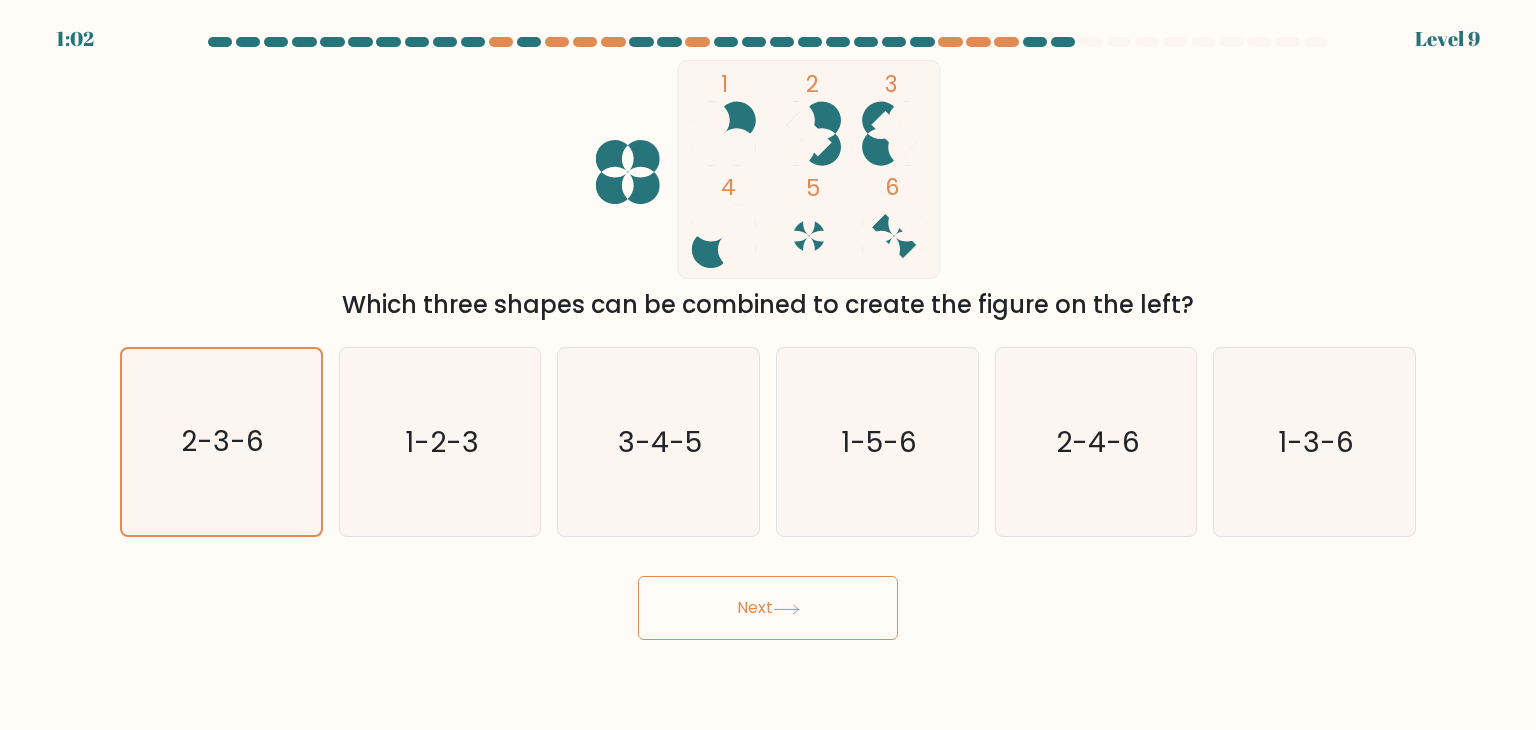 click on "Next" at bounding box center (768, 608) 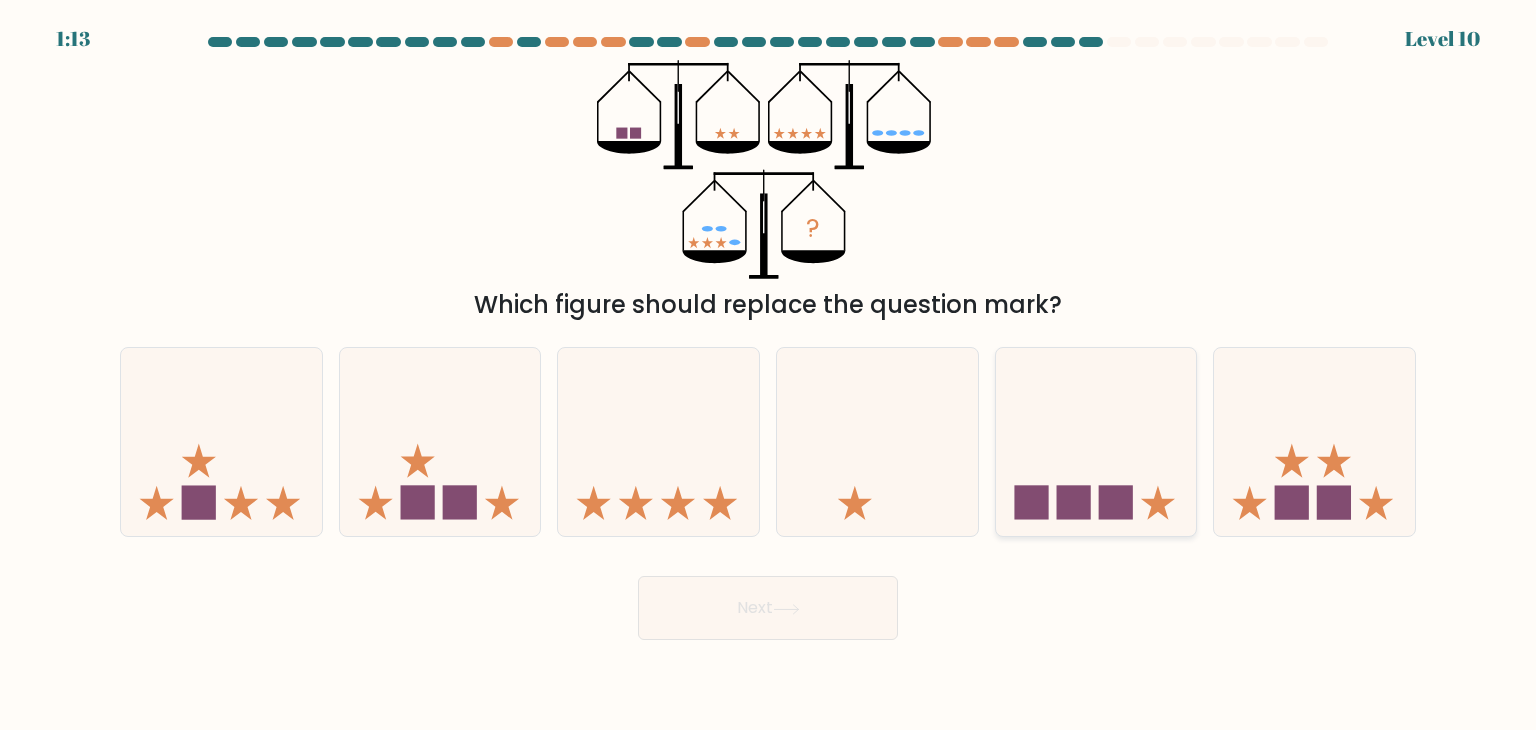 click 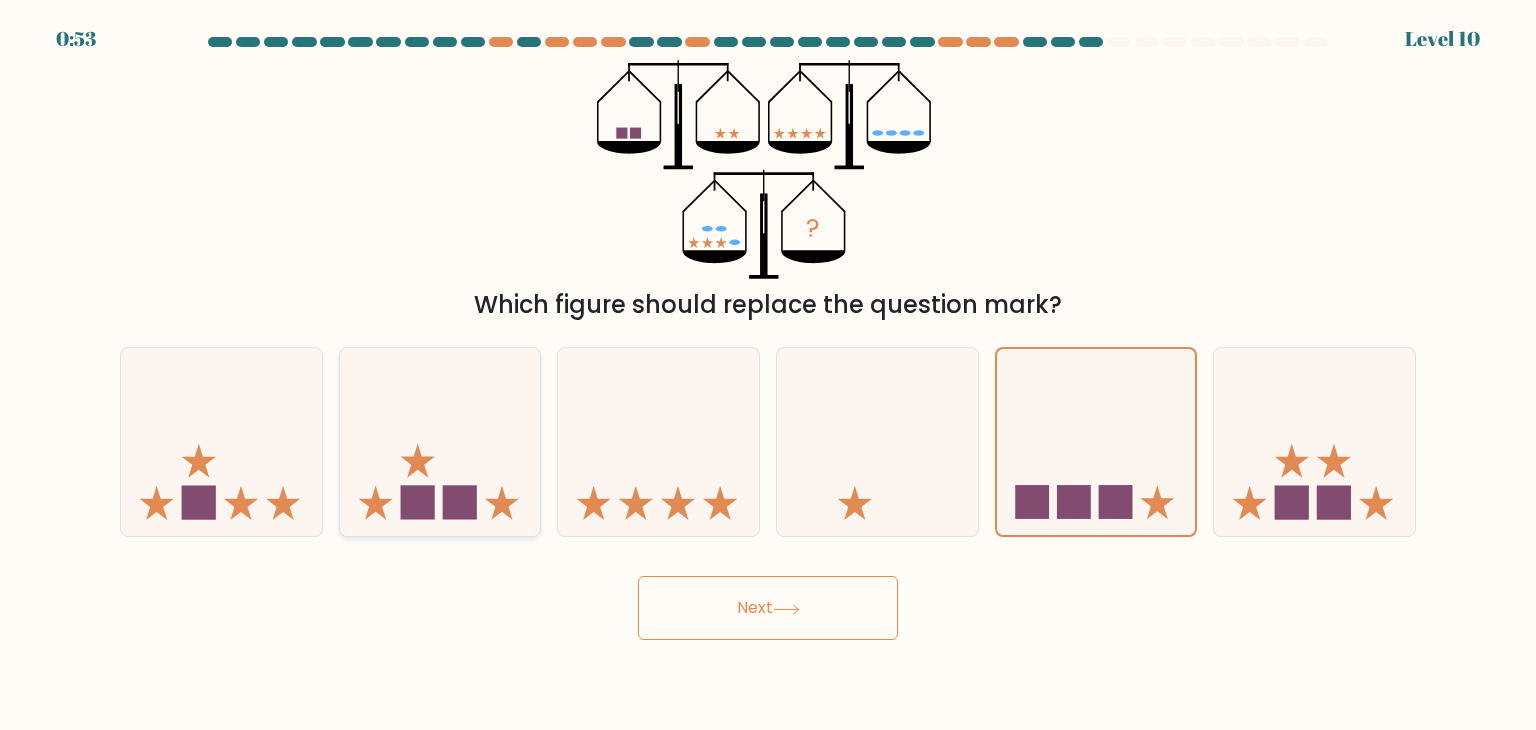 click 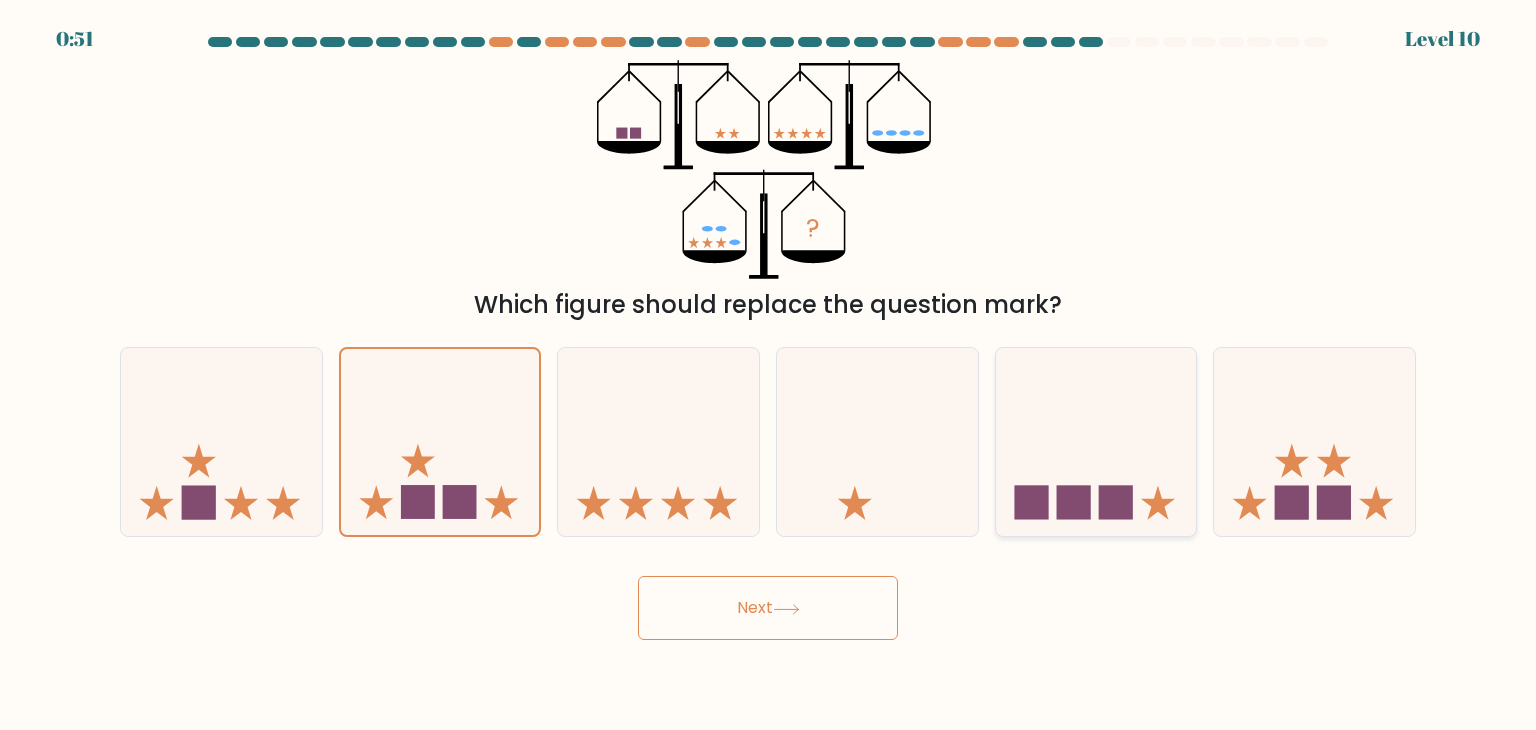 click 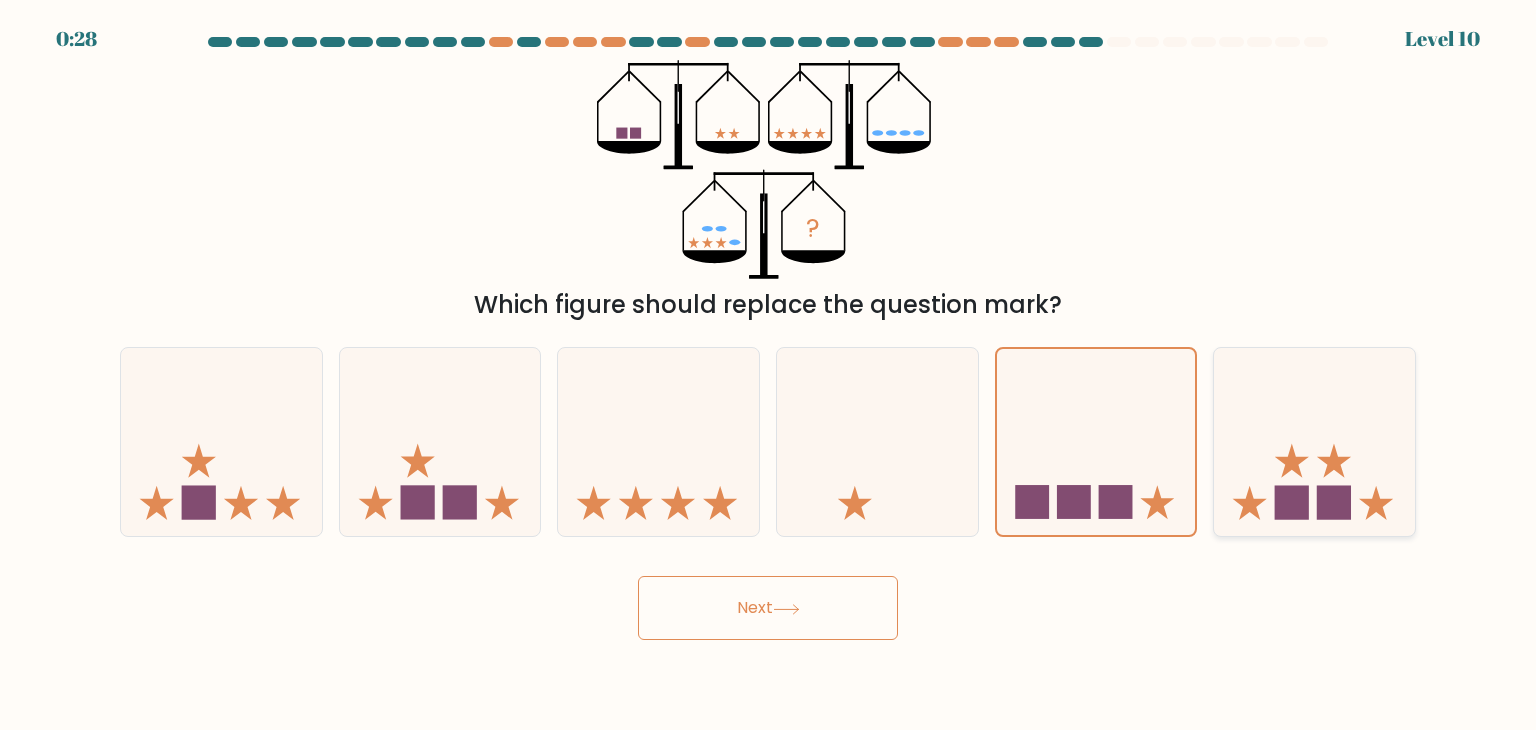 click 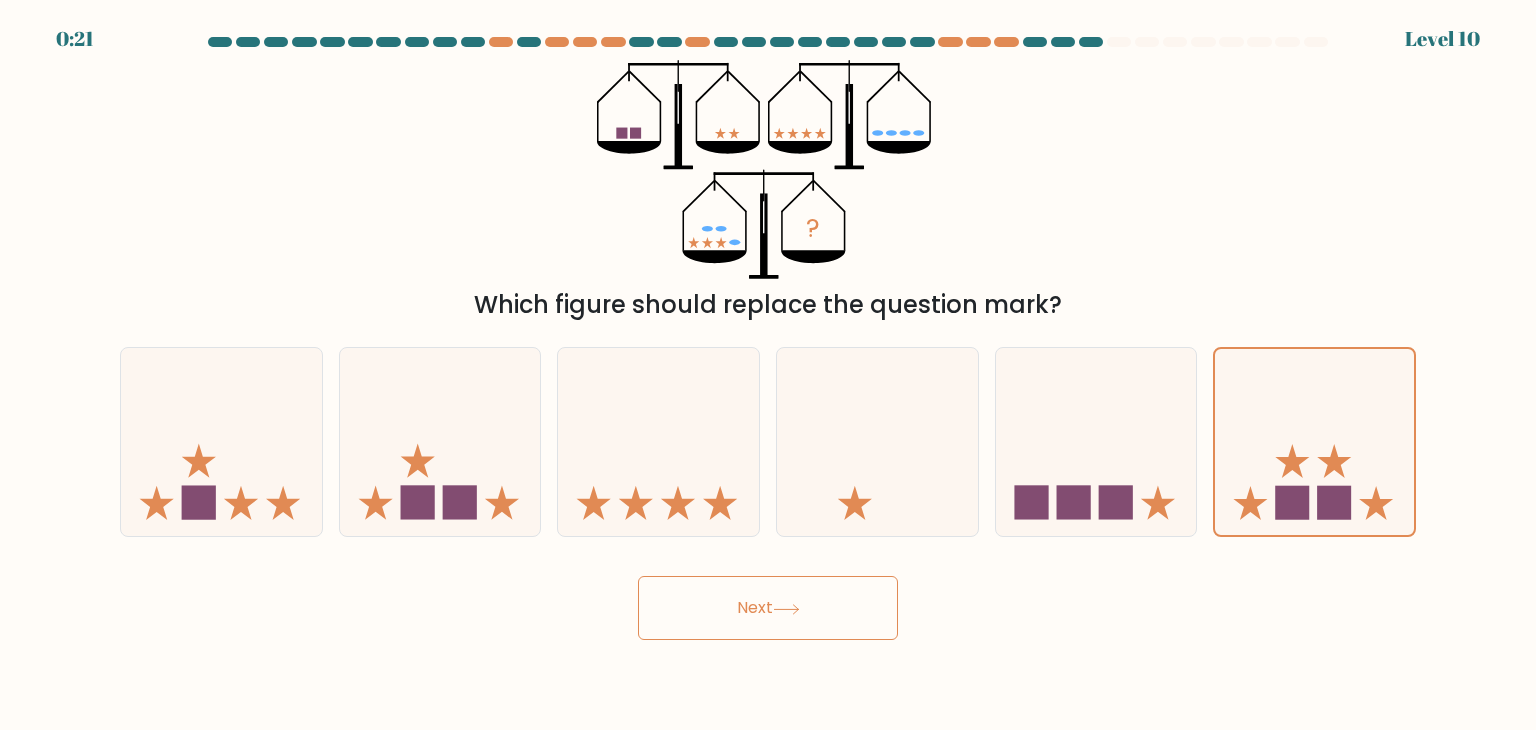 click on "Next" at bounding box center (768, 608) 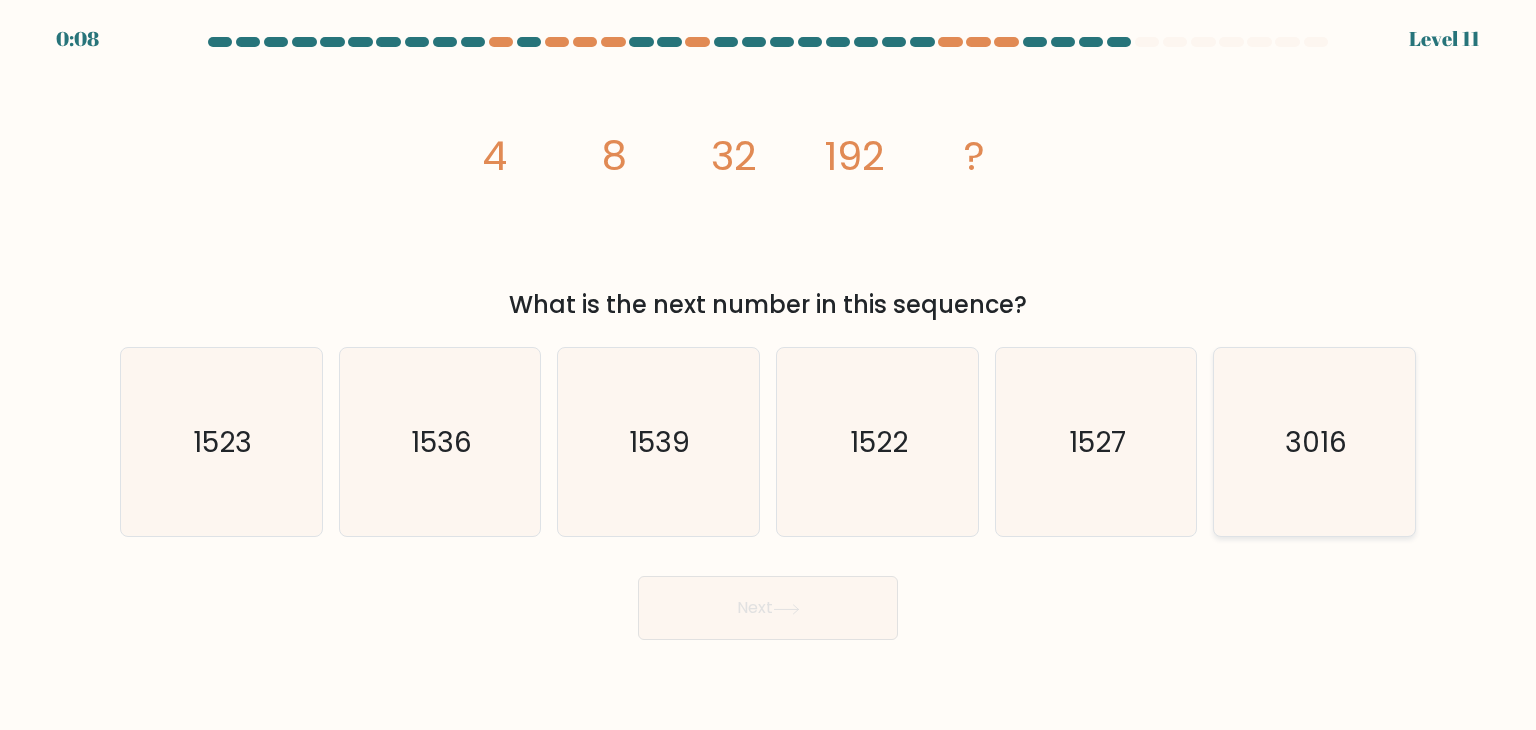 click on "3016" 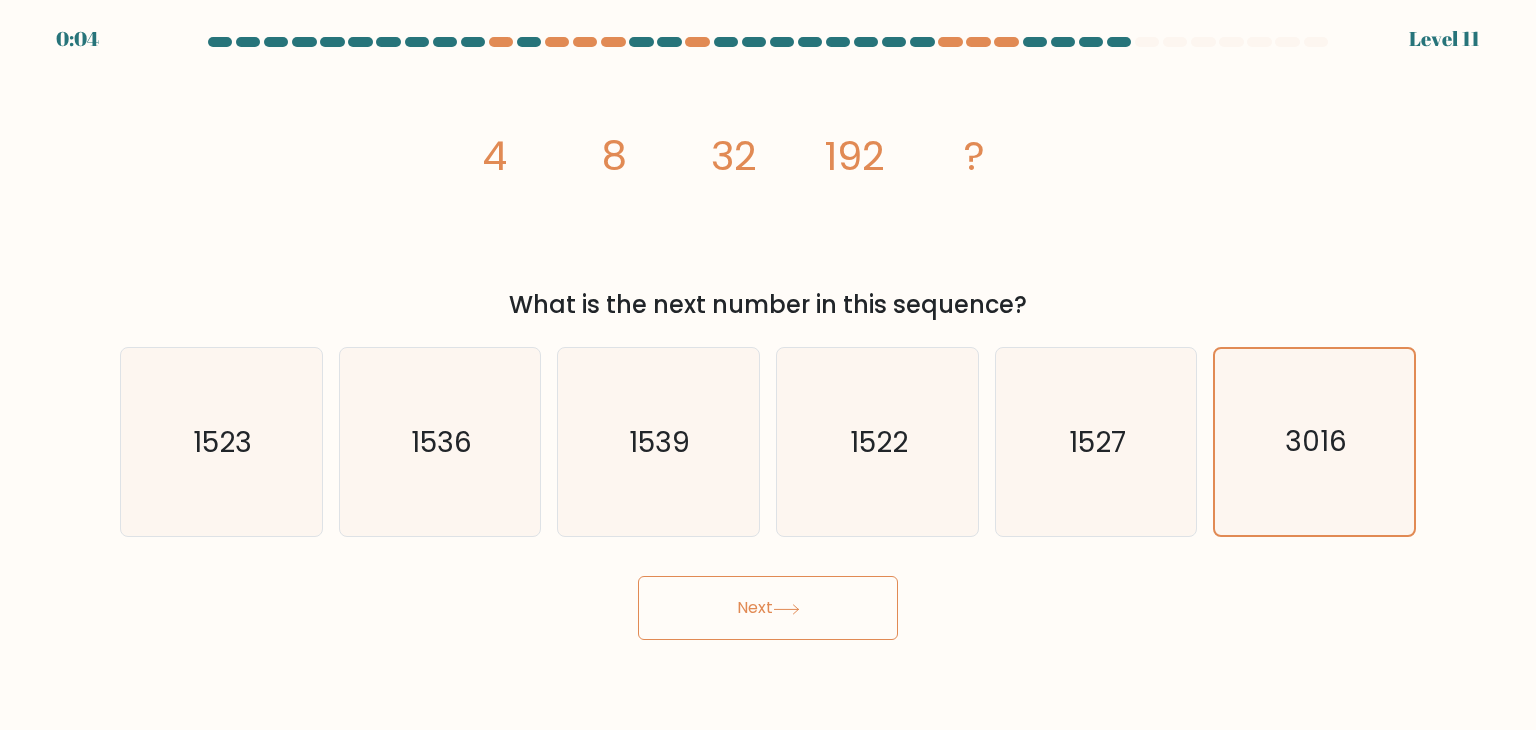 click 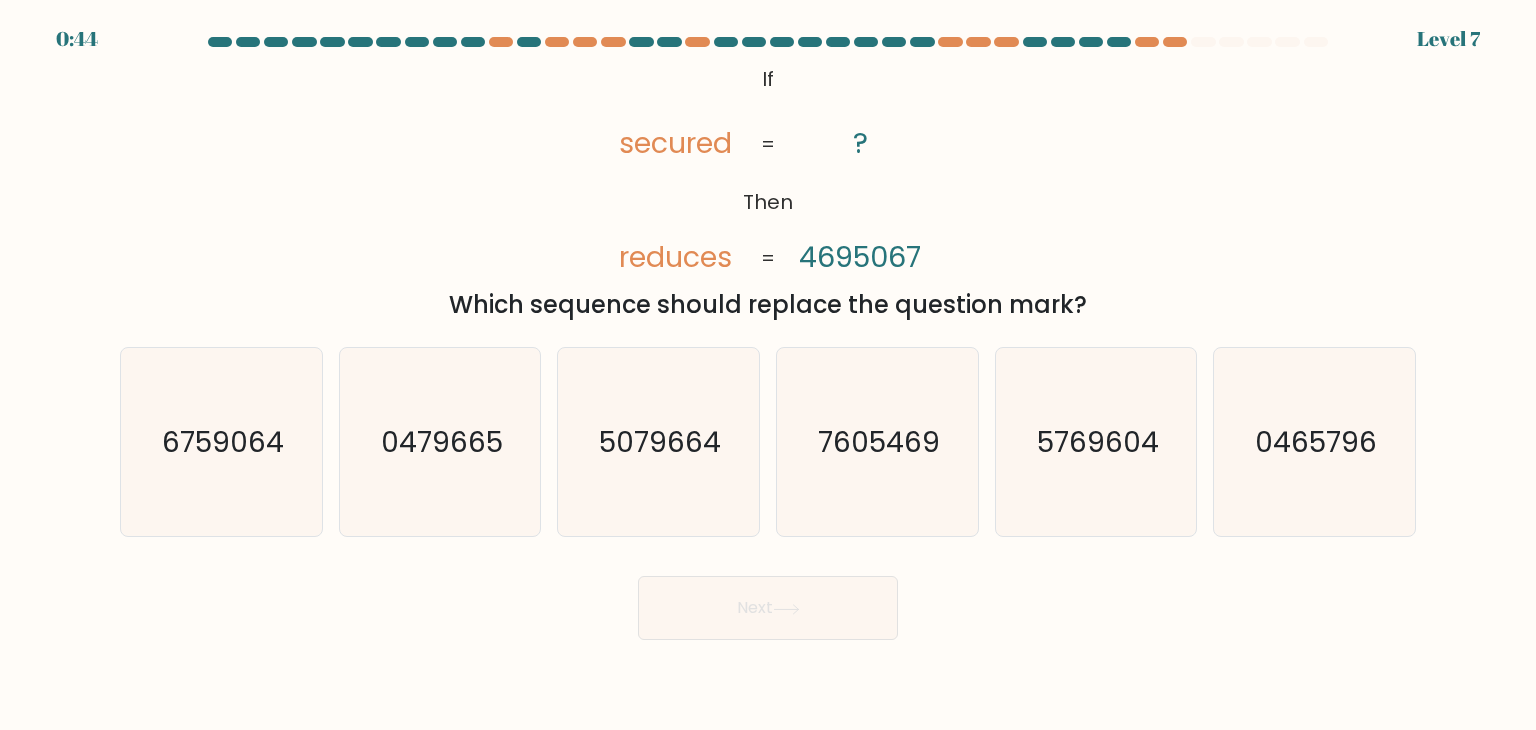 scroll, scrollTop: 0, scrollLeft: 0, axis: both 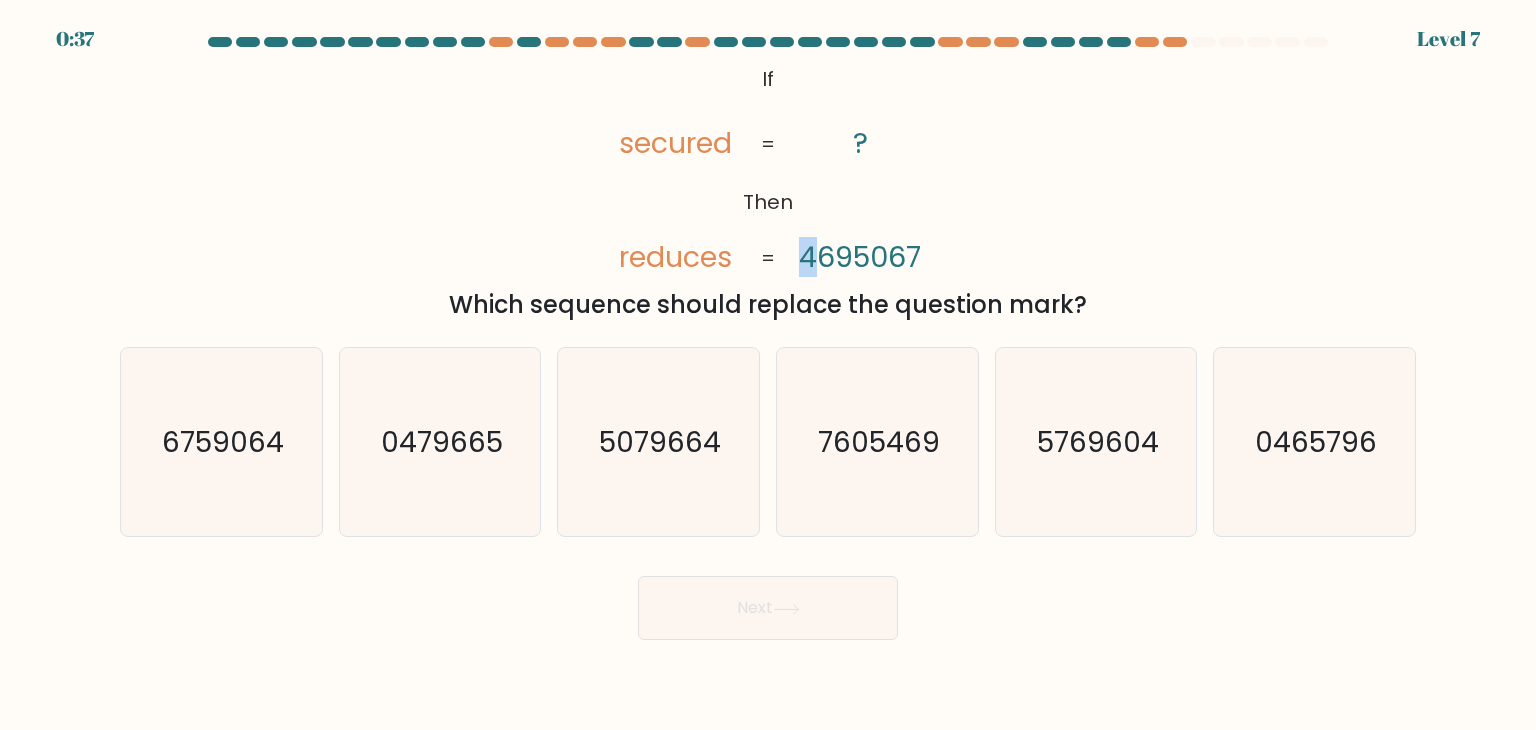 drag, startPoint x: 815, startPoint y: 255, endPoint x: 799, endPoint y: 255, distance: 16 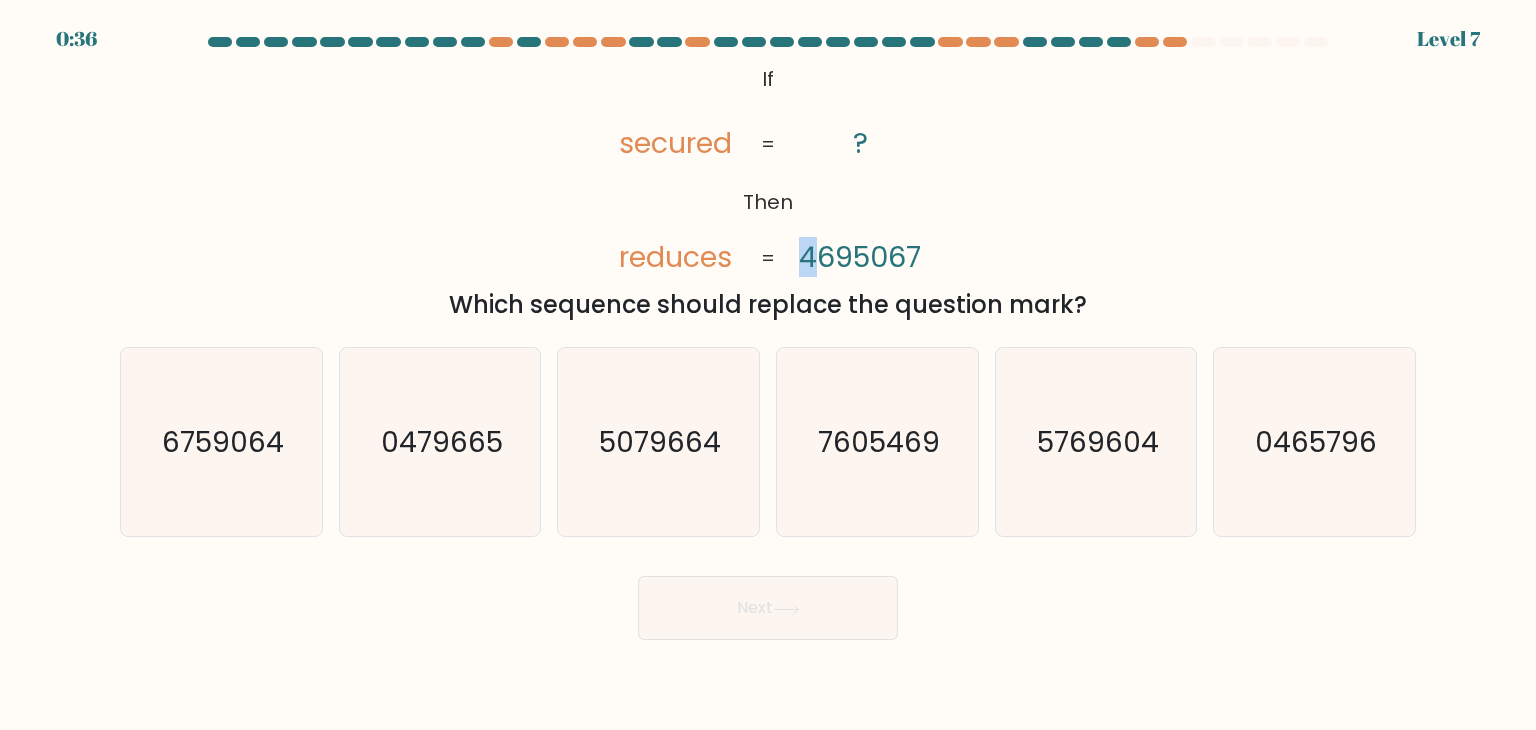 click on "4695067" 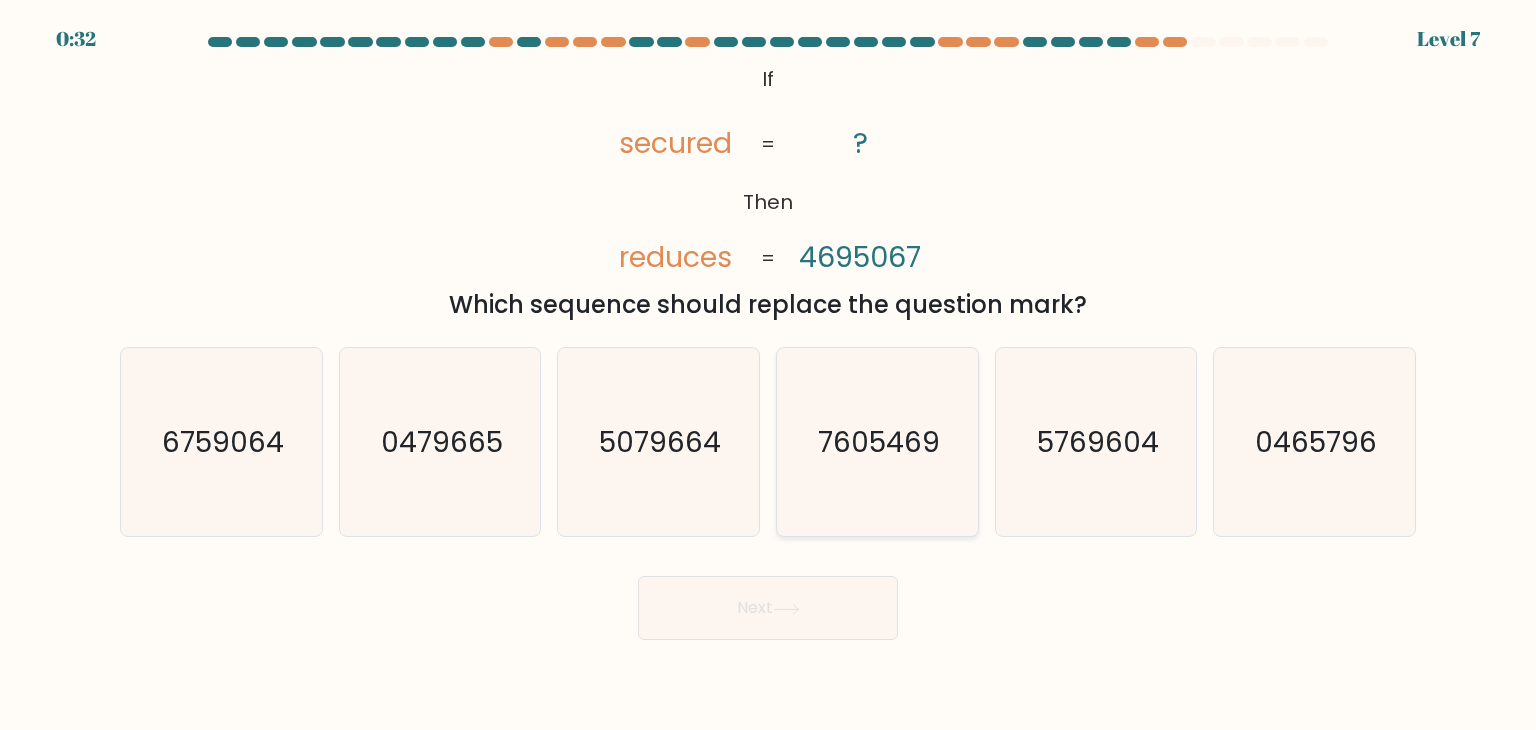 click on "7605469" 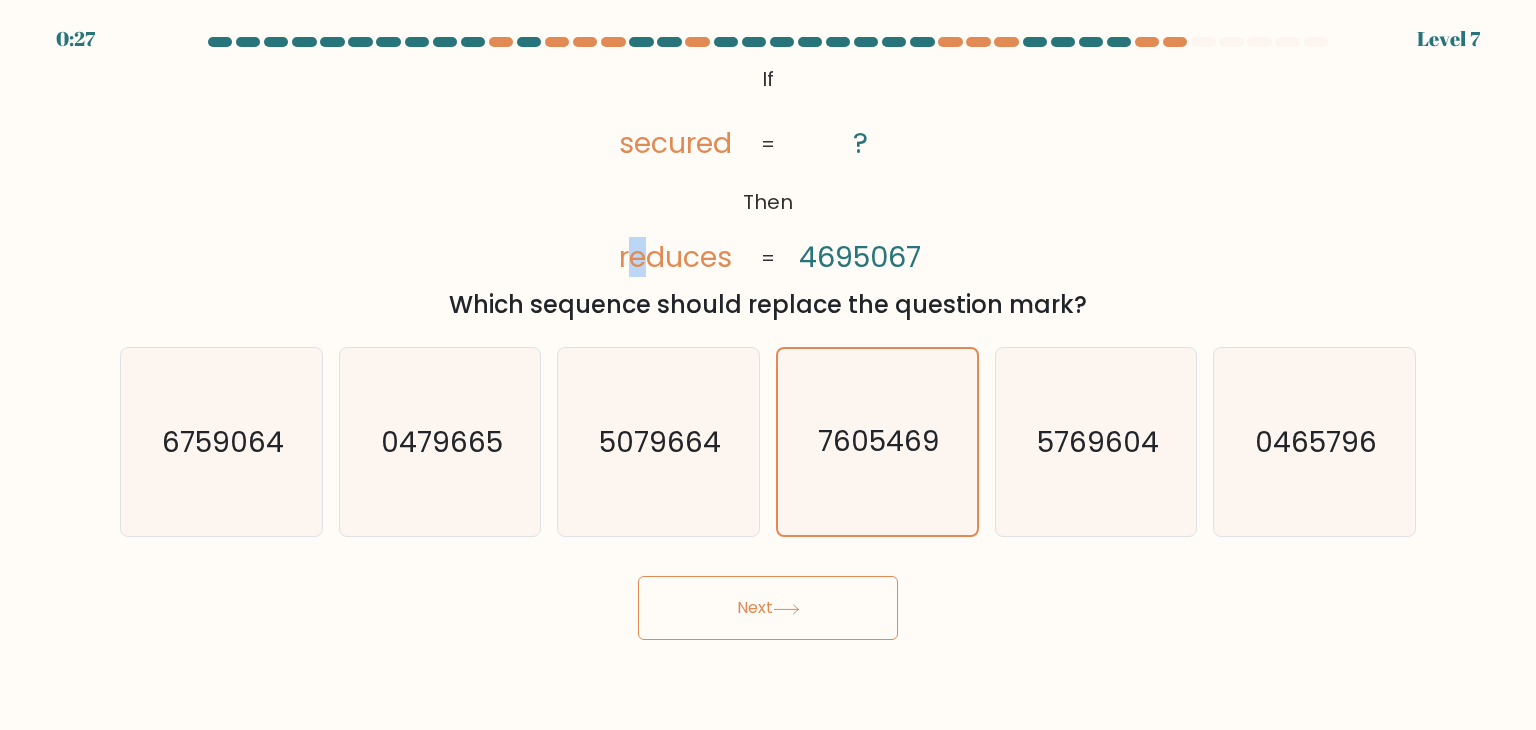 drag, startPoint x: 644, startPoint y: 261, endPoint x: 633, endPoint y: 262, distance: 11.045361 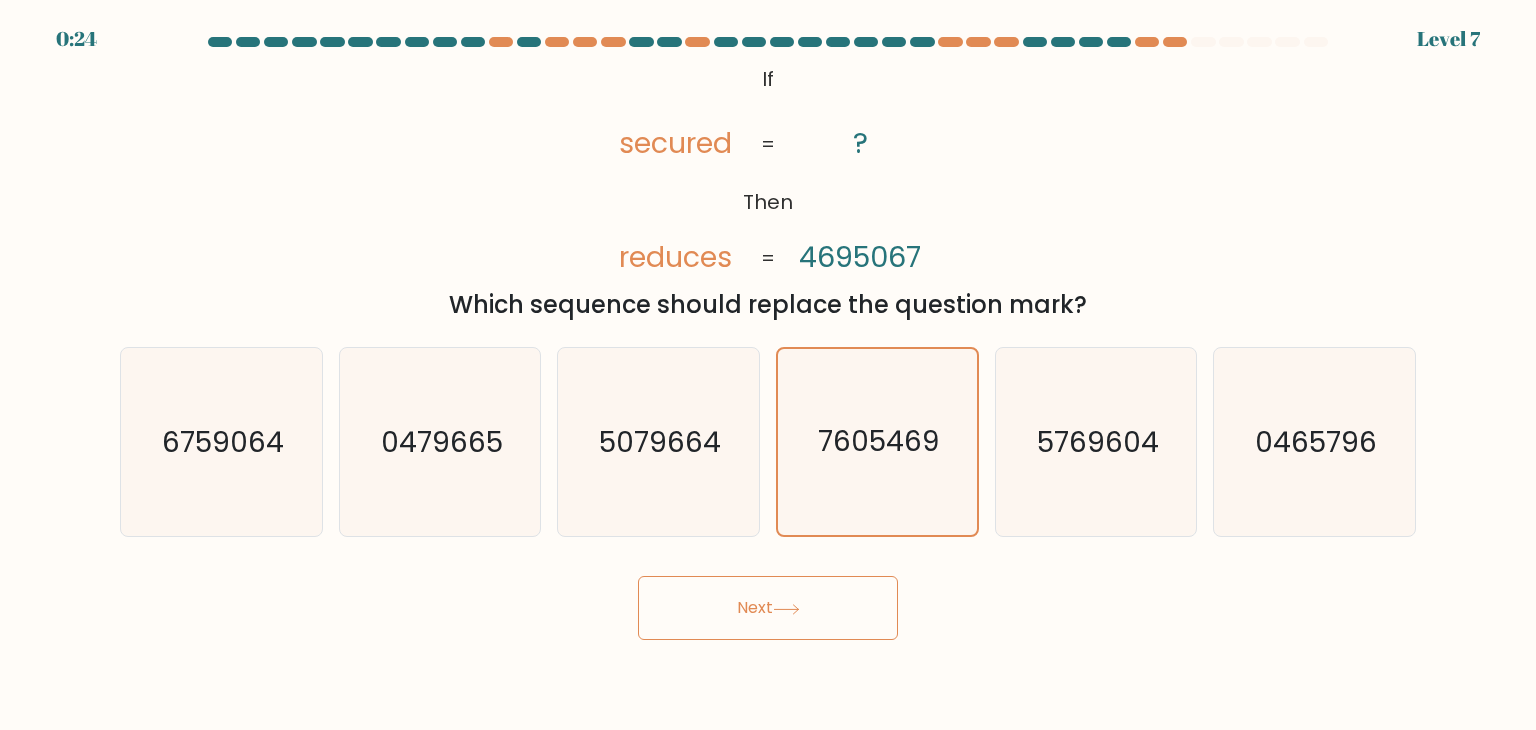 click on "secured" 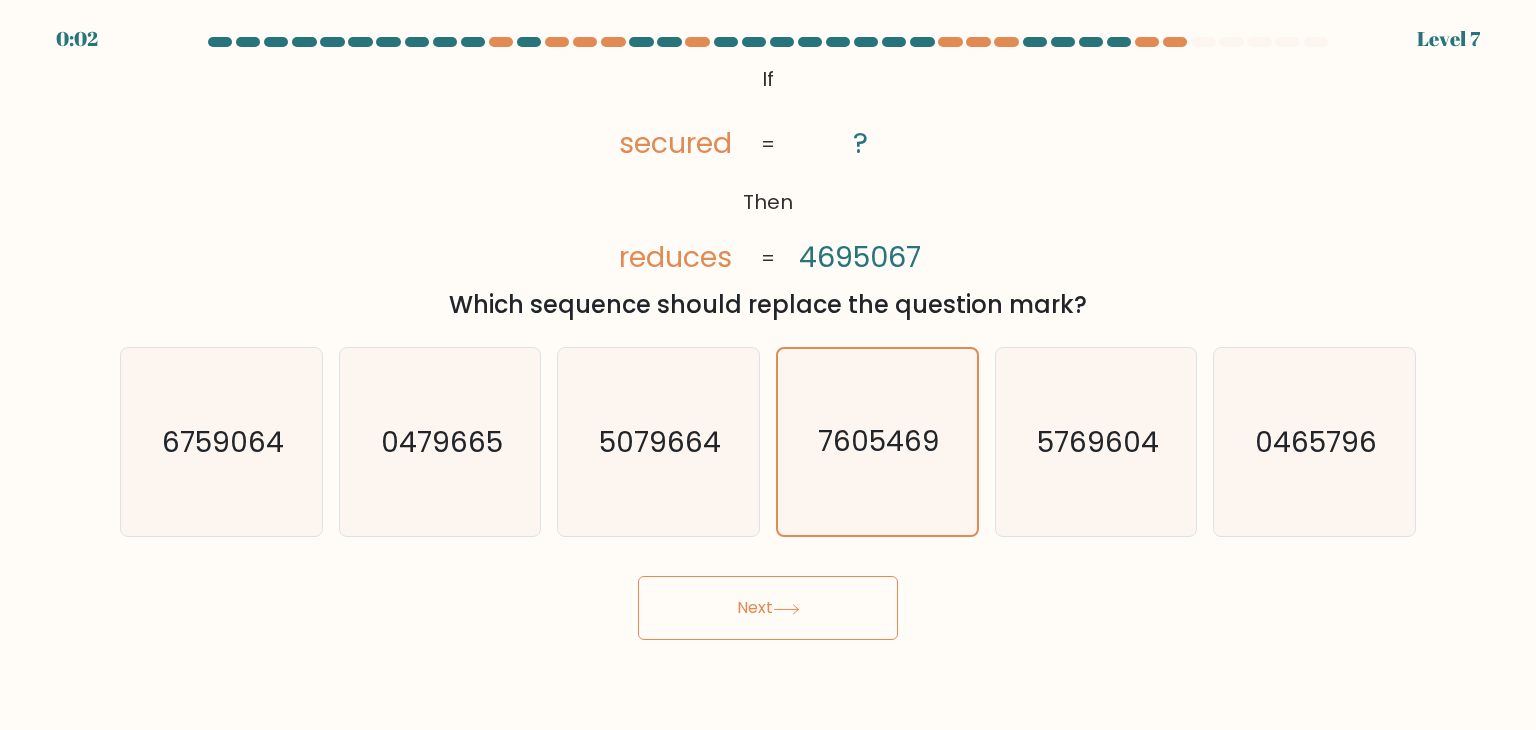 click on "Next" at bounding box center [768, 608] 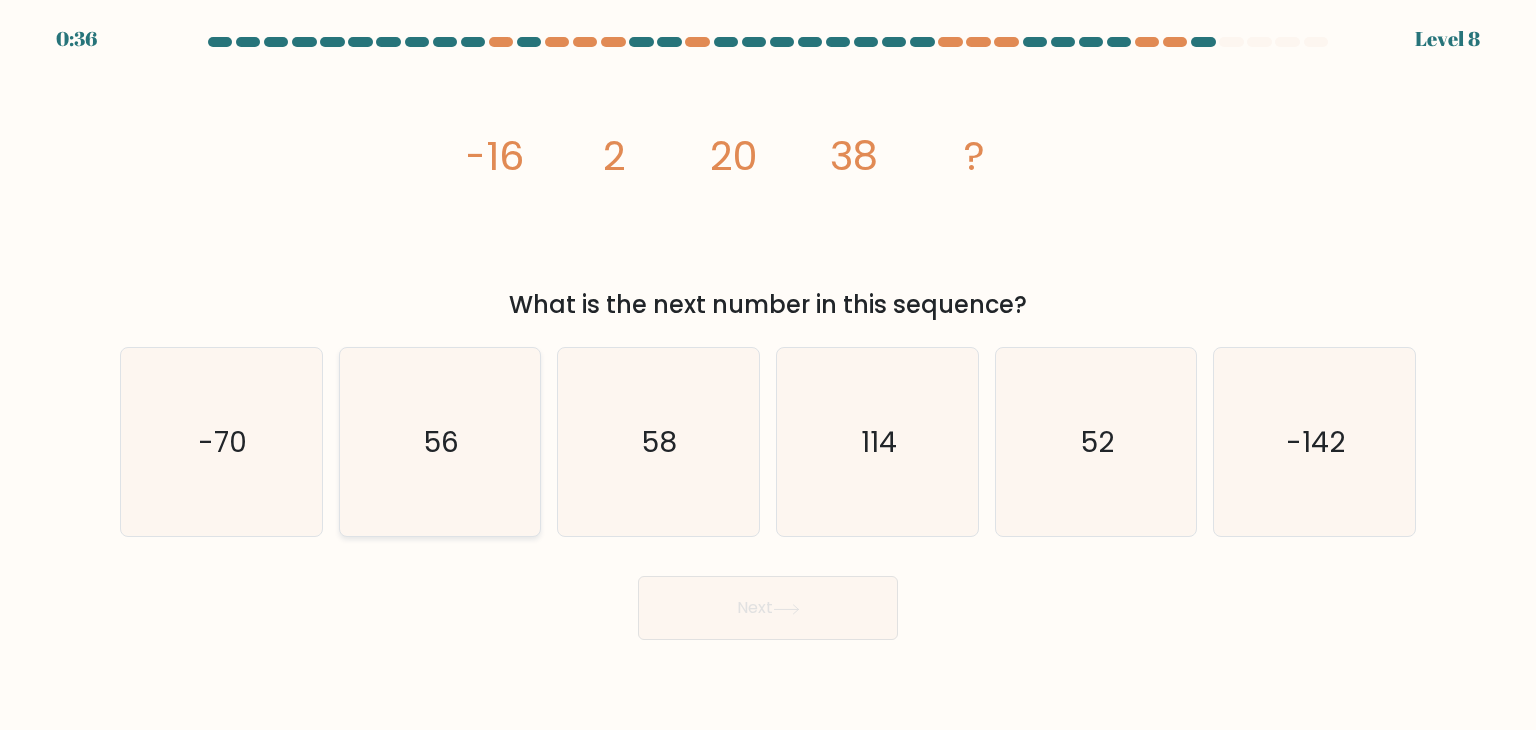 click on "56" 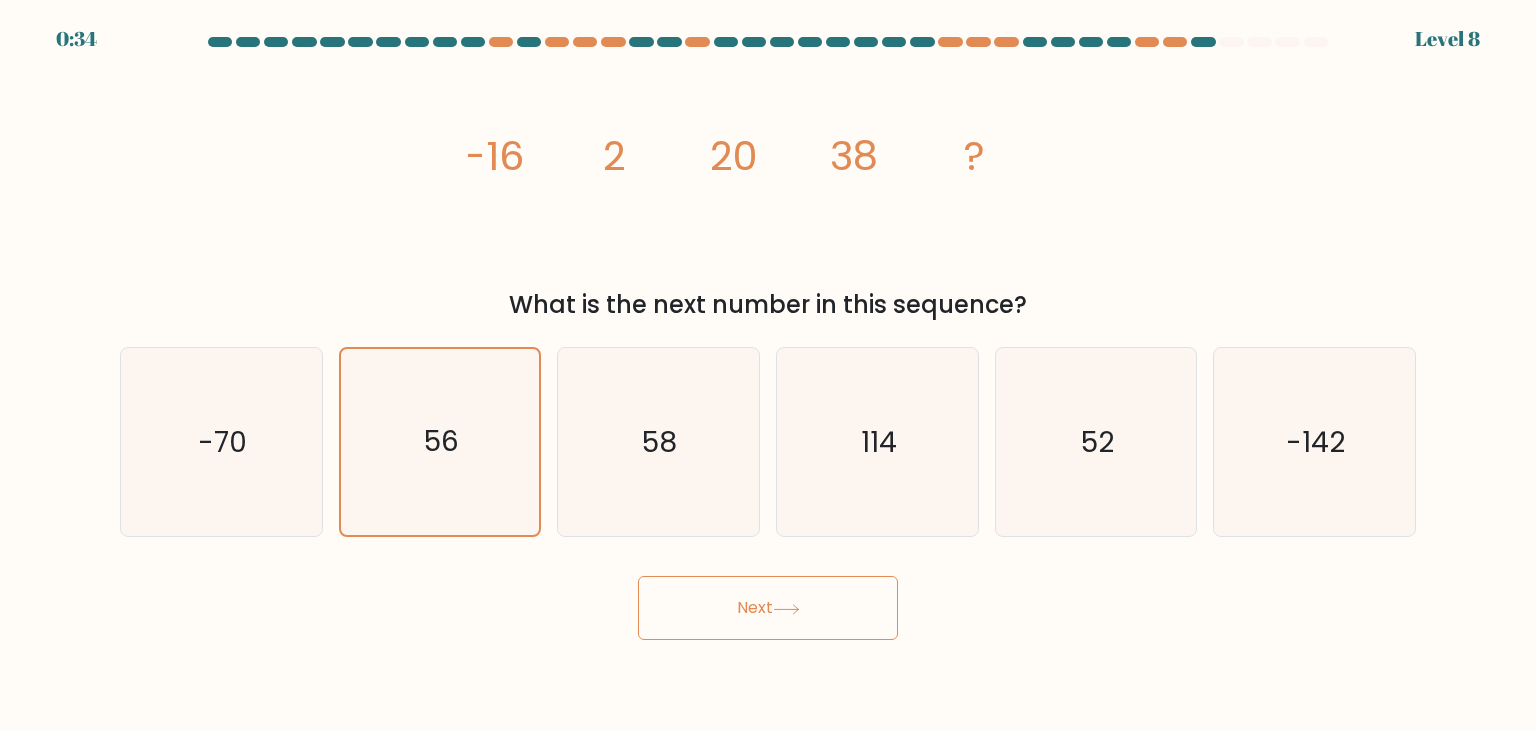 click on "Next" at bounding box center [768, 608] 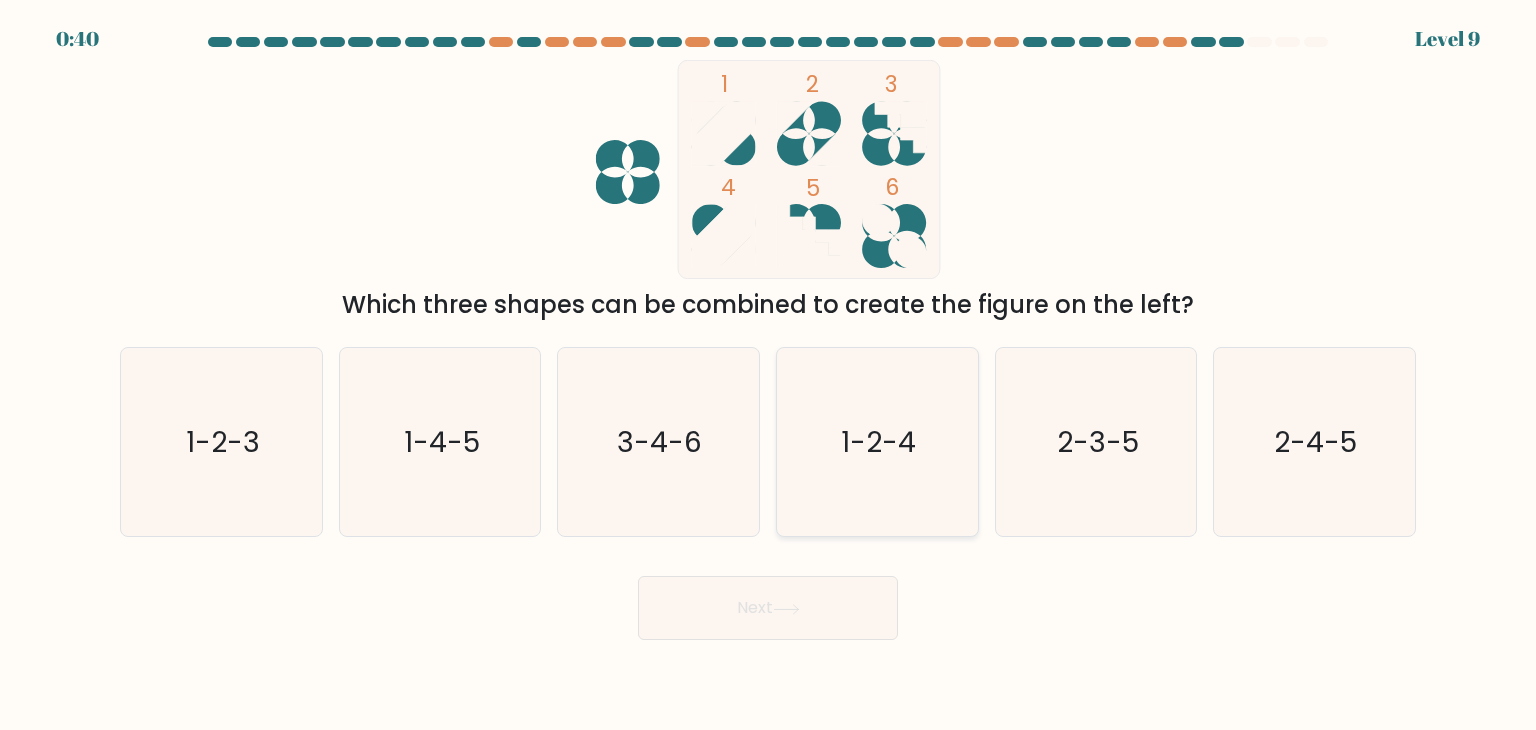 click on "1-2-4" 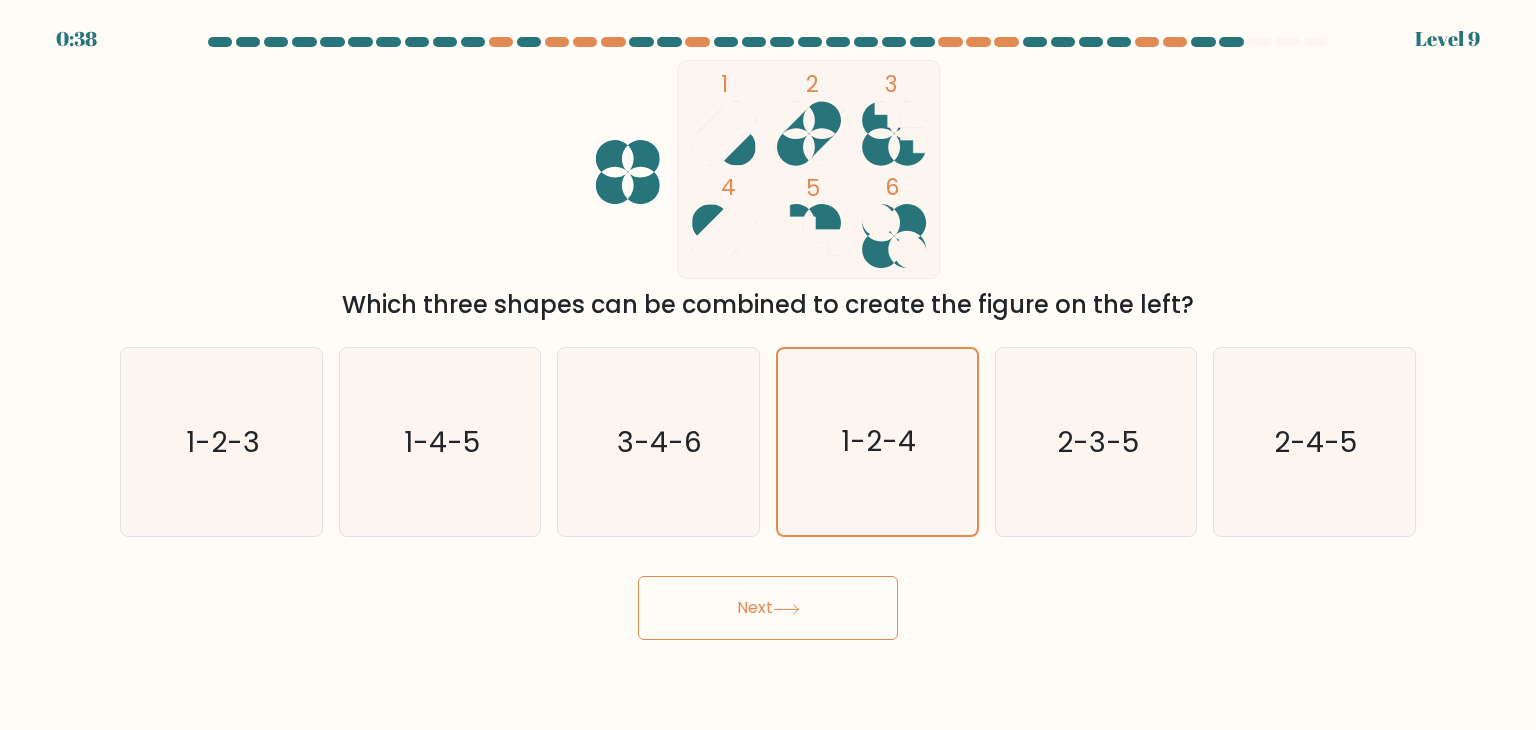 click on "Next" at bounding box center (768, 608) 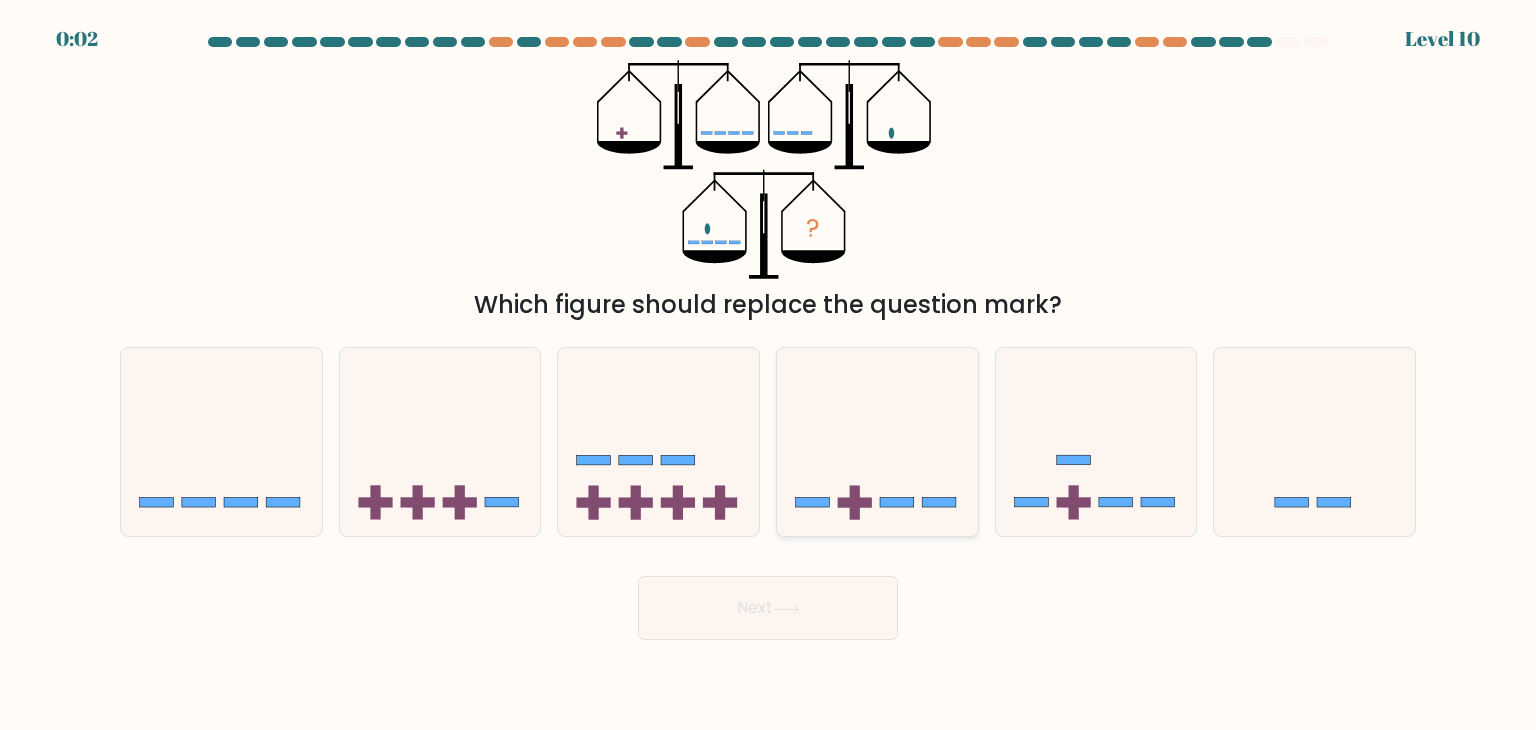 click 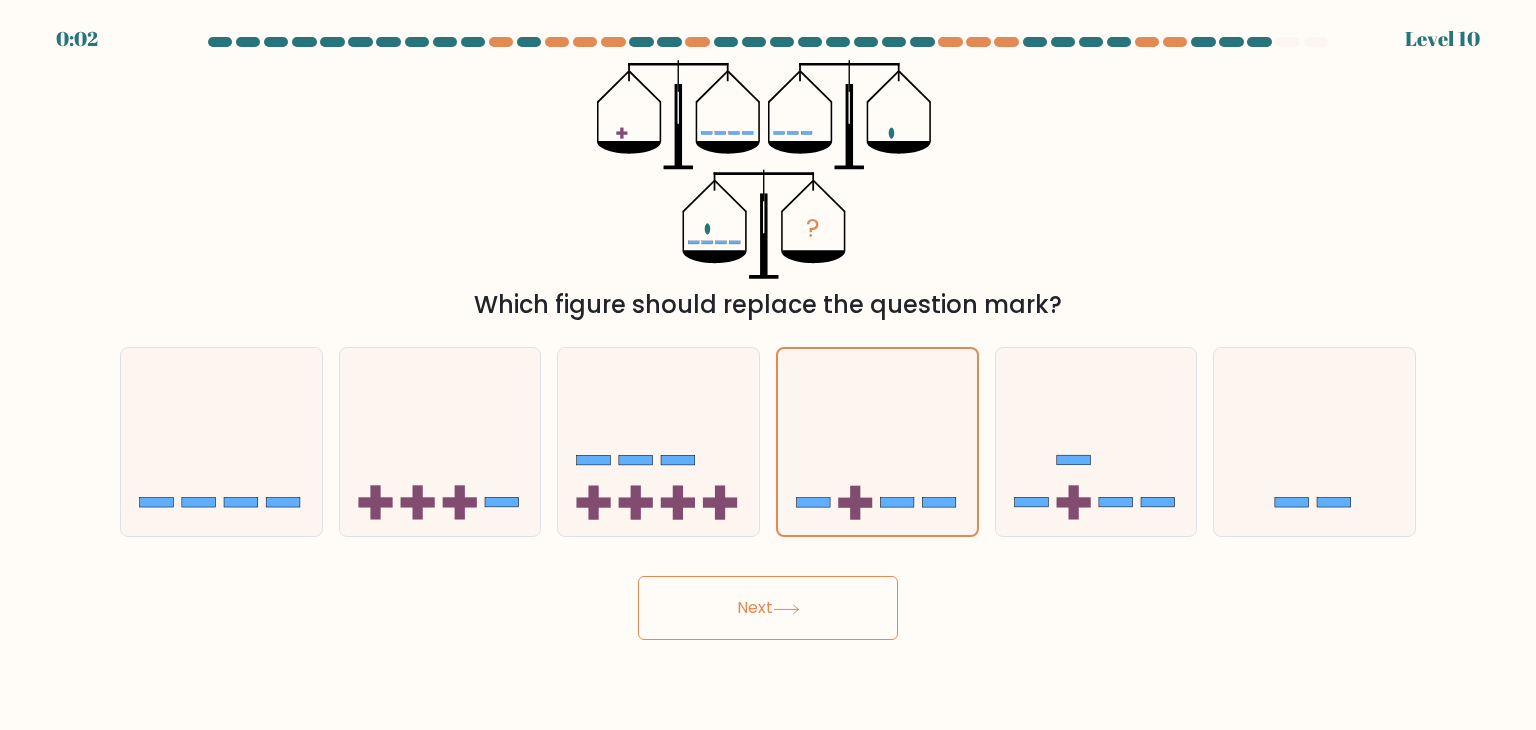 click on "Next" at bounding box center [768, 608] 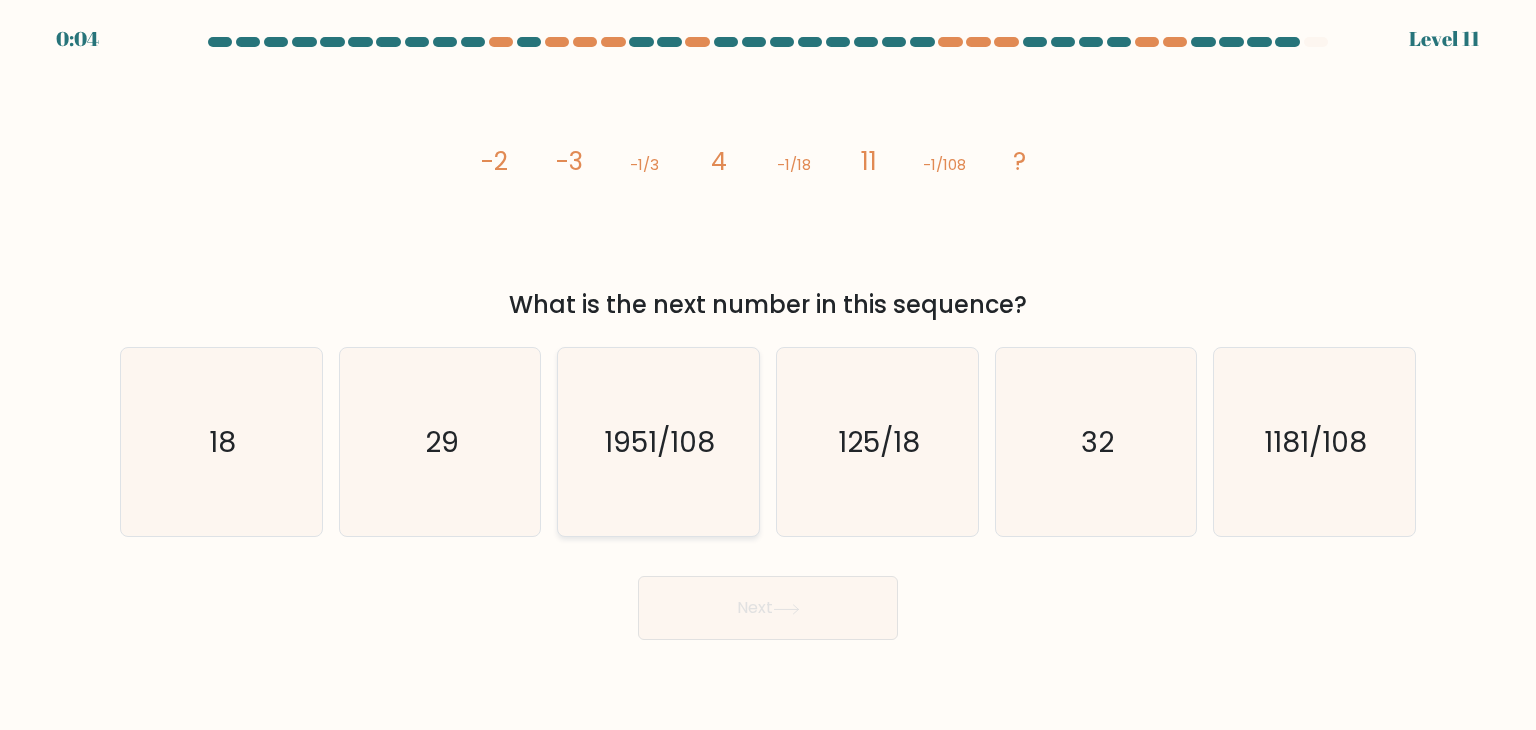 click on "1951/108" 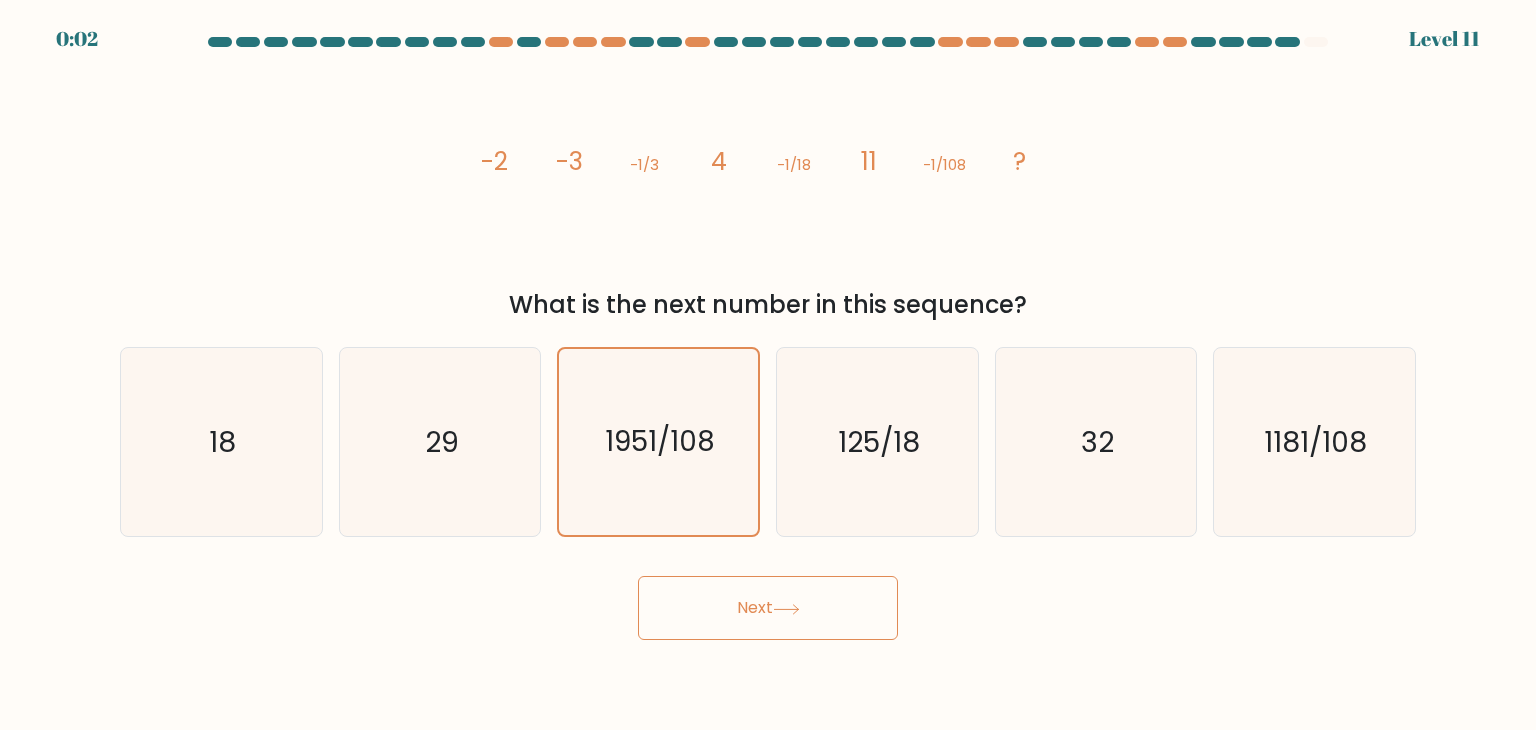 click on "Next" at bounding box center (768, 608) 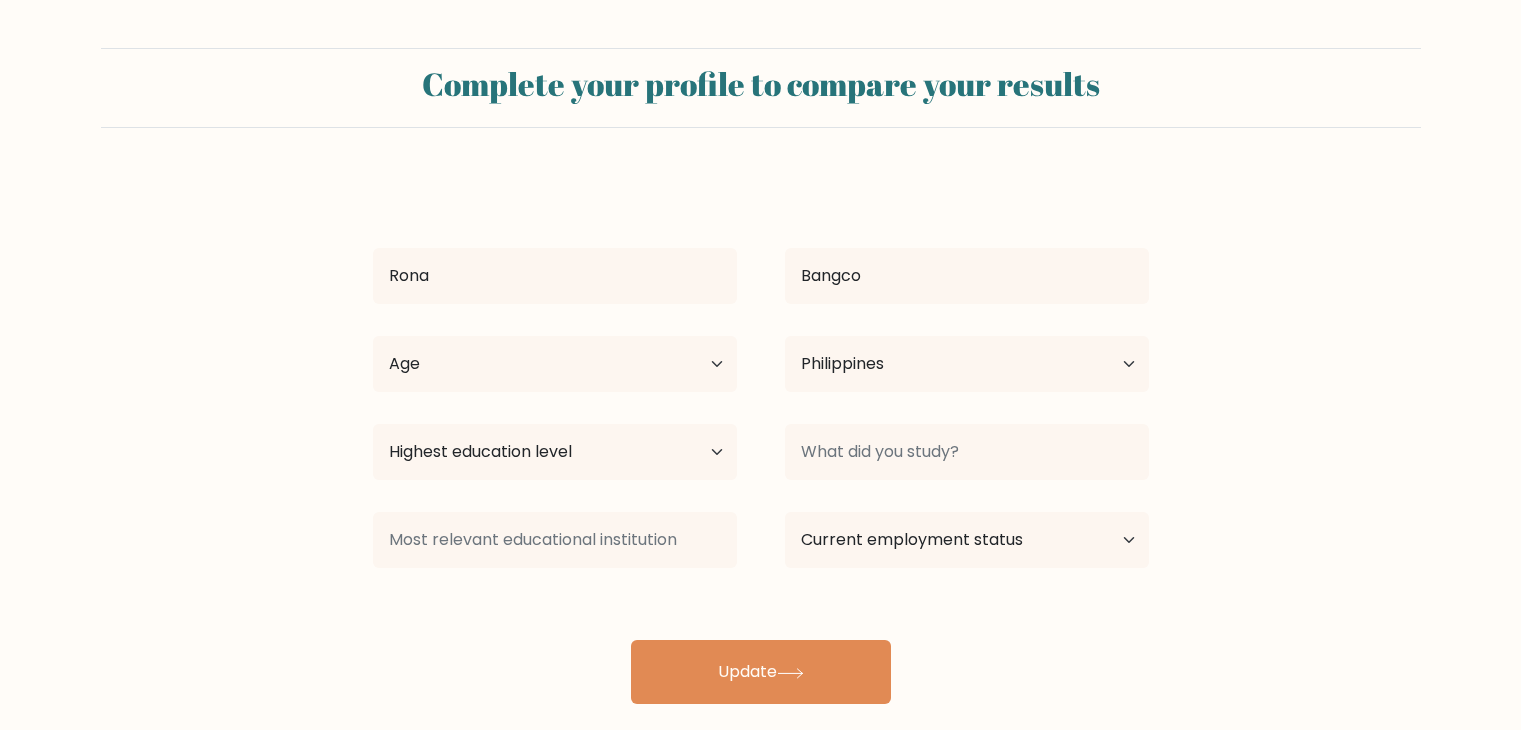 select on "PH" 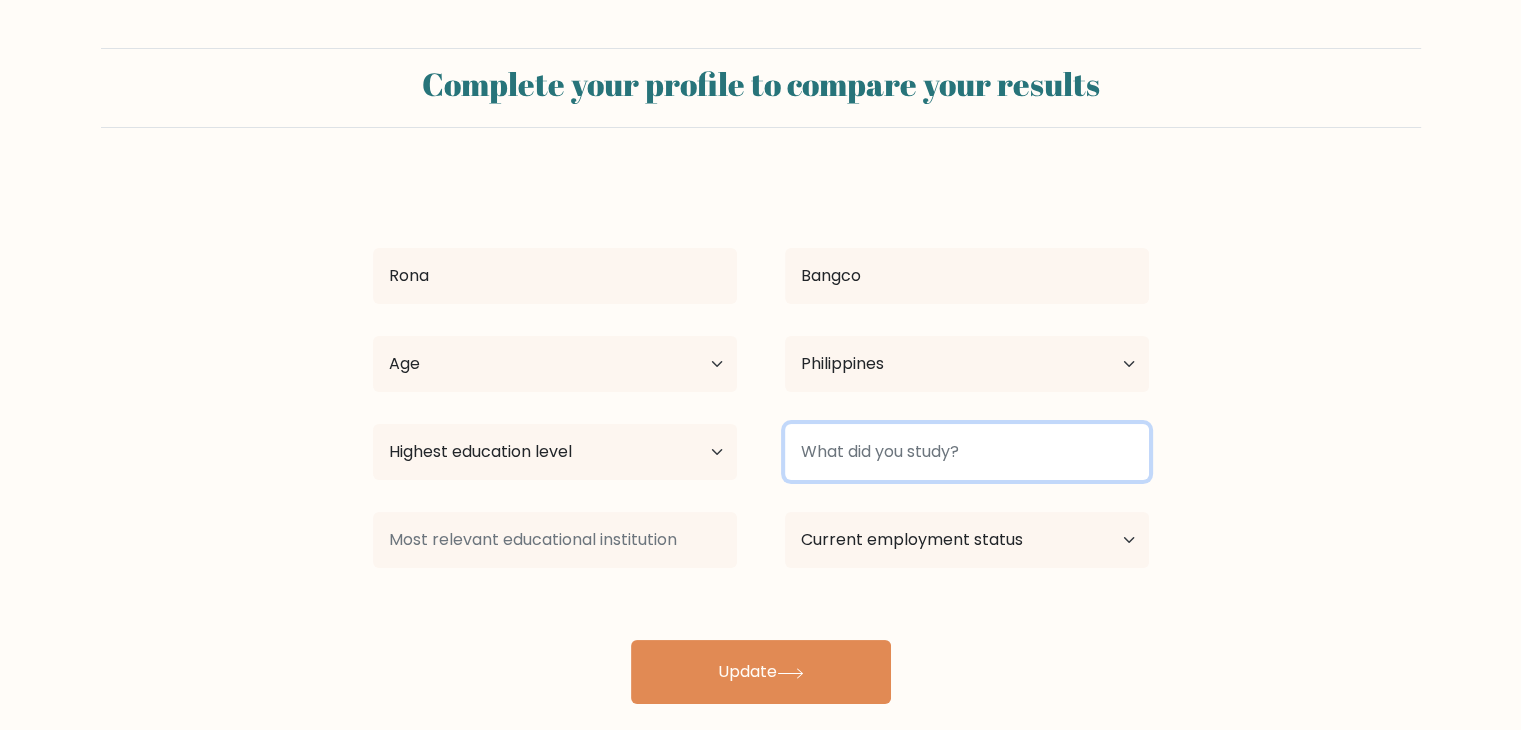 click at bounding box center (967, 452) 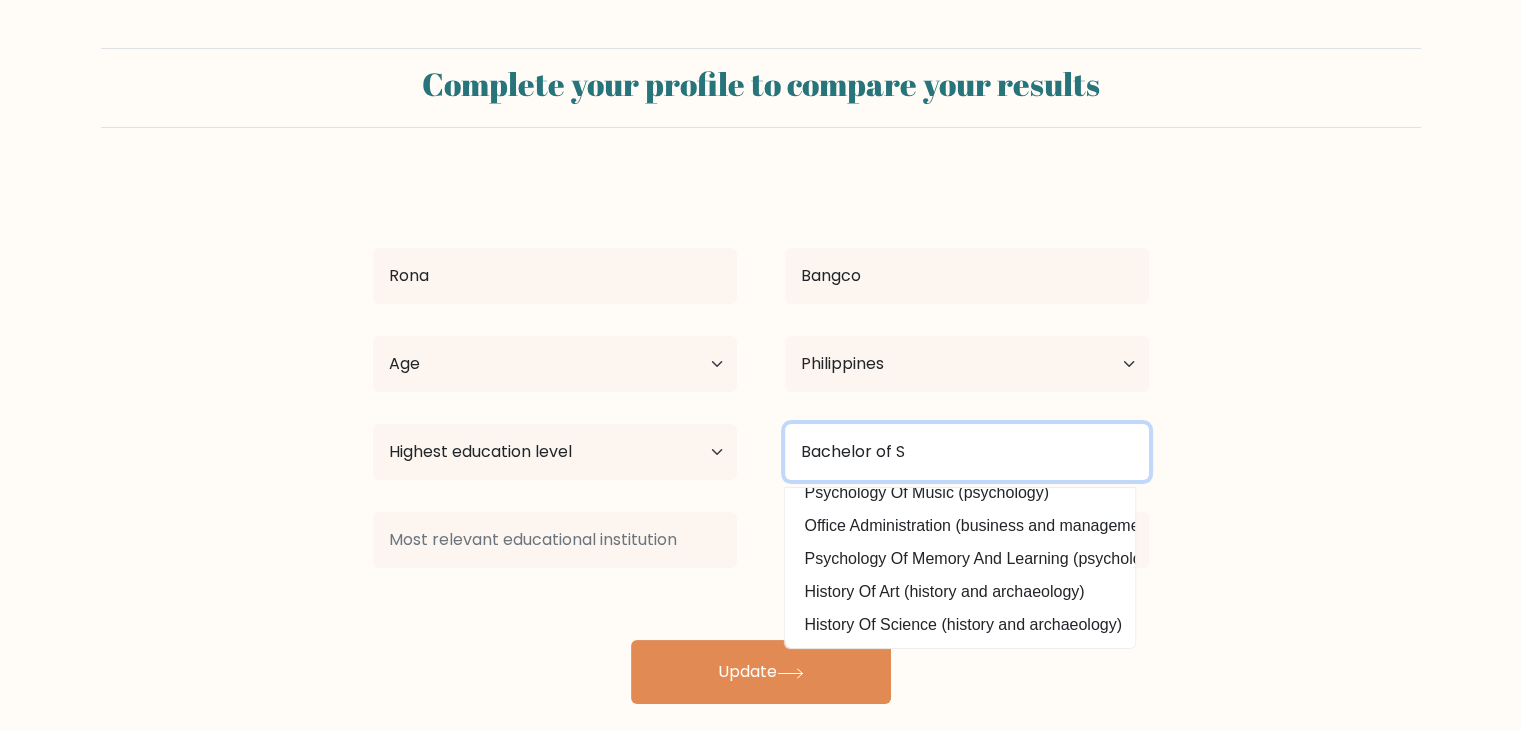 scroll, scrollTop: 195, scrollLeft: 0, axis: vertical 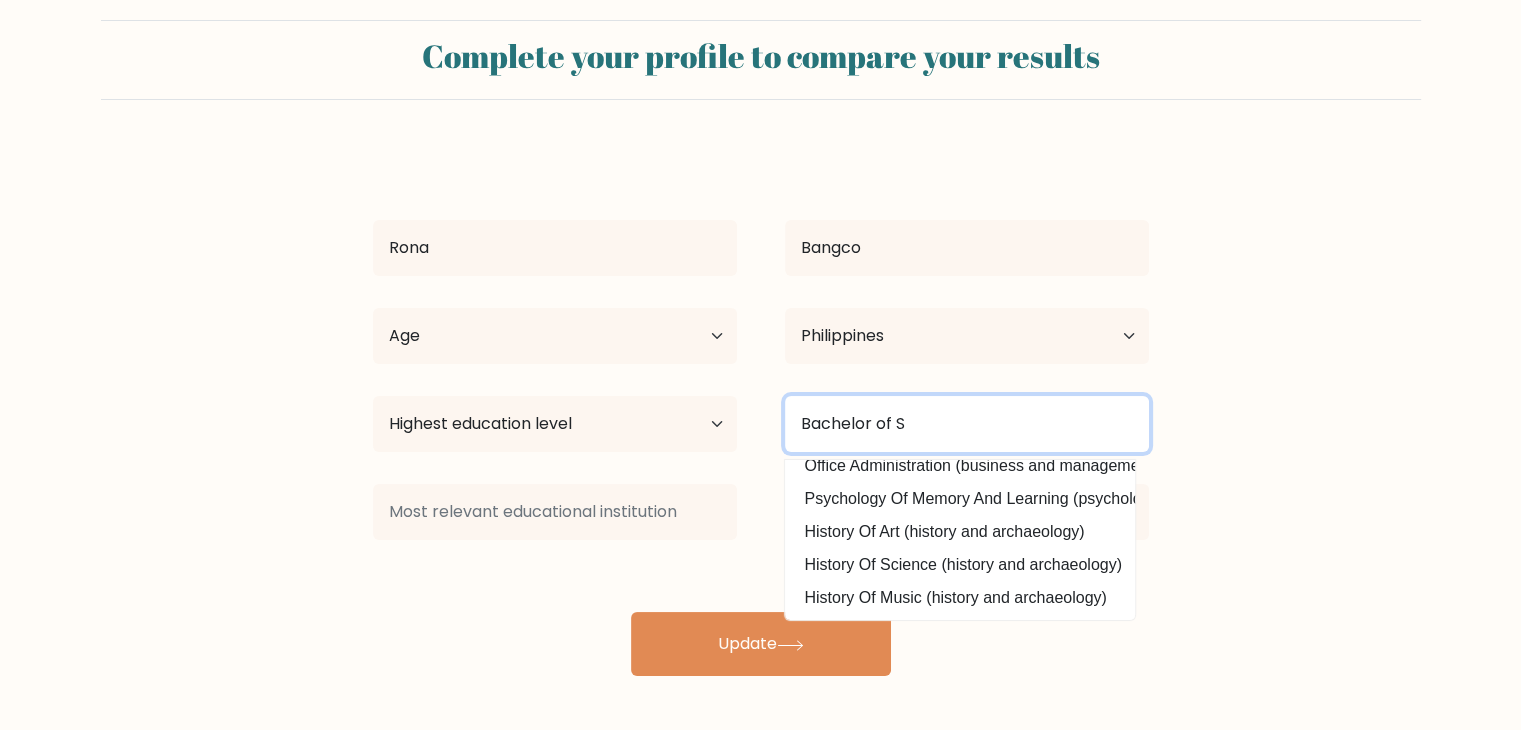 click on "Bachelor of S" at bounding box center [967, 424] 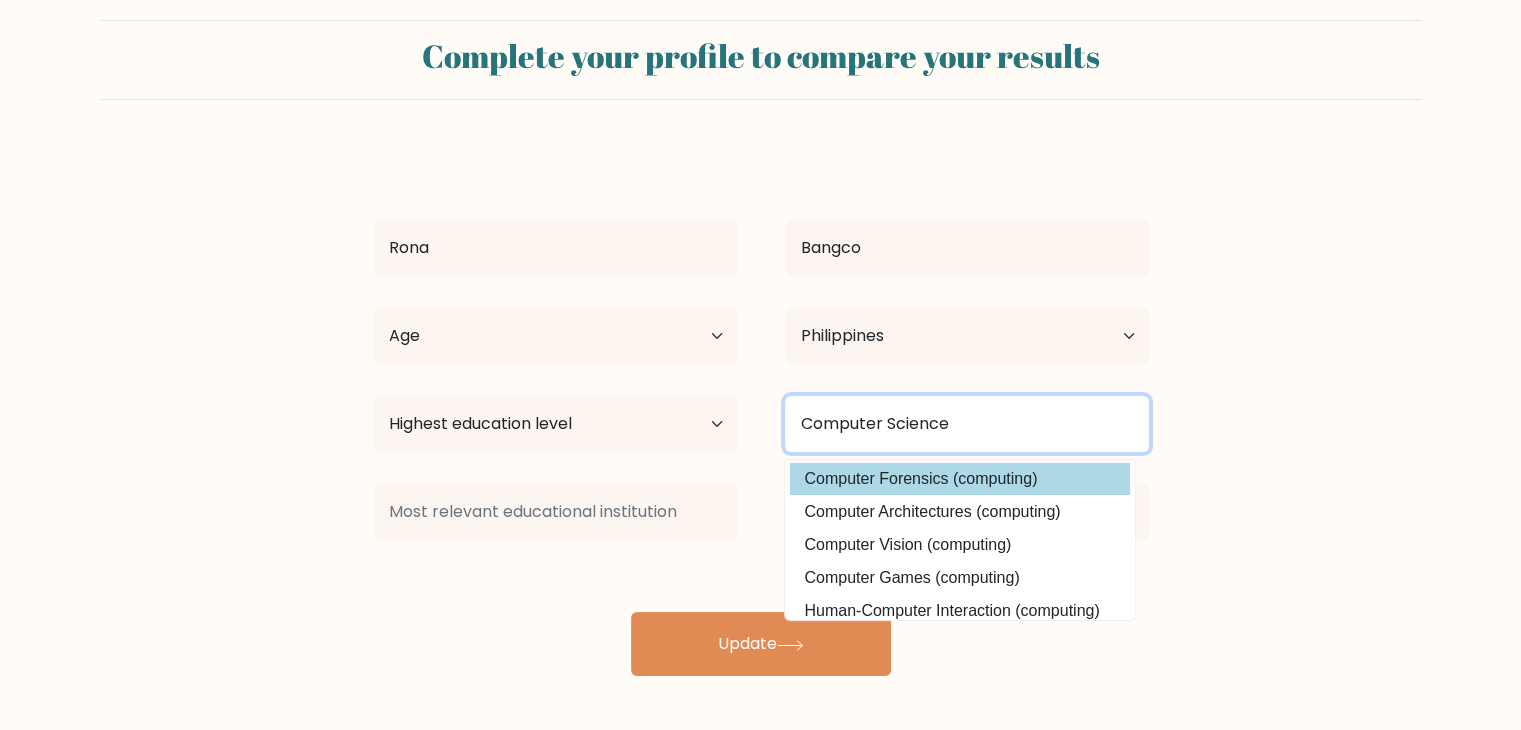 scroll, scrollTop: 0, scrollLeft: 0, axis: both 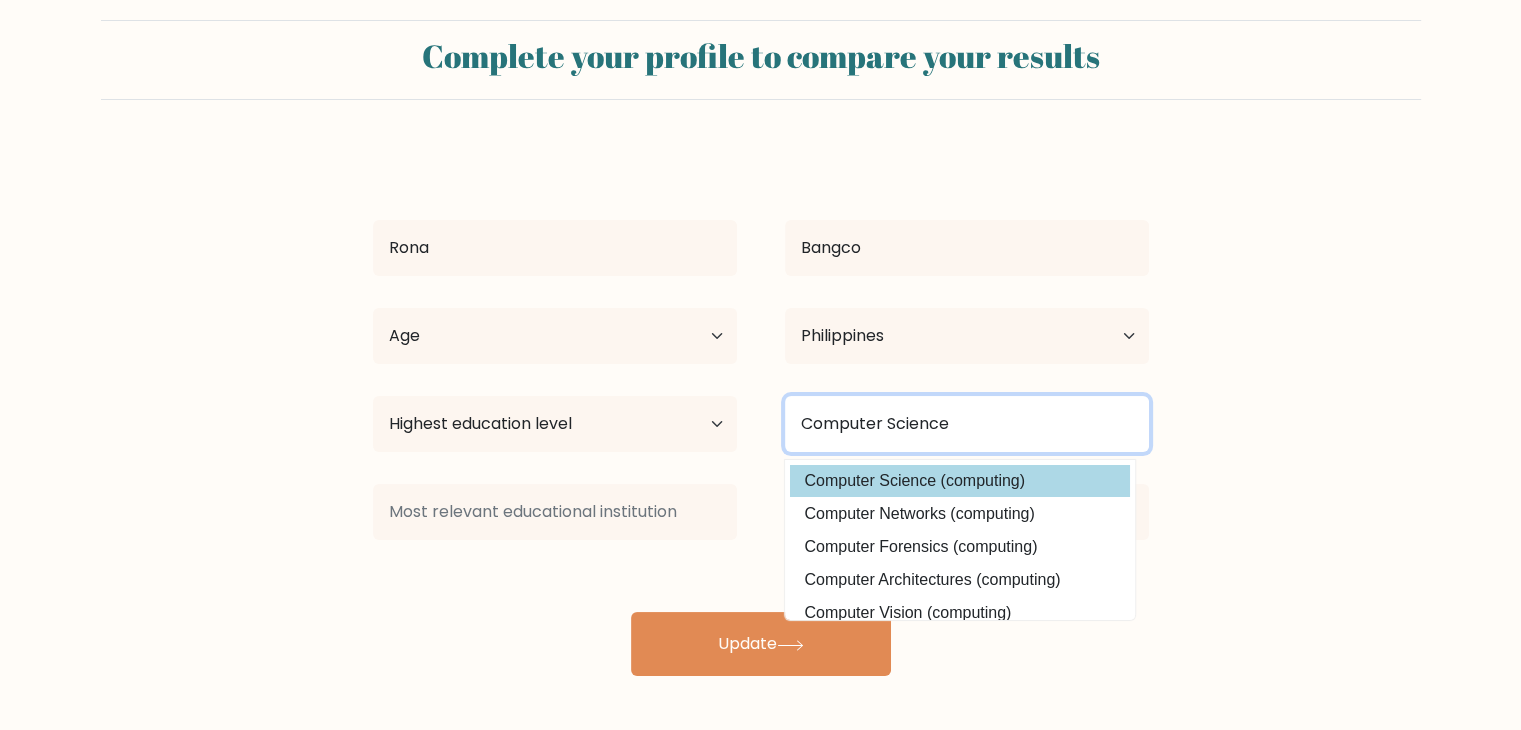 type on "Computer Science" 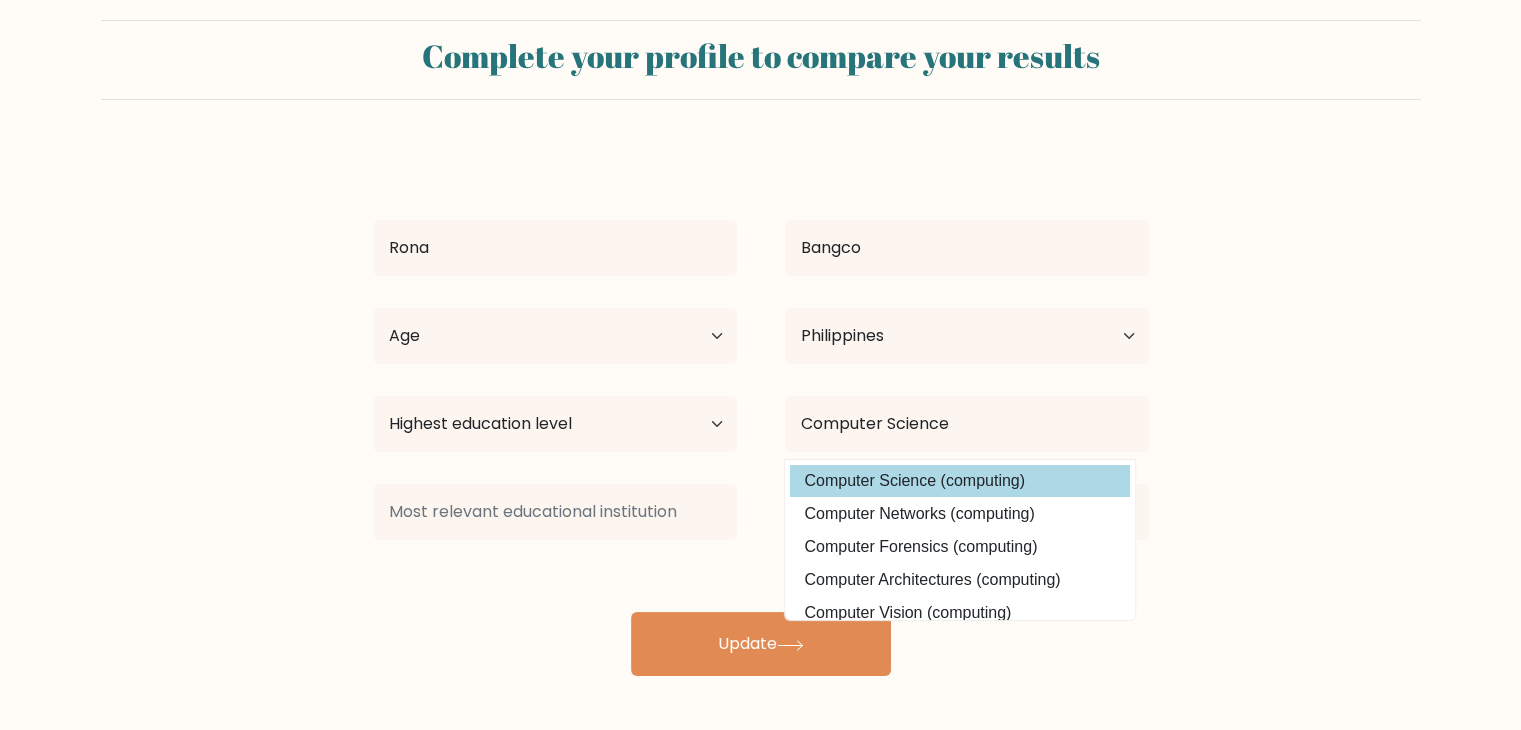 click on "Computer Science (computing)" at bounding box center (960, 481) 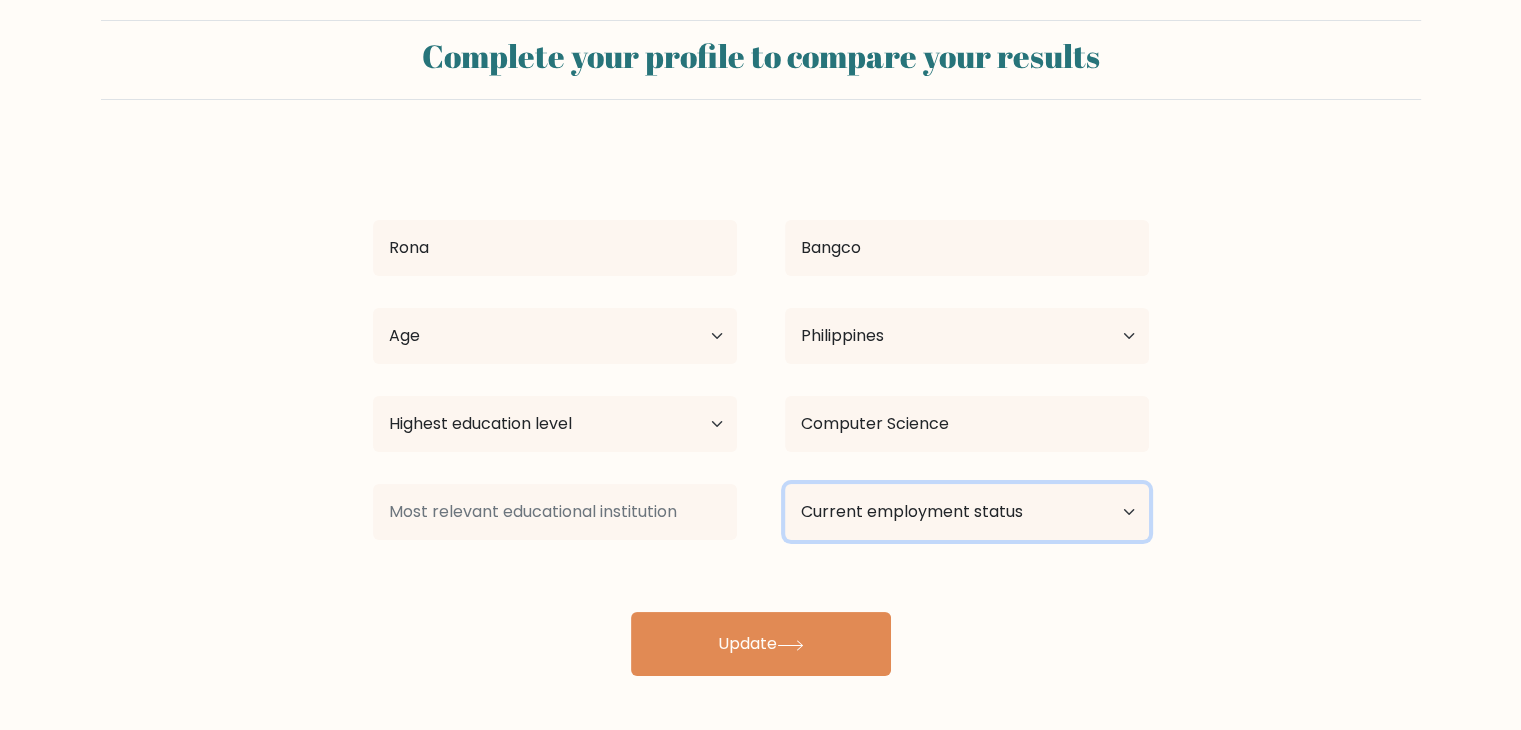 click on "Current employment status
Employed
Student
Retired
Other / prefer not to answer" at bounding box center [967, 512] 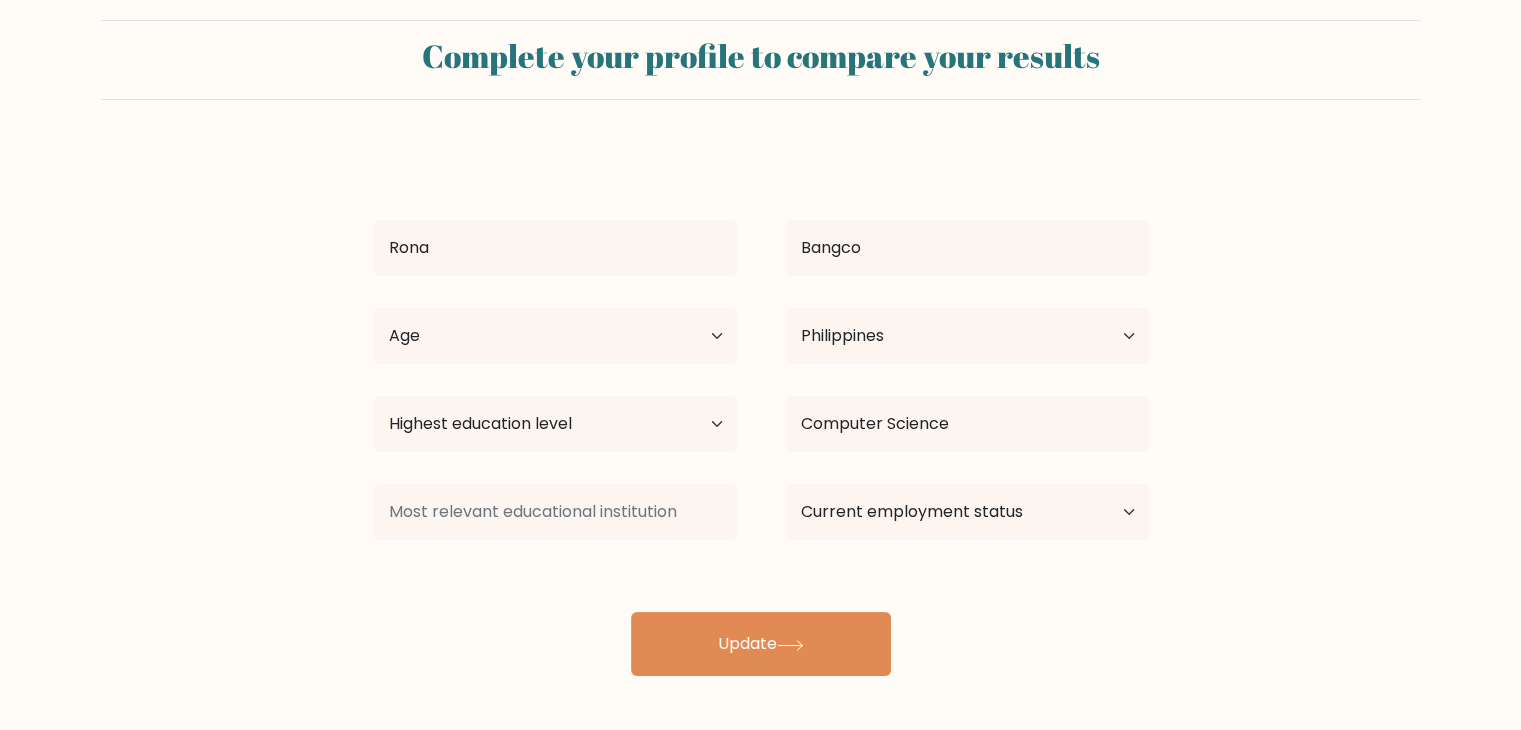 click on "Complete your profile to compare your results
Rona
Bangco
Age
Under 18 years old
18-24 years old
25-34 years old
35-44 years old
45-54 years old
55-64 years old
65 years old and above
Country
Afghanistan
Albania
Algeria
American Samoa" at bounding box center [760, 348] 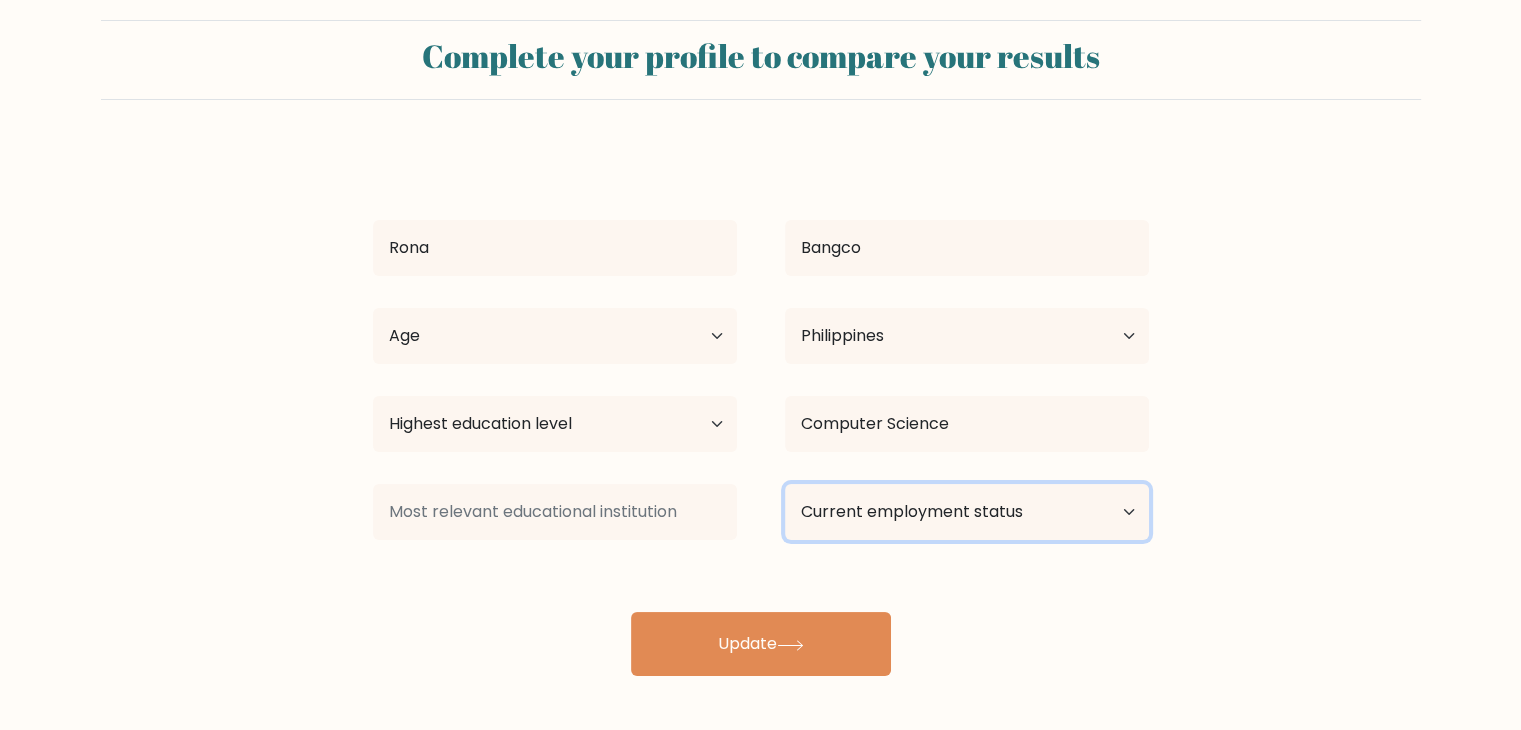 click on "Current employment status
Employed
Student
Retired
Other / prefer not to answer" at bounding box center [967, 512] 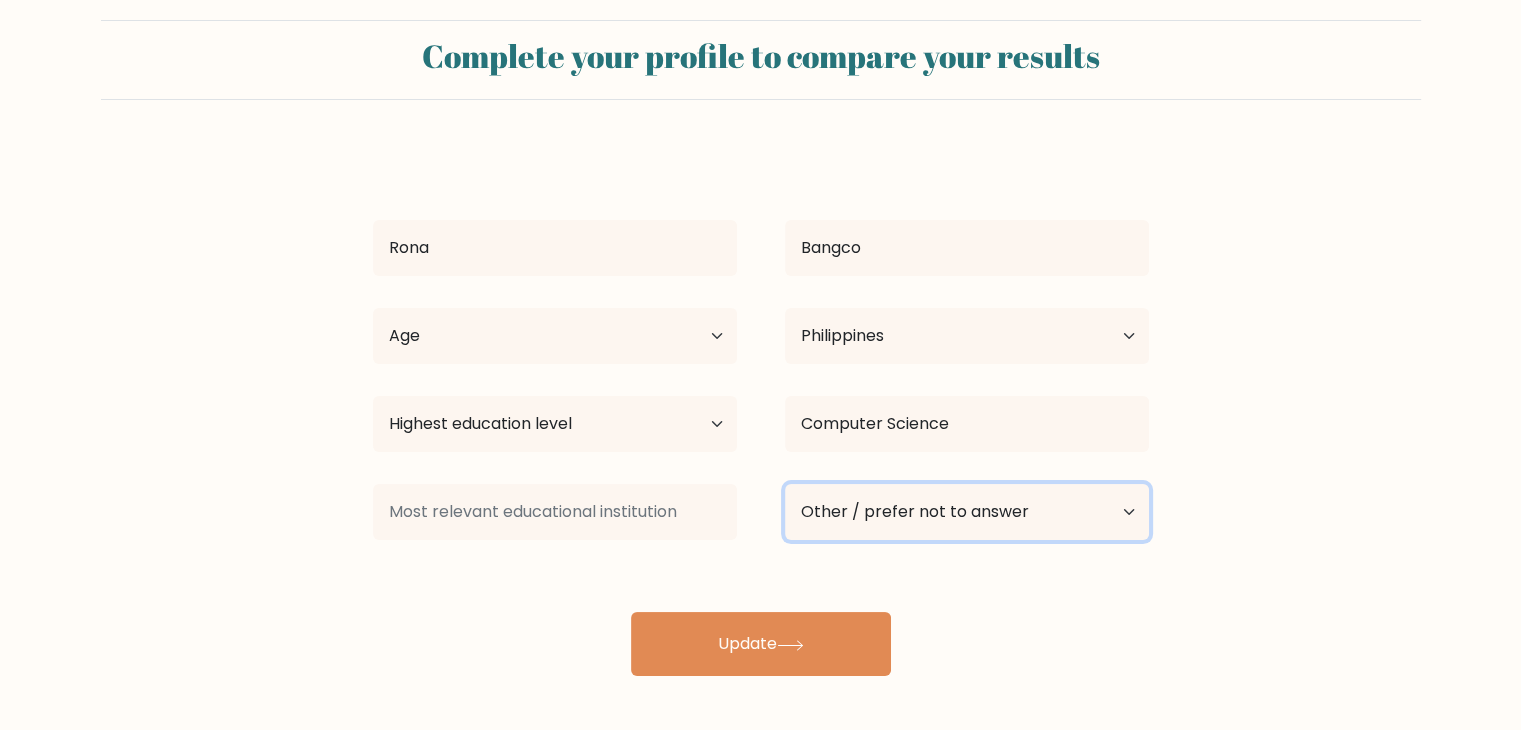 click on "Current employment status
Employed
Student
Retired
Other / prefer not to answer" at bounding box center (967, 512) 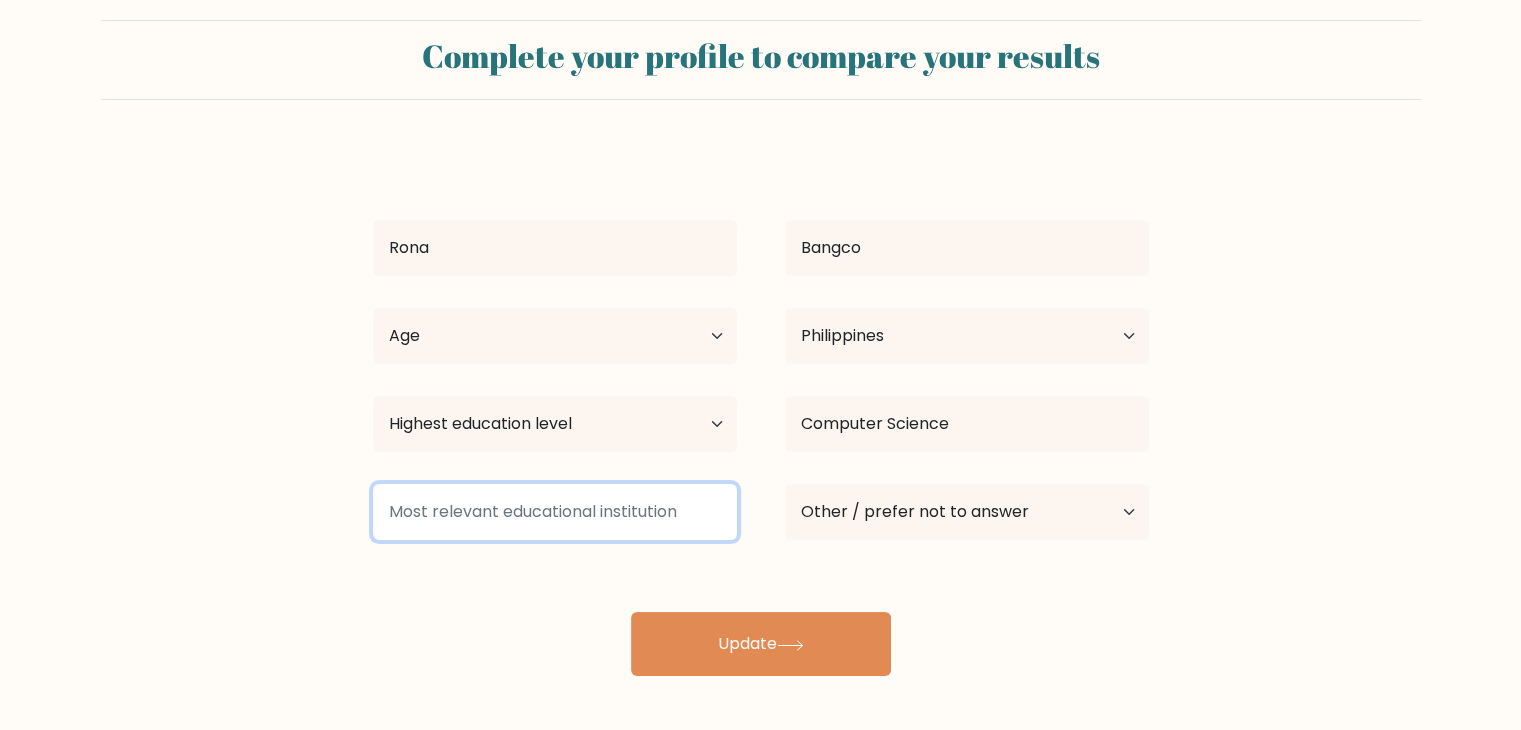 click at bounding box center [555, 512] 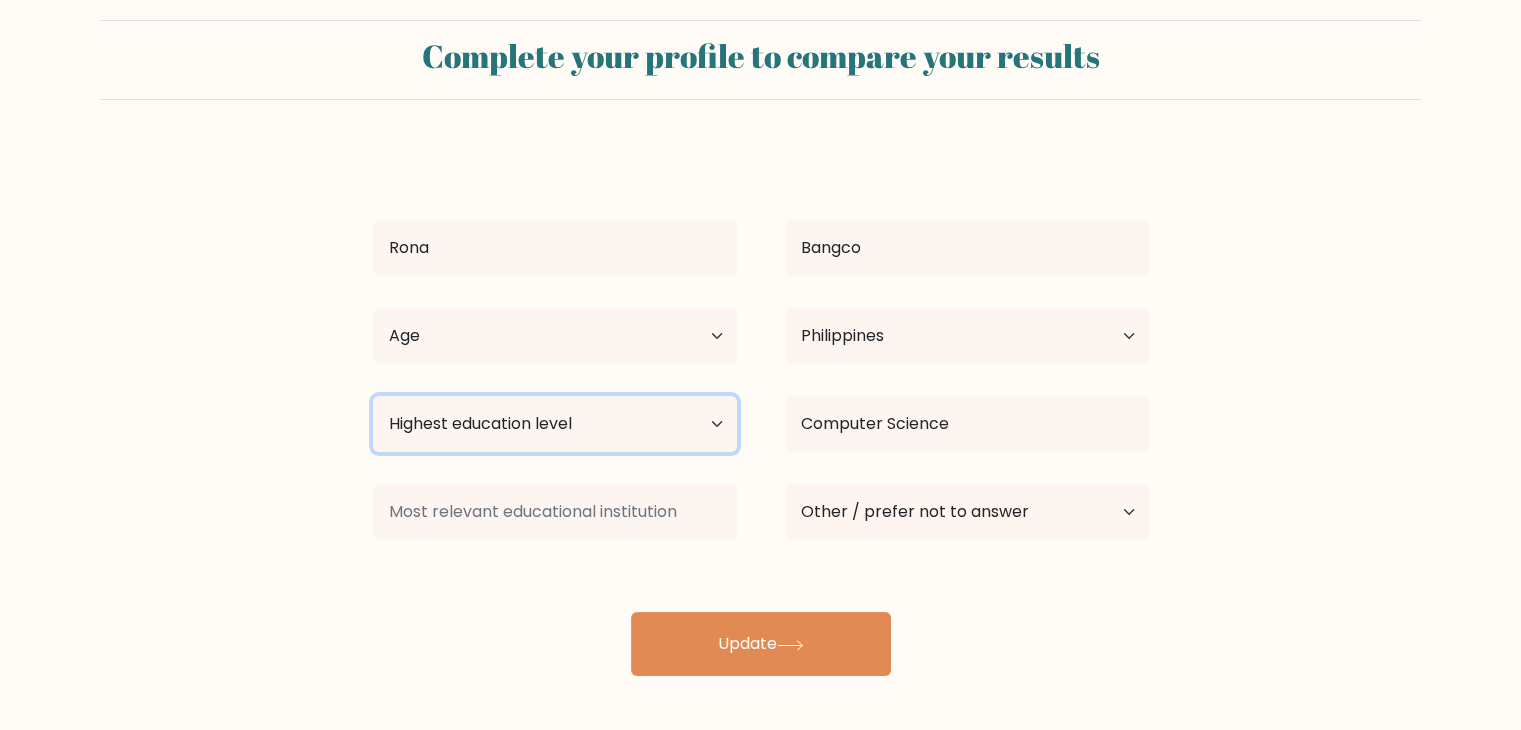 click on "Highest education level
No schooling
Primary
Lower Secondary
Upper Secondary
Occupation Specific
Bachelor's degree
Master's degree
Doctoral degree" at bounding box center [555, 424] 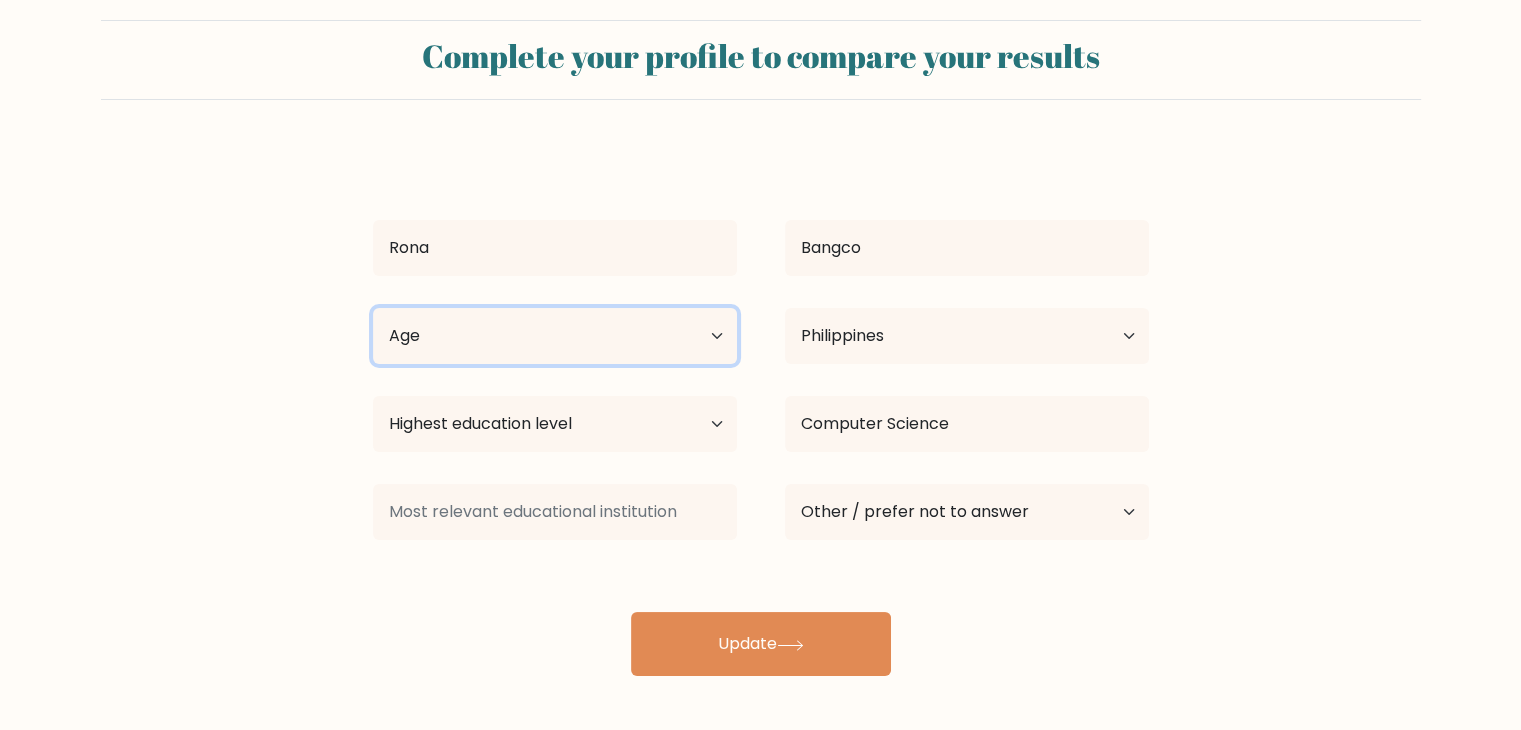 click on "Age
Under 18 years old
18-24 years old
25-34 years old
35-44 years old
45-54 years old
55-64 years old
65 years old and above" at bounding box center (555, 336) 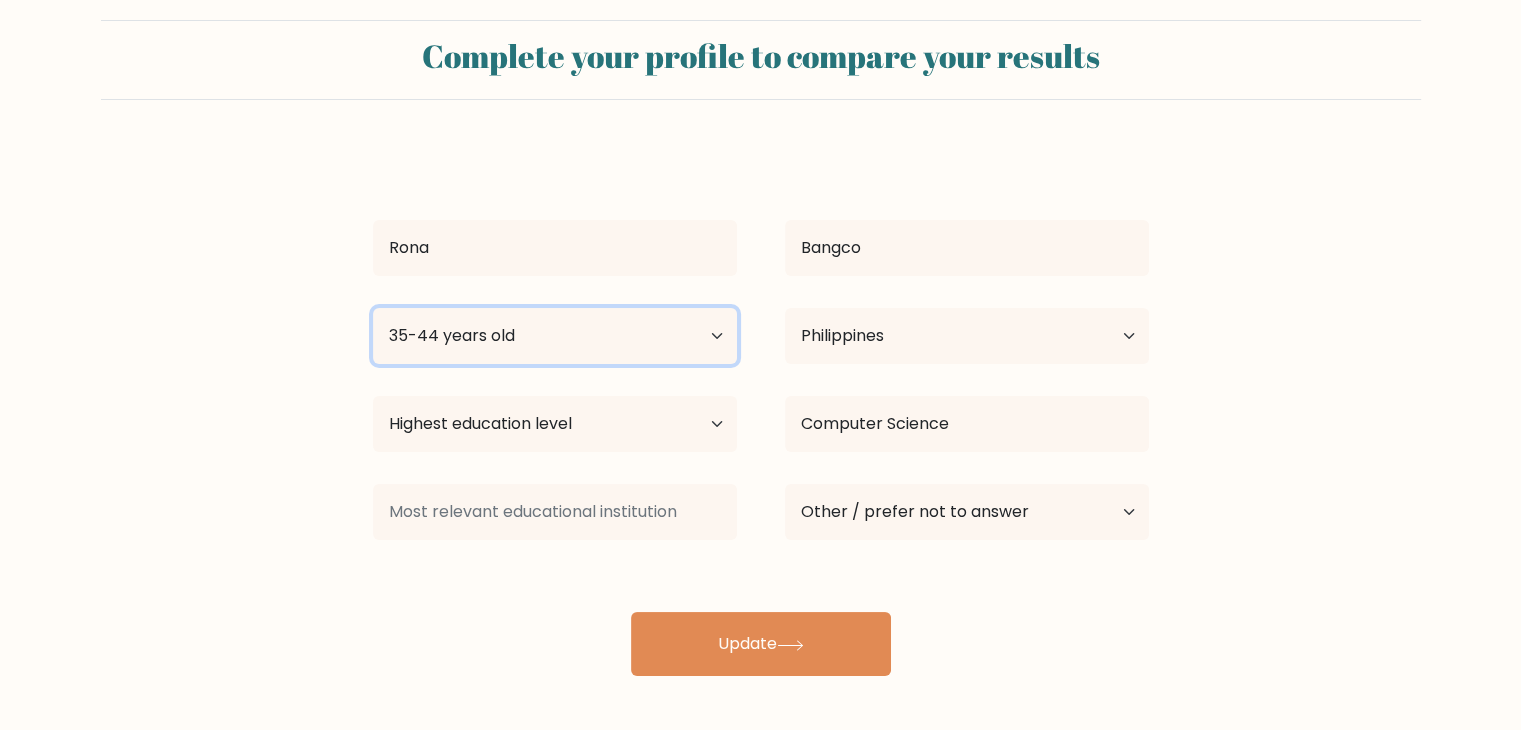 click on "Age
Under 18 years old
18-24 years old
25-34 years old
35-44 years old
45-54 years old
55-64 years old
65 years old and above" at bounding box center [555, 336] 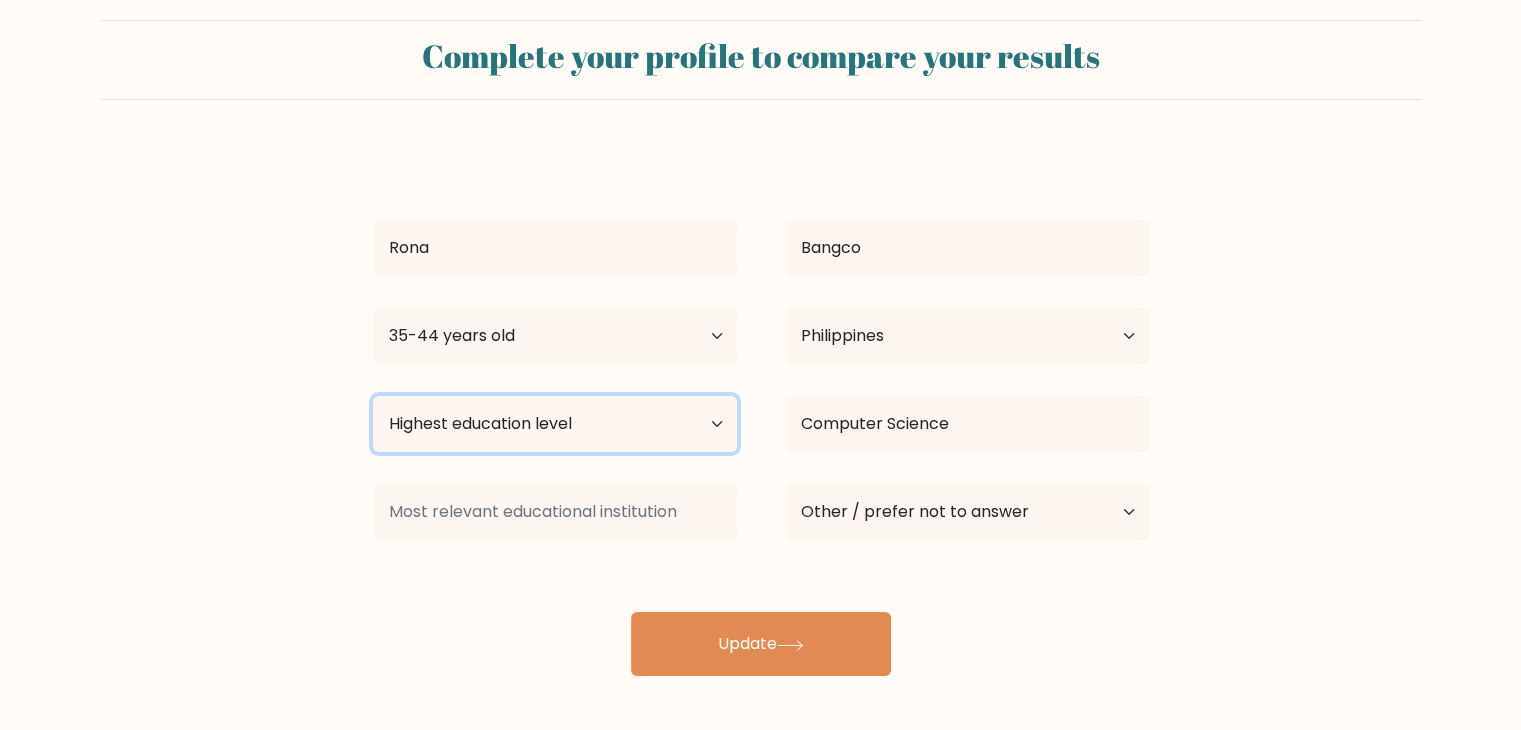 click on "Highest education level
No schooling
Primary
Lower Secondary
Upper Secondary
Occupation Specific
Bachelor's degree
Master's degree
Doctoral degree" at bounding box center [555, 424] 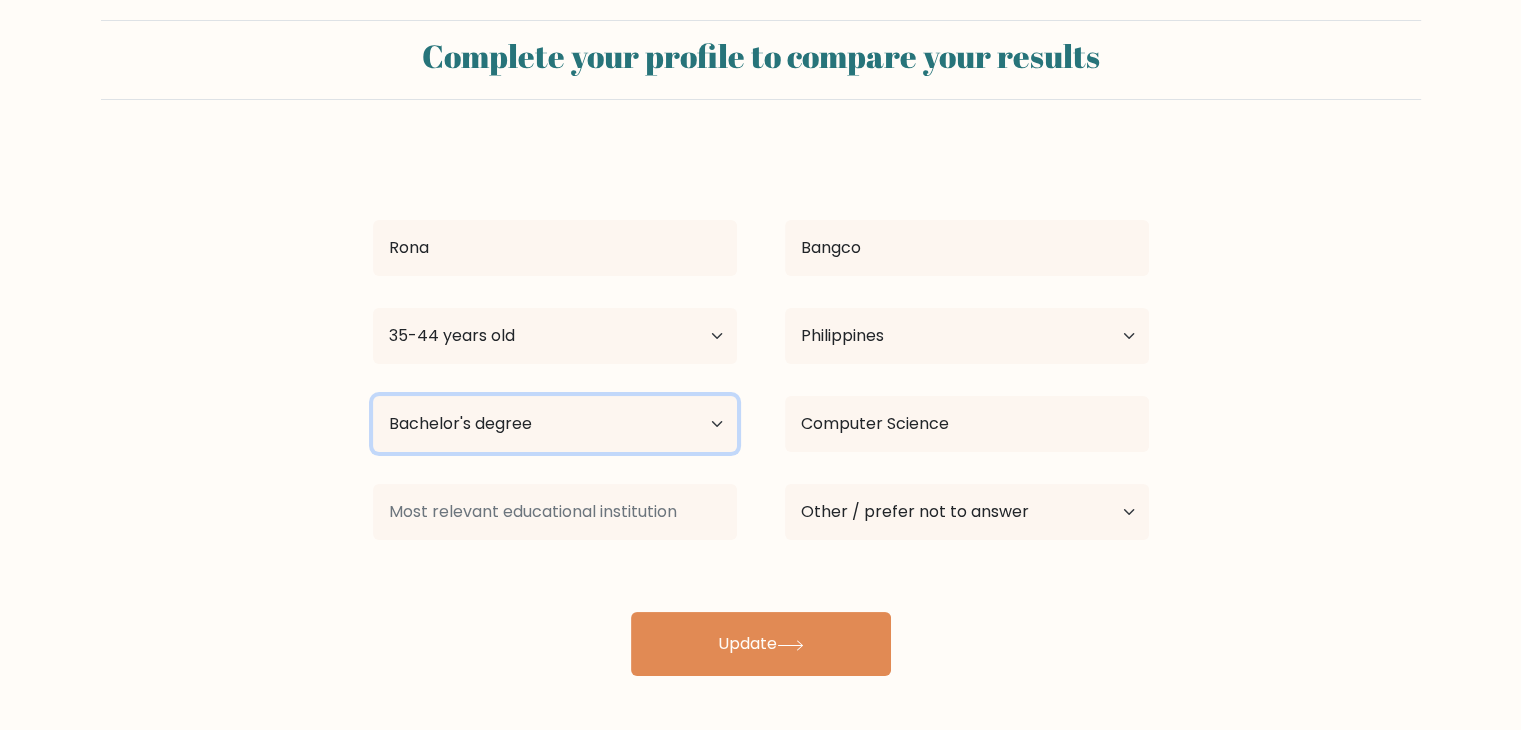 click on "Highest education level
No schooling
Primary
Lower Secondary
Upper Secondary
Occupation Specific
Bachelor's degree
Master's degree
Doctoral degree" at bounding box center [555, 424] 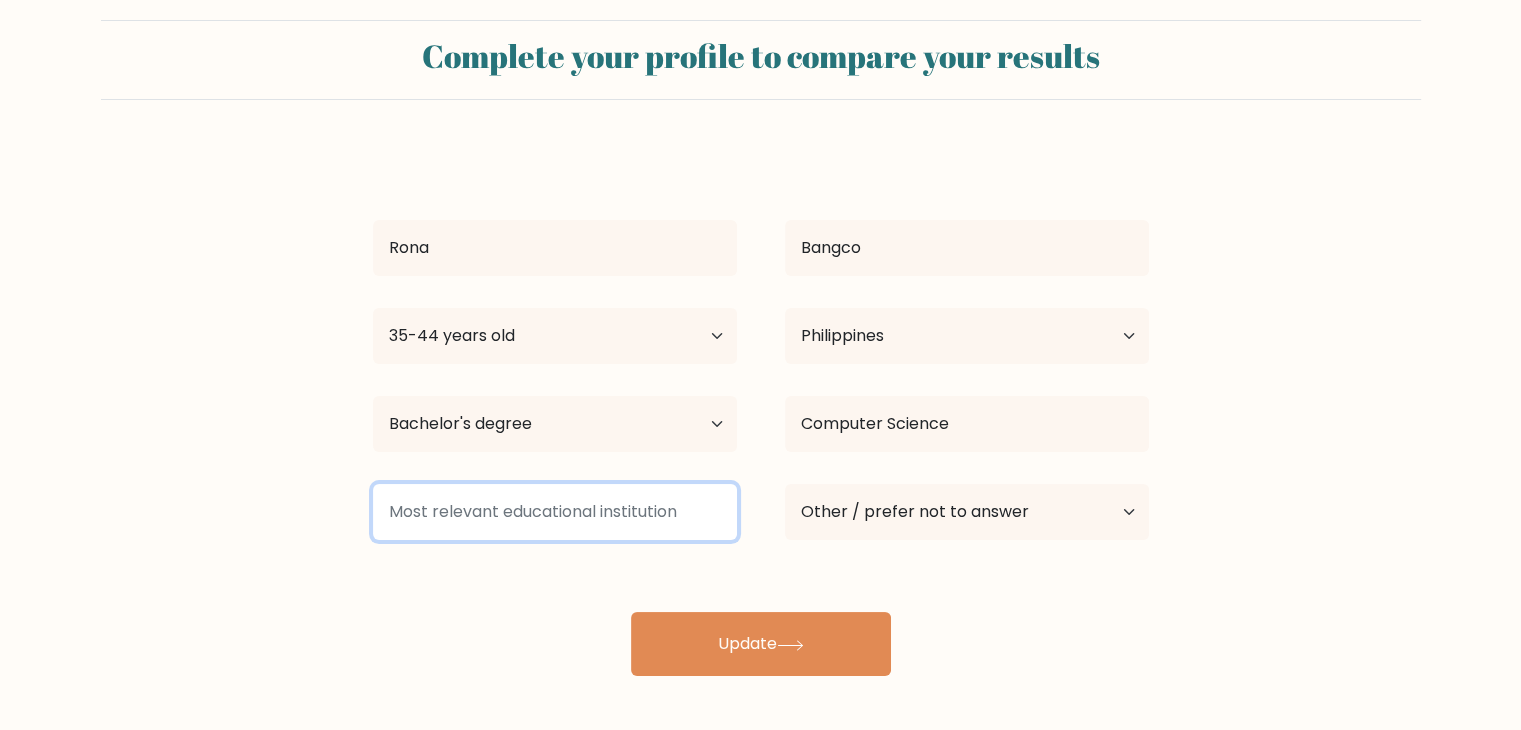 click at bounding box center [555, 512] 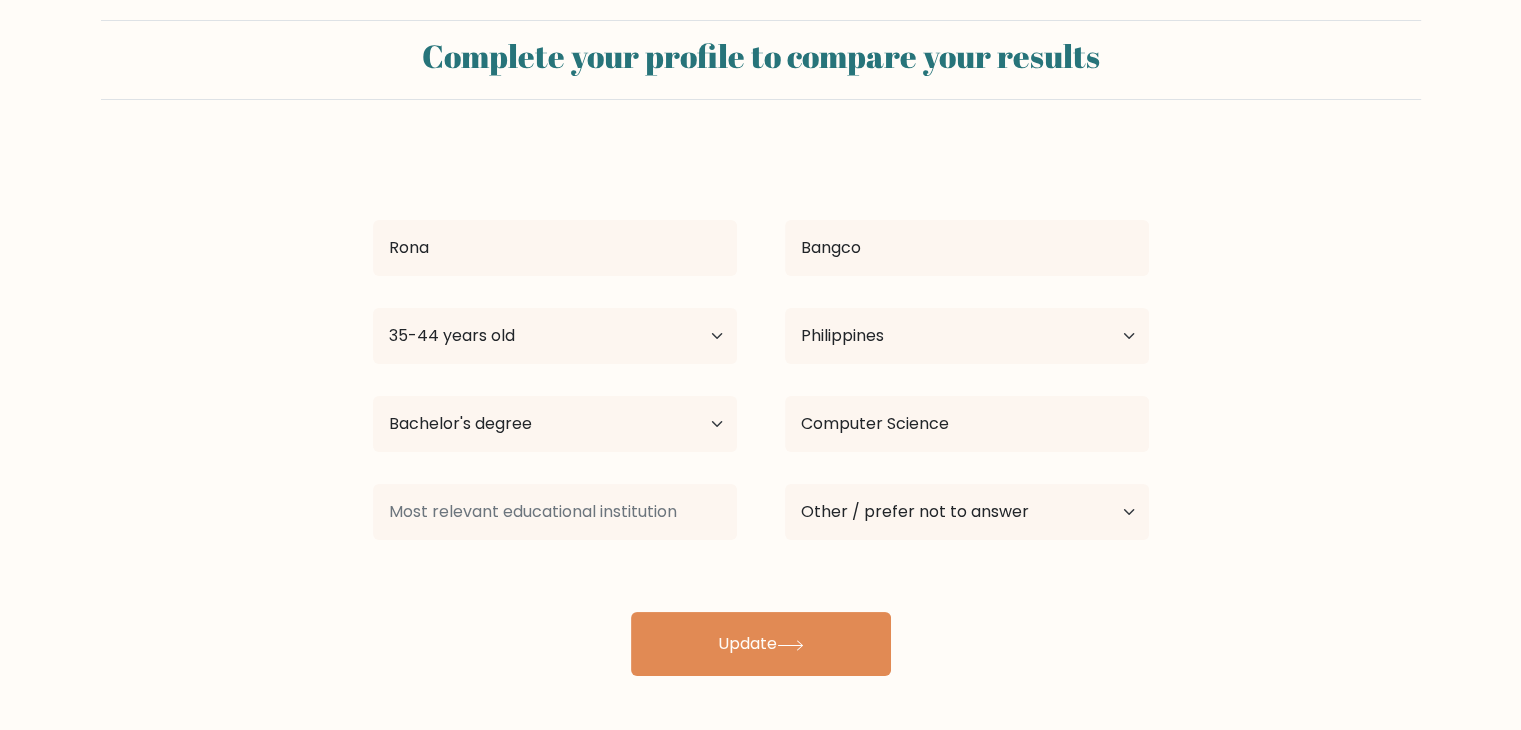 click on "Rona
Bangco
Age
Under 18 years old
18-24 years old
25-34 years old
35-44 years old
45-54 years old
55-64 years old
65 years old and above
Country
Afghanistan
Albania
Algeria
American Samoa
Andorra
Angola
Anguilla
Antarctica
Antigua and Barbuda
Argentina
Armenia
Aruba
Australia
Austria
Azerbaijan
Bahamas
Bahrain
Bangladesh
Barbados
Belarus
Belgium
Belize
Benin
Bermuda
Bhutan
Bolivia" at bounding box center (761, 412) 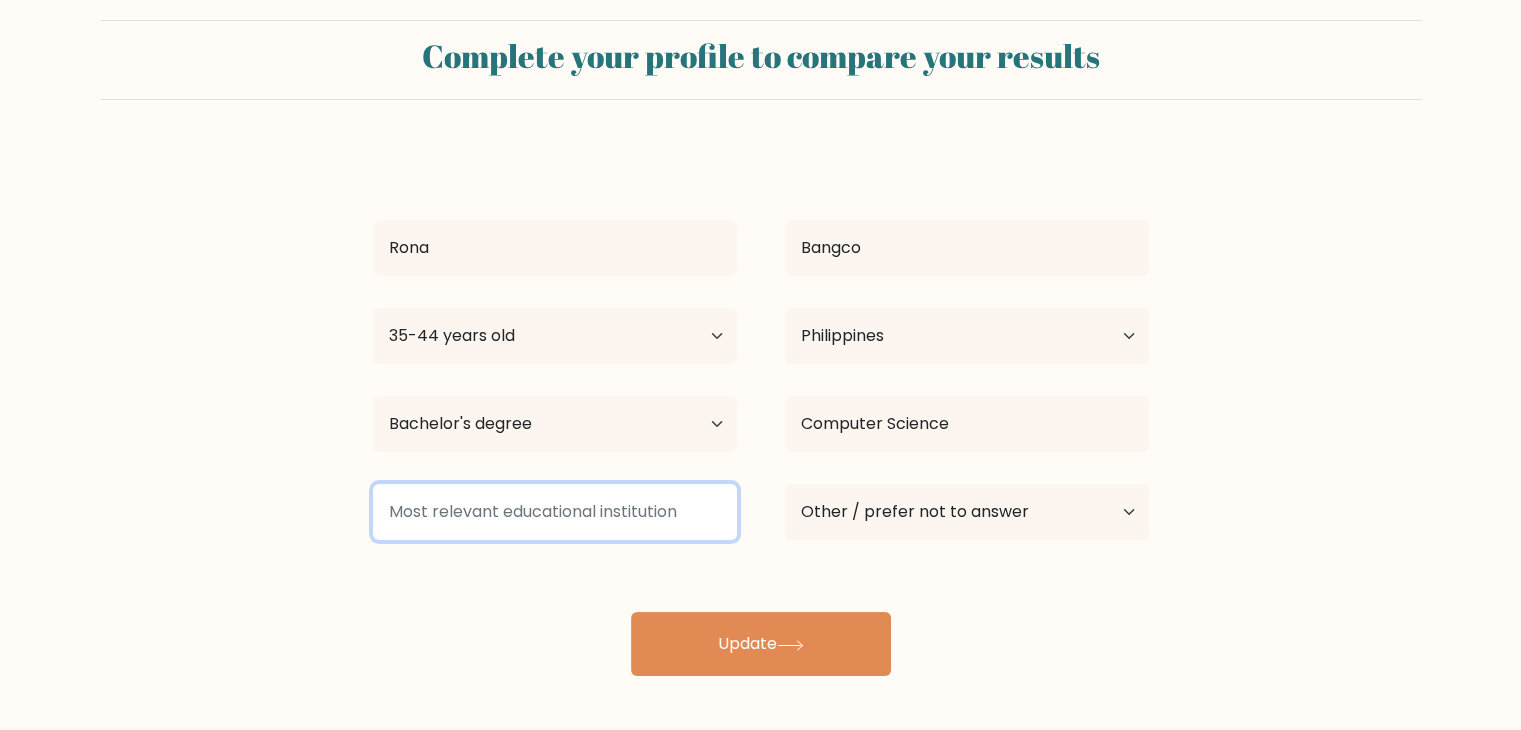 click at bounding box center [555, 512] 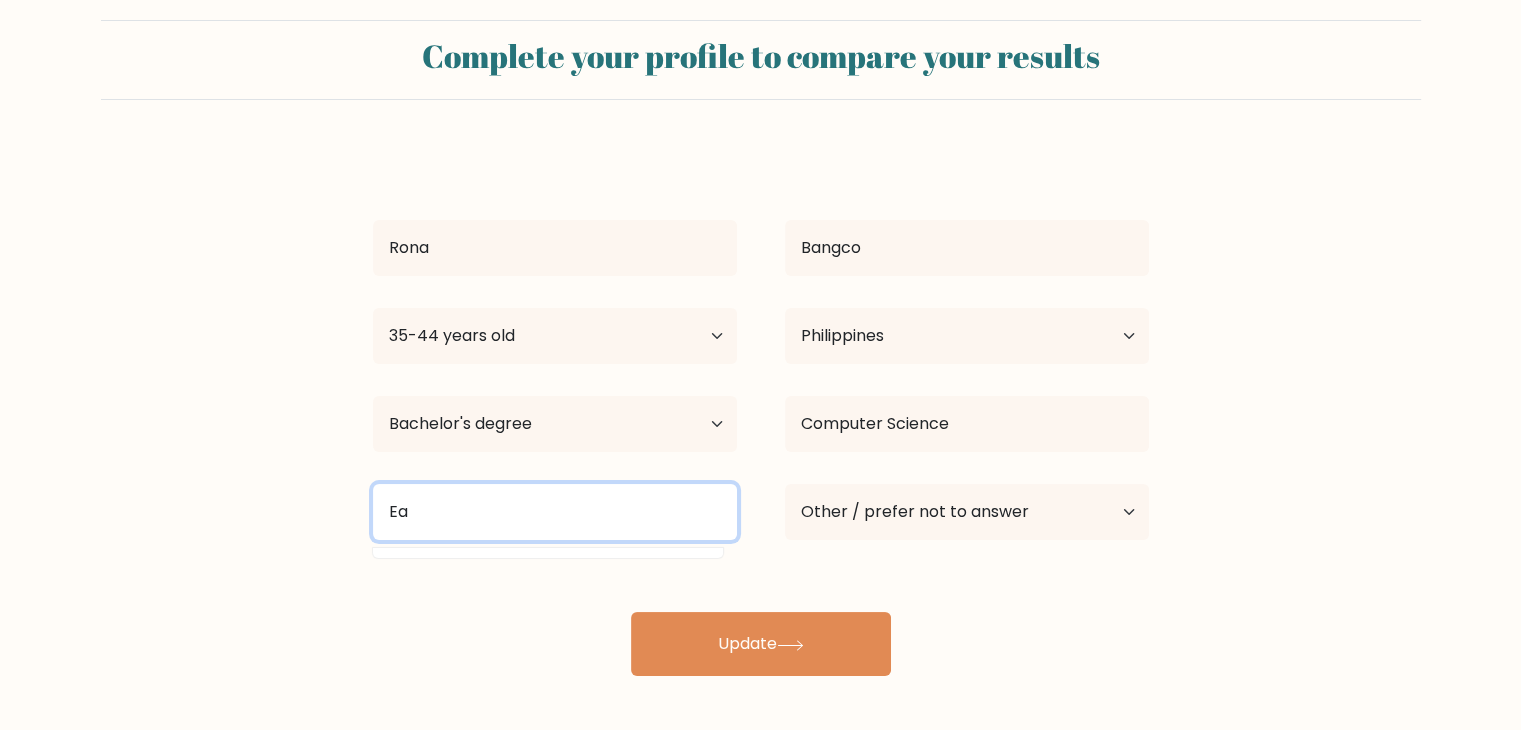 type on "E" 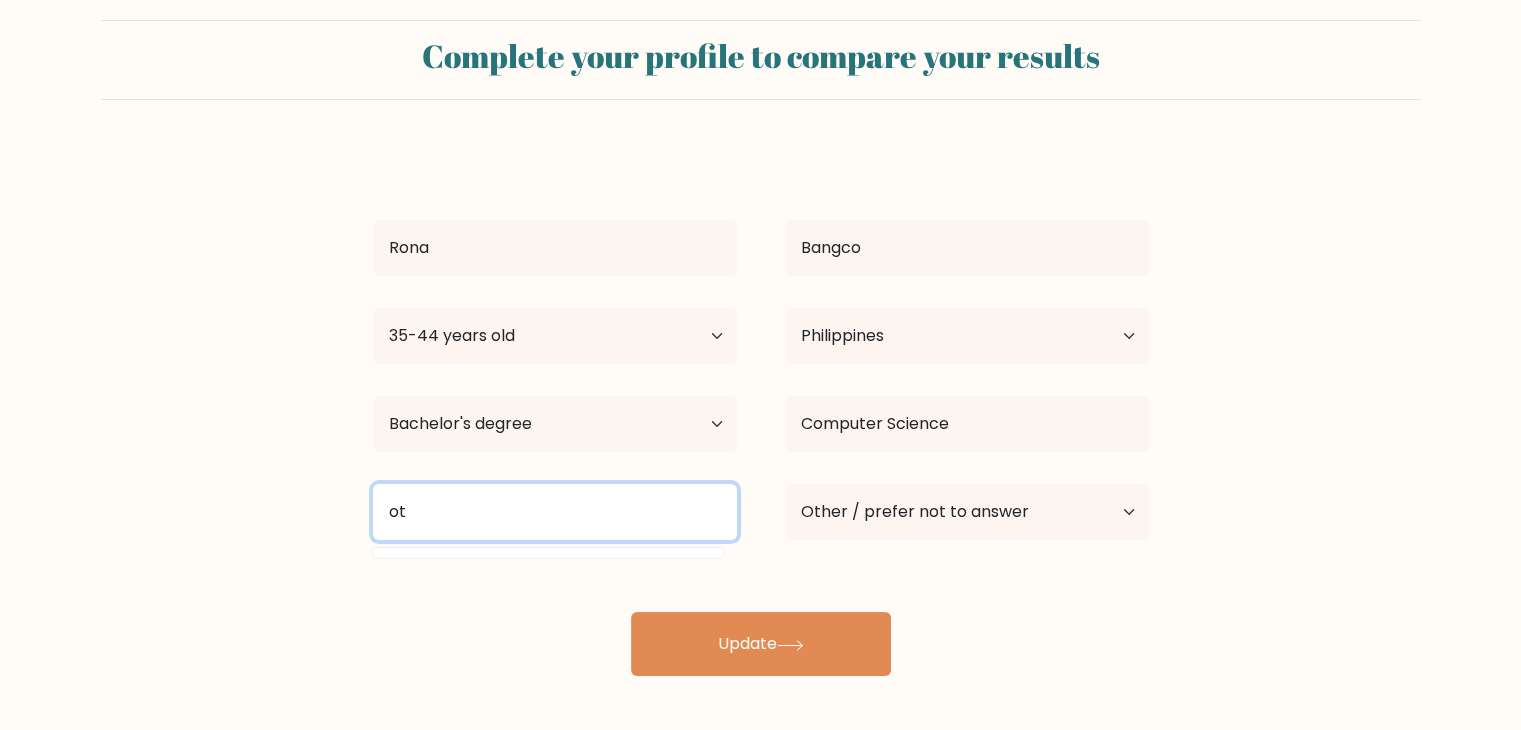 type on "o" 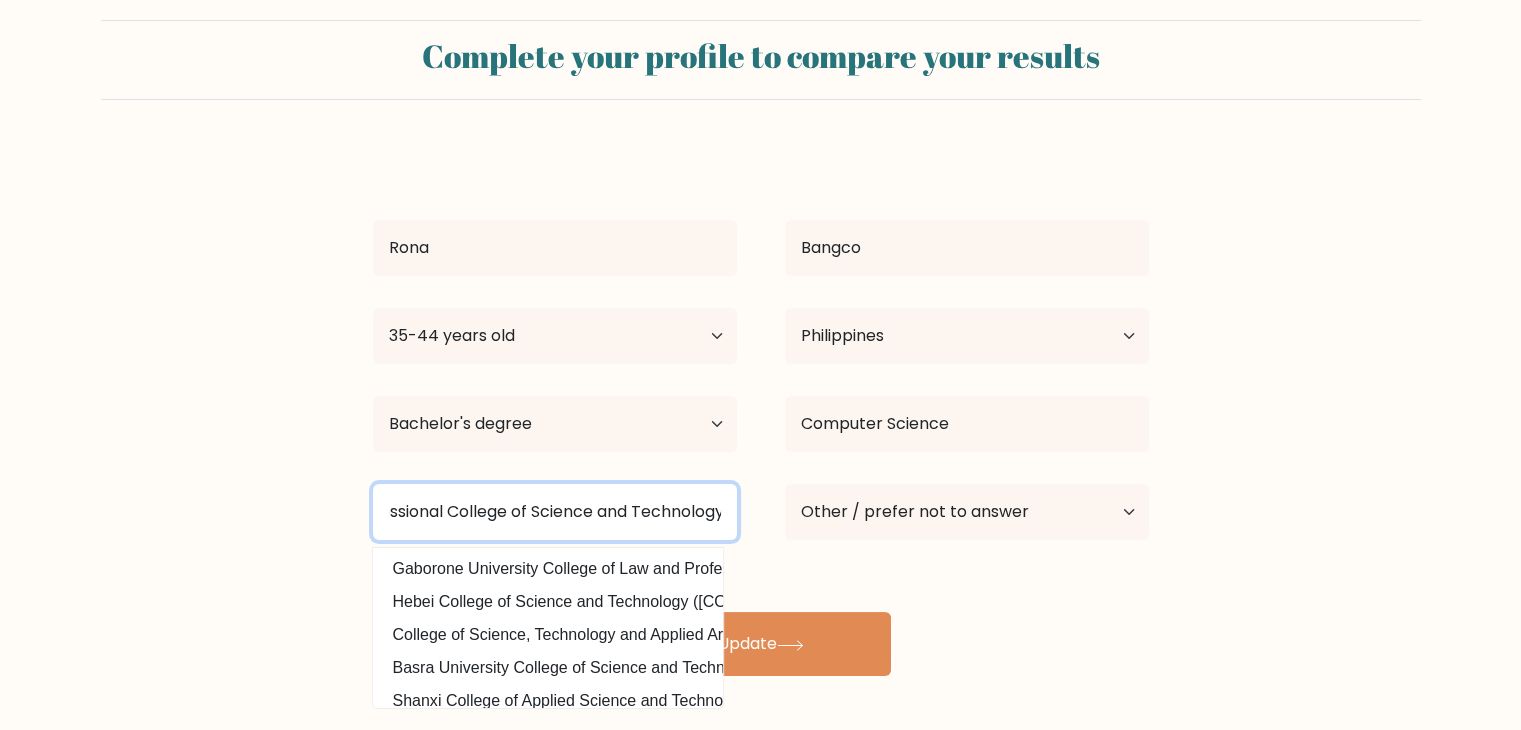 scroll, scrollTop: 0, scrollLeft: 140, axis: horizontal 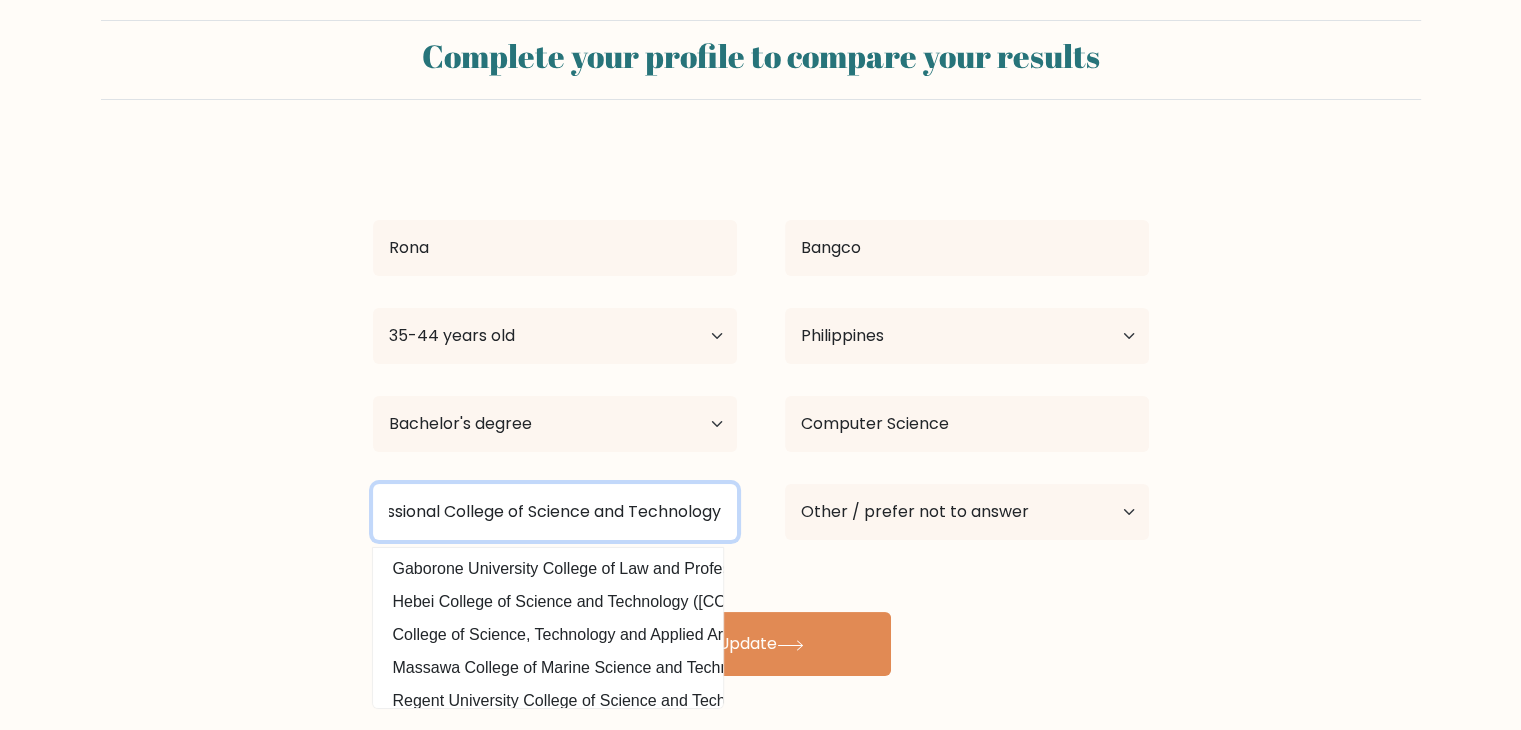 type on "Eastwoods Professional College of Science and Technology" 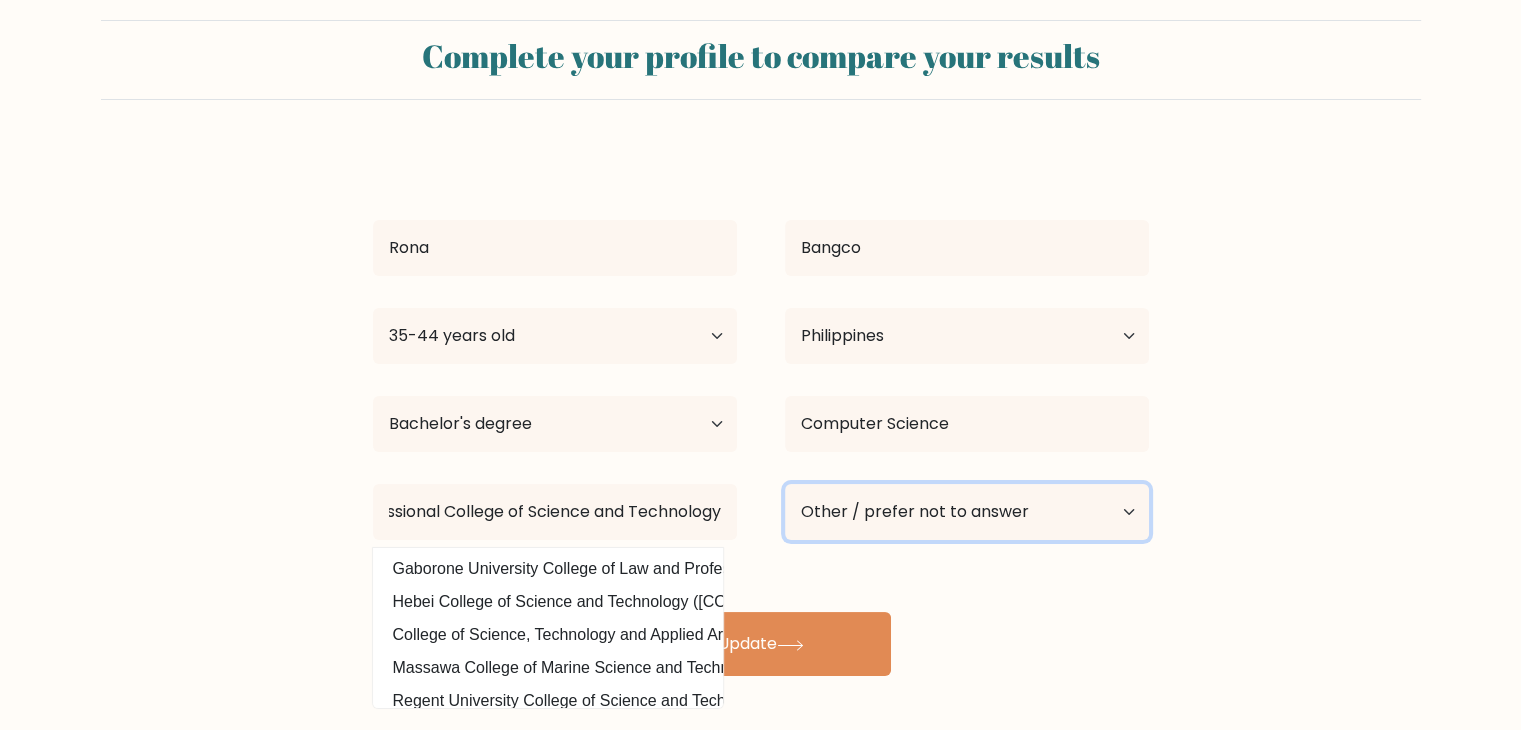 scroll, scrollTop: 0, scrollLeft: 0, axis: both 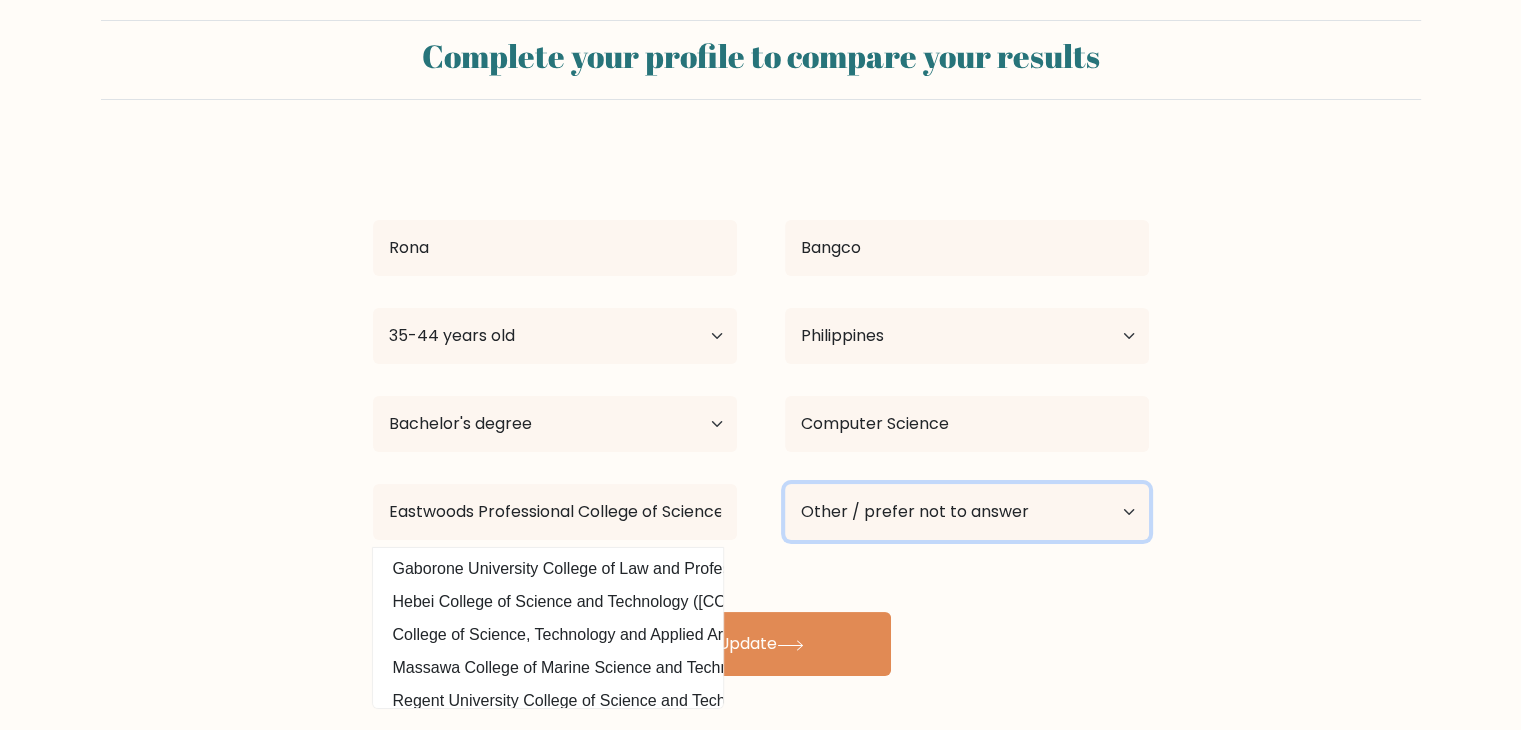 click on "Current employment status
Employed
Student
Retired
Other / prefer not to answer" at bounding box center (967, 512) 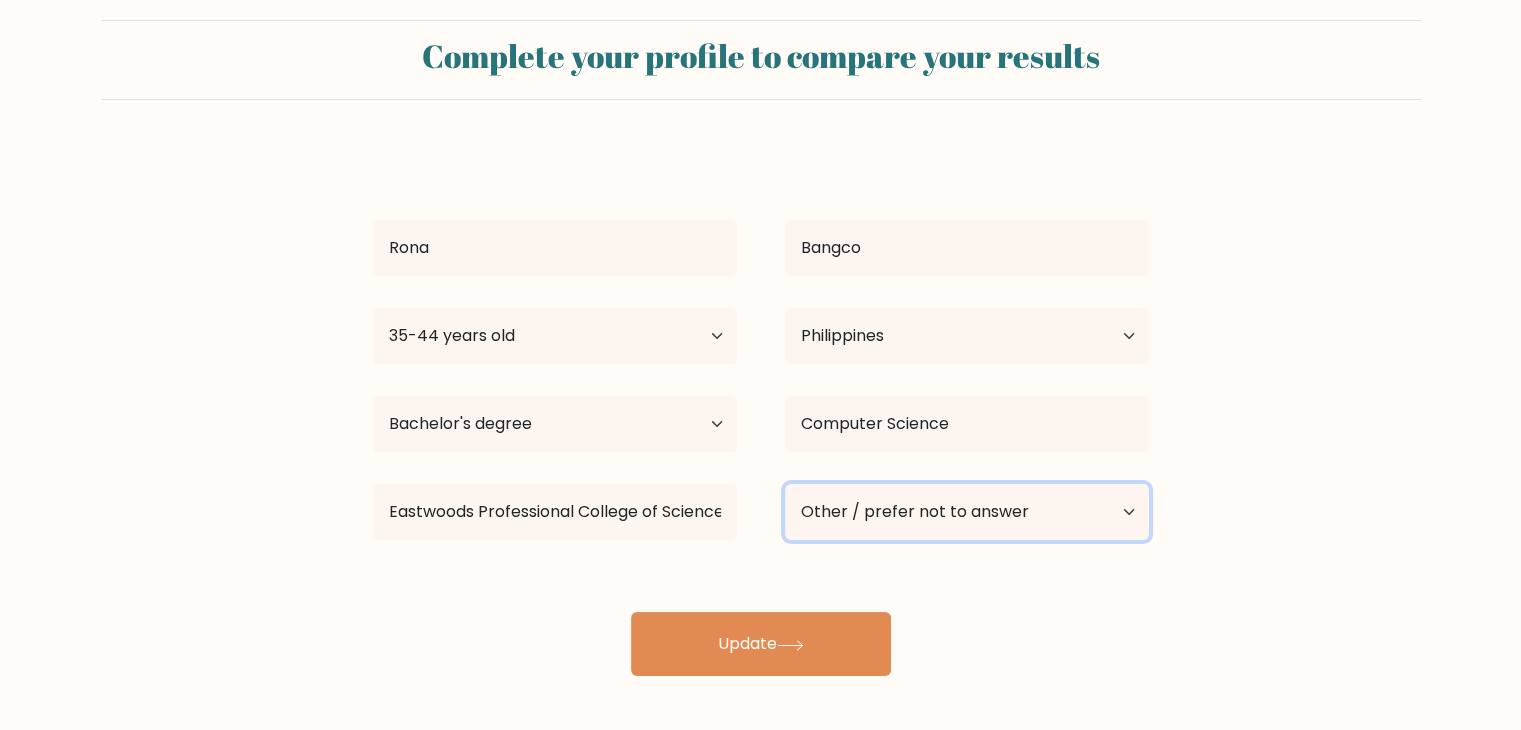 click on "Current employment status
Employed
Student
Retired
Other / prefer not to answer" at bounding box center (967, 512) 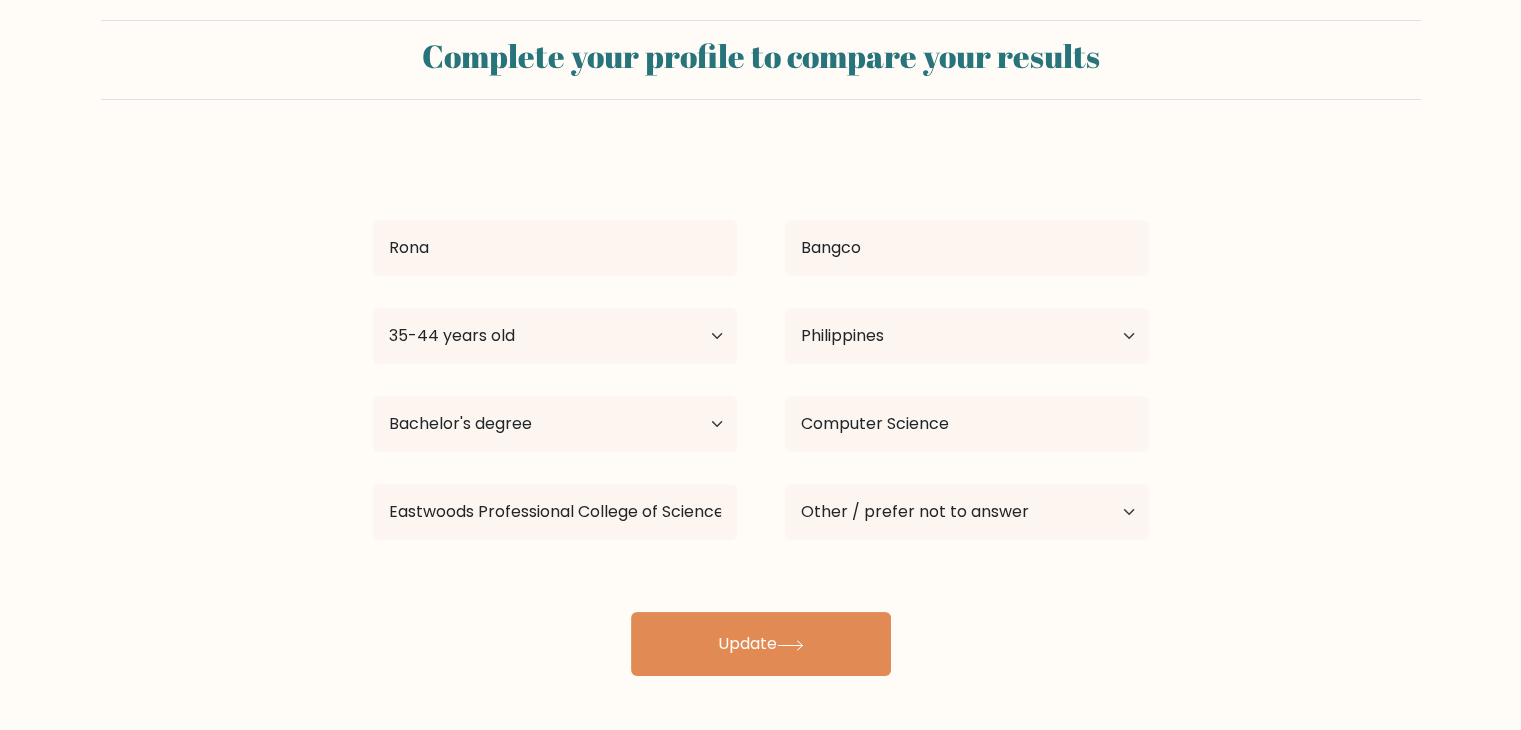 click on "Rona
Bangco
Age
Under 18 years old
18-24 years old
25-34 years old
35-44 years old
45-54 years old
55-64 years old
65 years old and above
Country
Afghanistan
Albania
Algeria
American Samoa
Andorra
Angola
Anguilla
Antarctica
Antigua and Barbuda
Argentina
Armenia
Aruba
Australia
Austria
Azerbaijan
Bahamas
Bahrain
Bangladesh
Barbados
Belarus
Belgium
Belize
Benin
Bermuda
Bhutan
Bolivia" at bounding box center [761, 412] 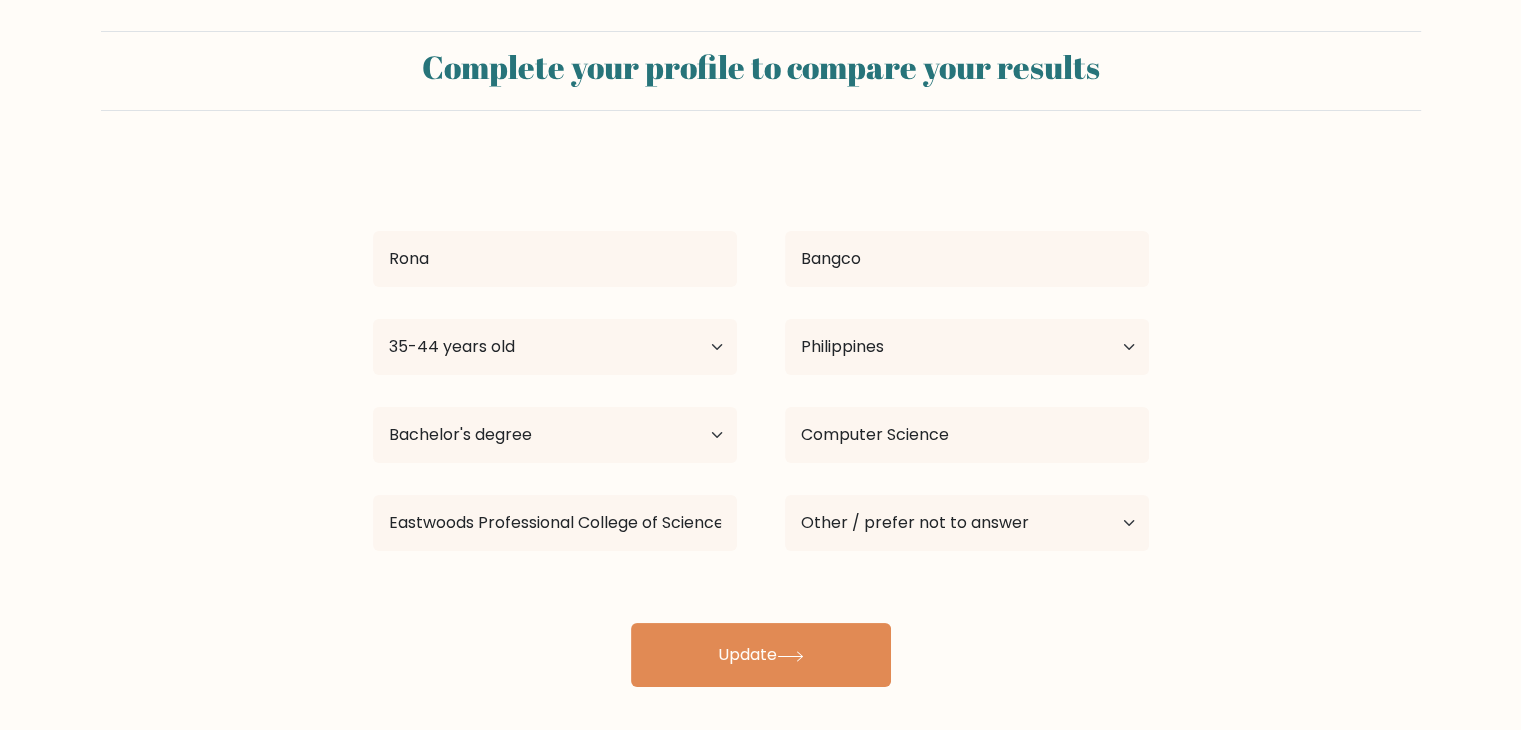 scroll, scrollTop: 28, scrollLeft: 0, axis: vertical 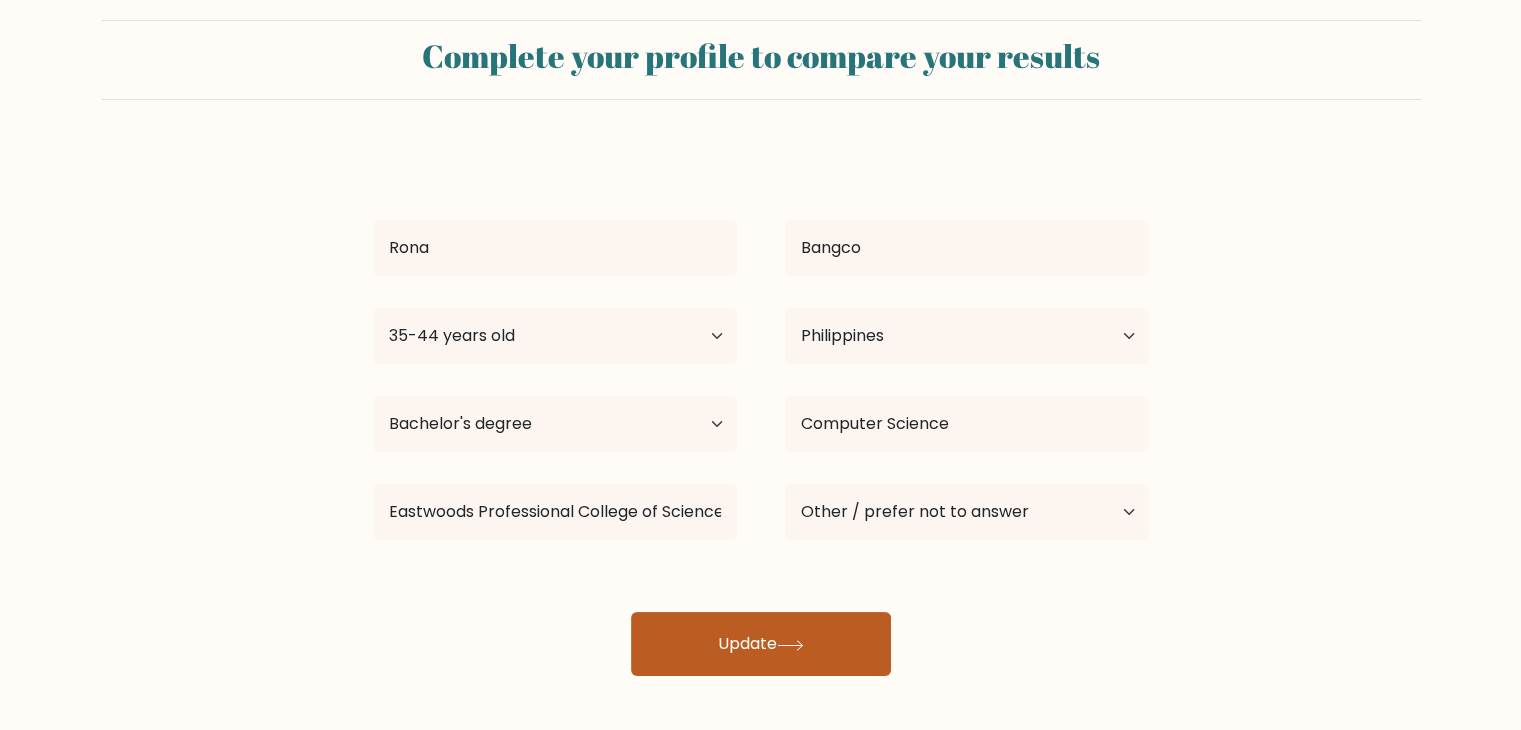 click on "Update" at bounding box center (761, 644) 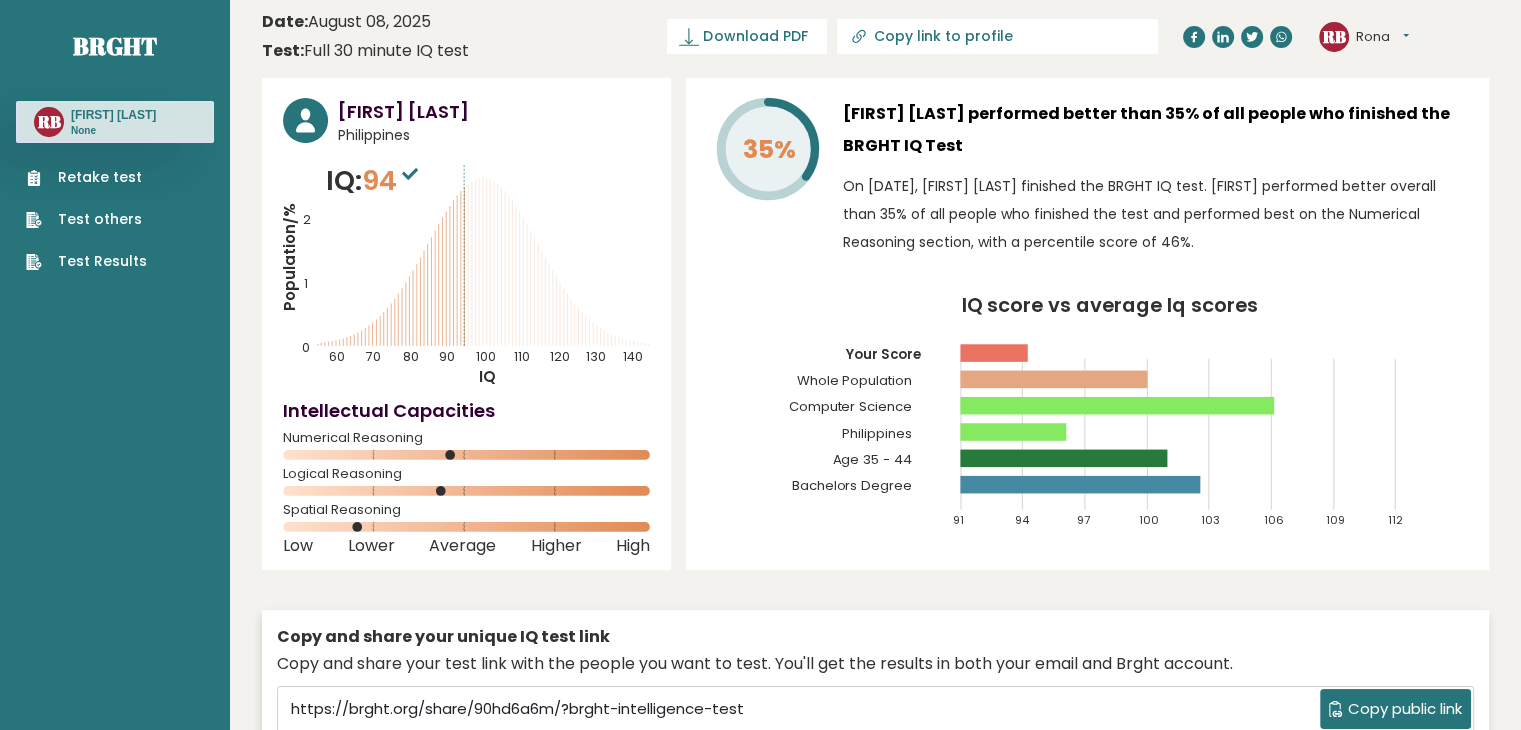scroll, scrollTop: 0, scrollLeft: 0, axis: both 